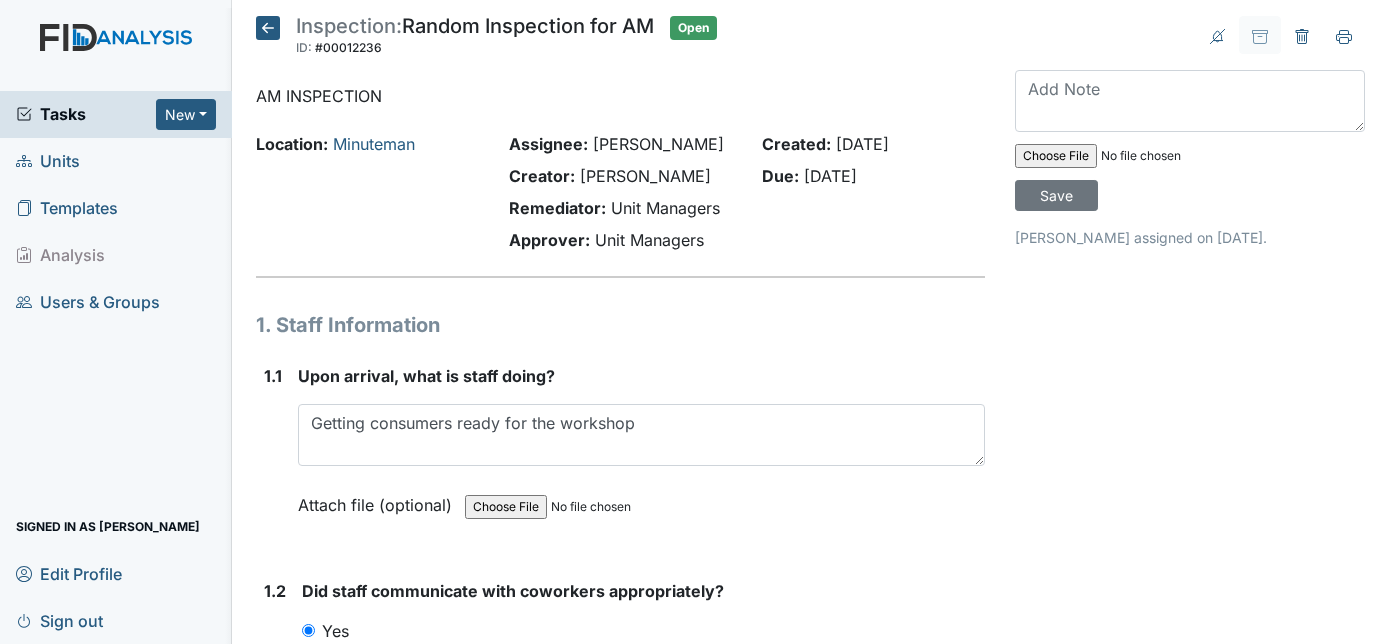 scroll, scrollTop: 0, scrollLeft: 0, axis: both 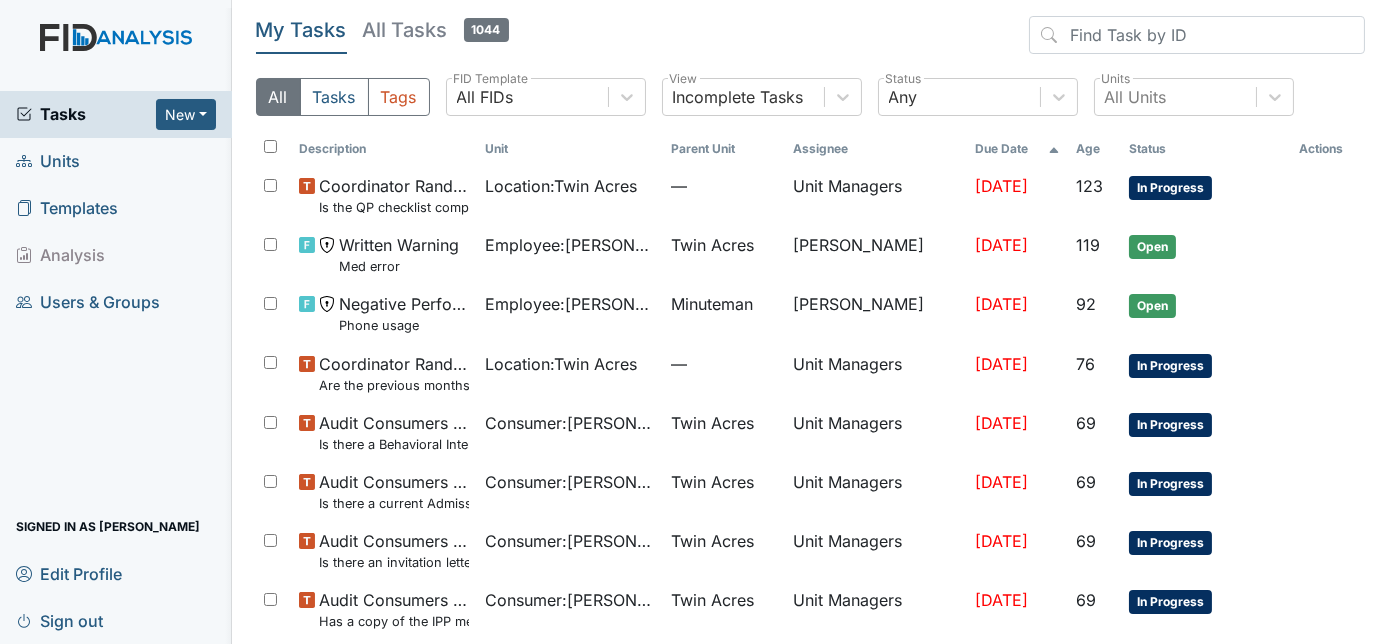 click on "Units" at bounding box center [48, 161] 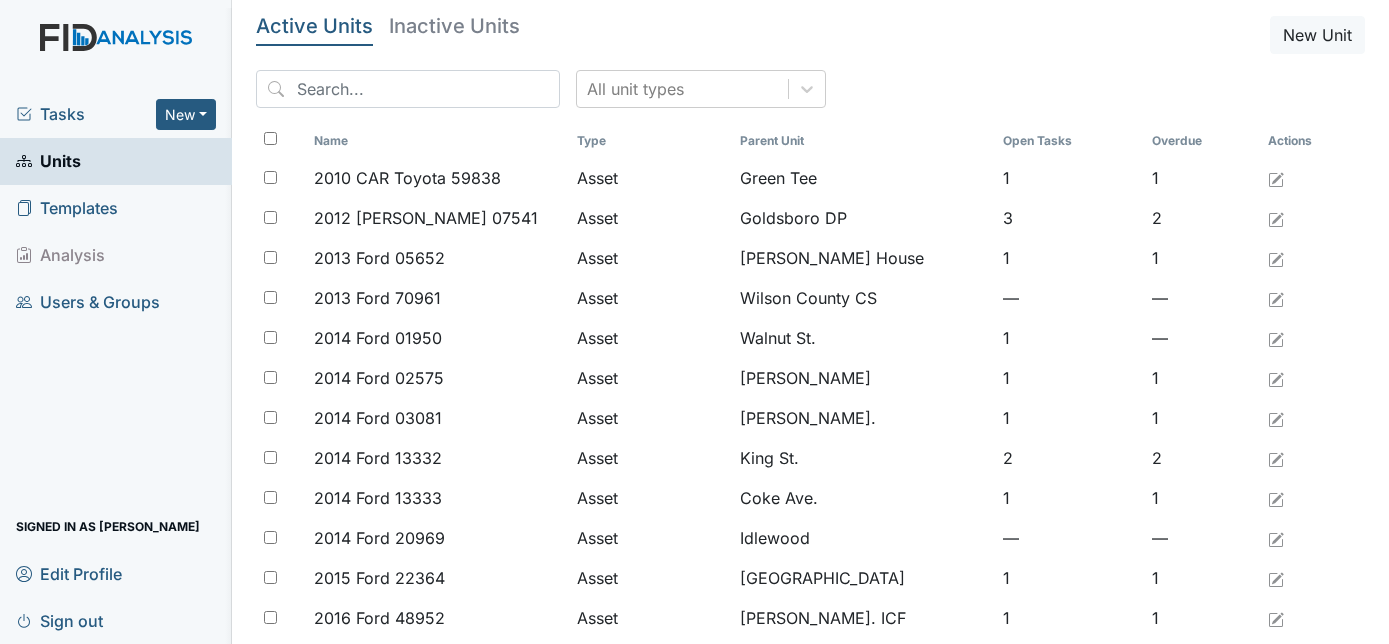 scroll, scrollTop: 0, scrollLeft: 0, axis: both 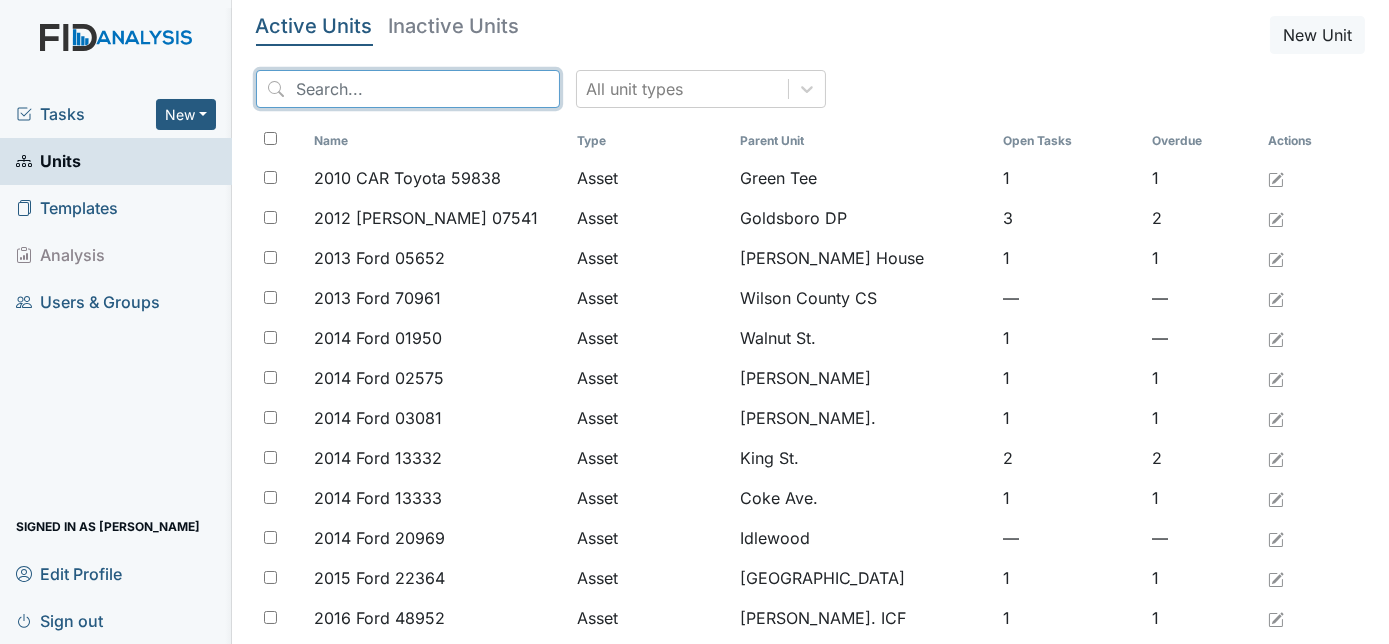 click at bounding box center (408, 89) 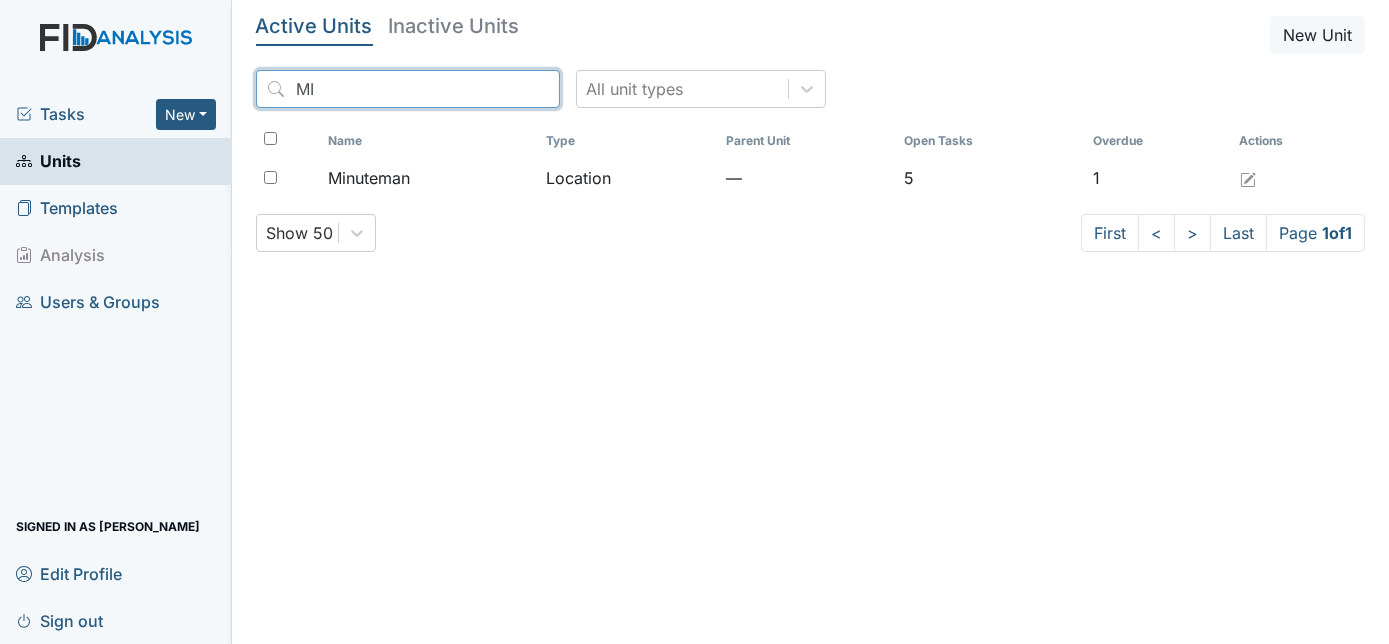type on "M" 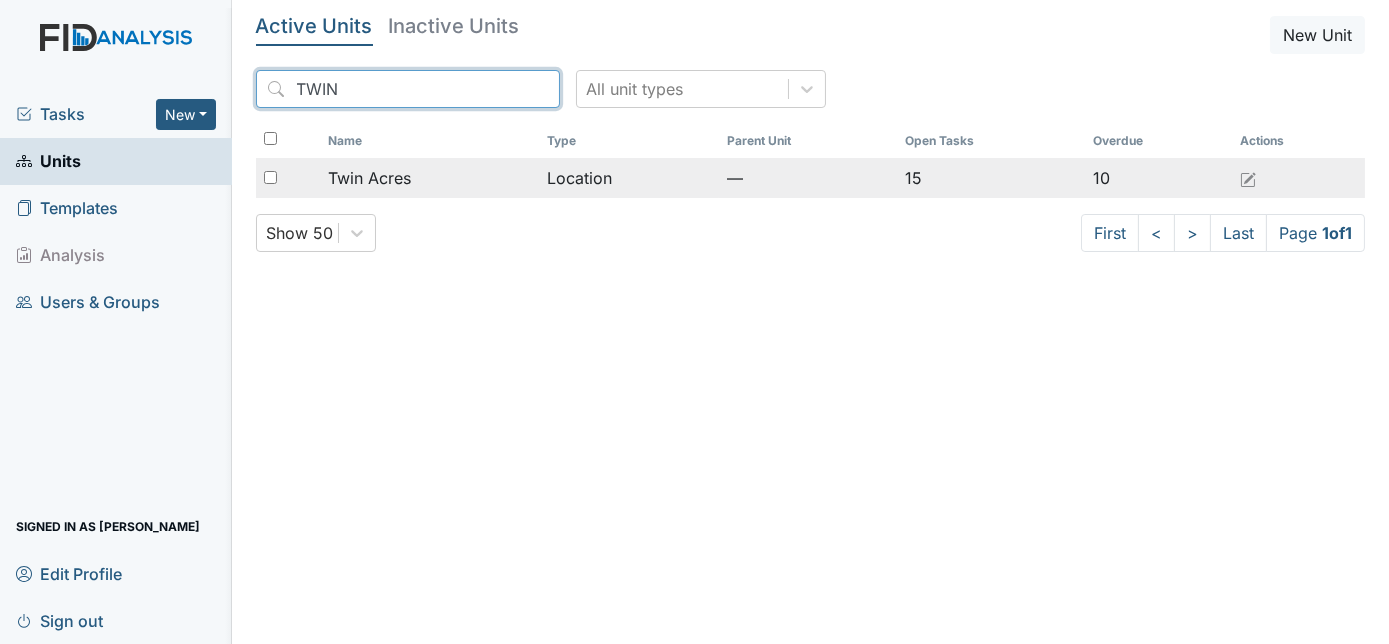 type on "TWIN" 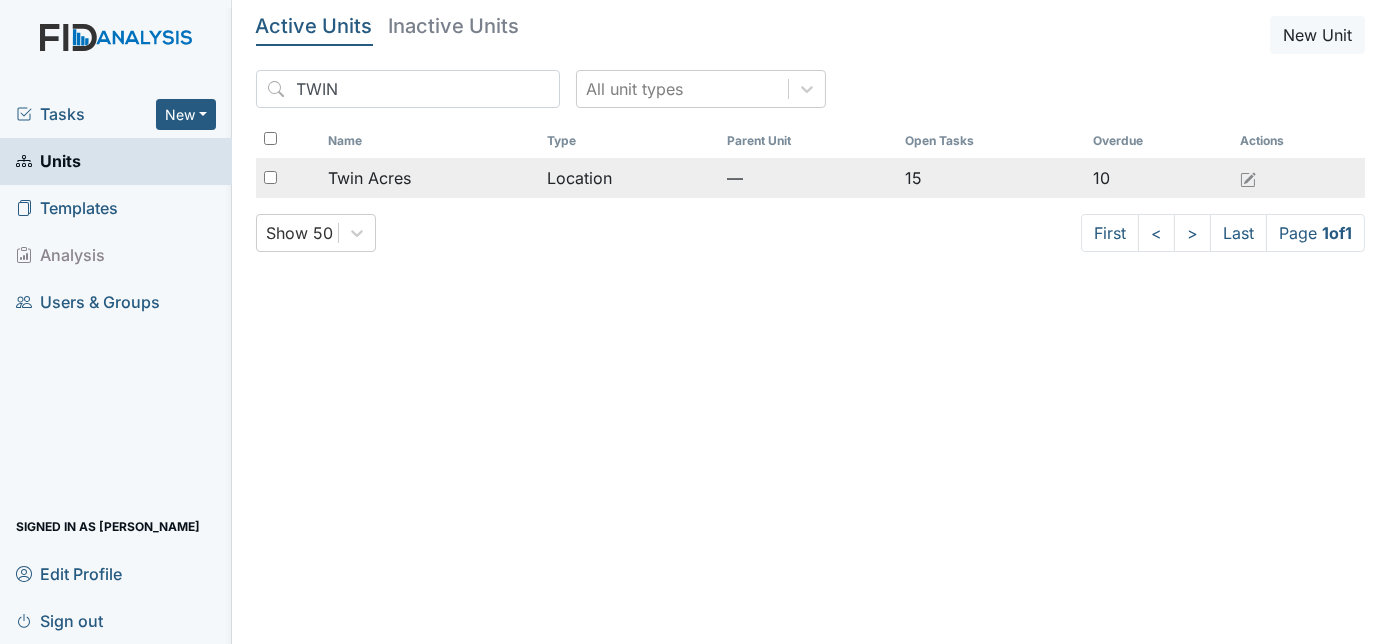click on "Twin Acres" at bounding box center [369, 178] 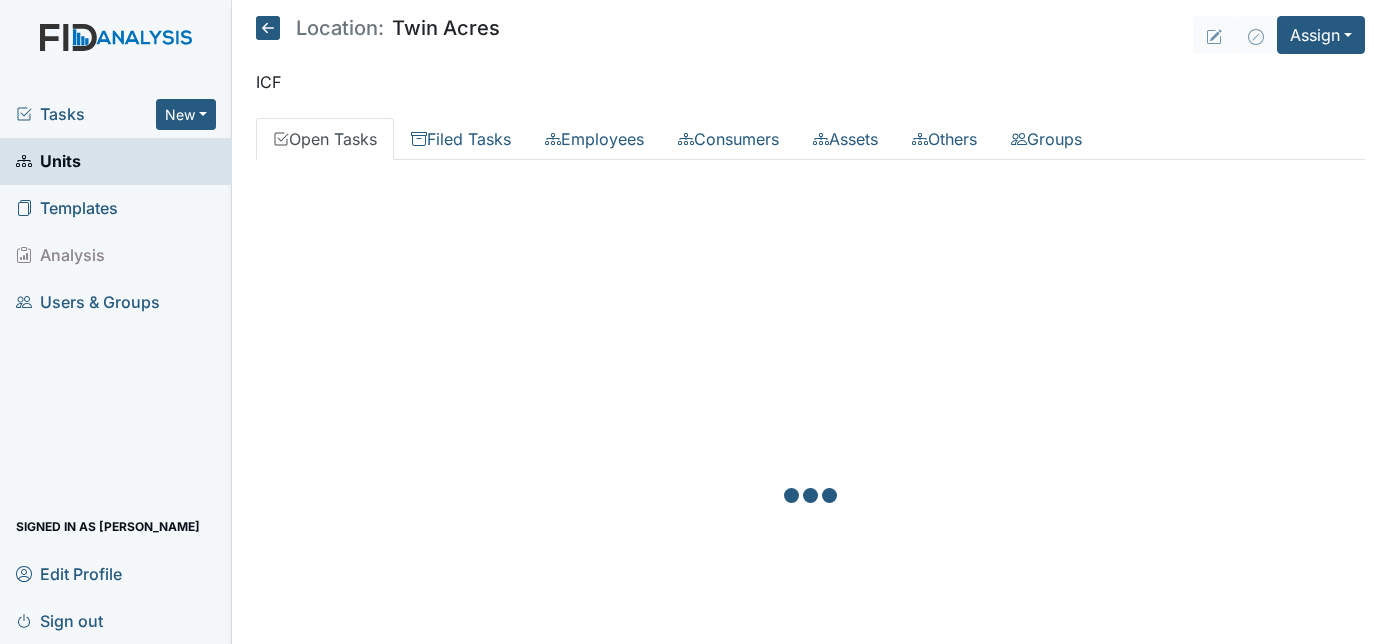 scroll, scrollTop: 0, scrollLeft: 0, axis: both 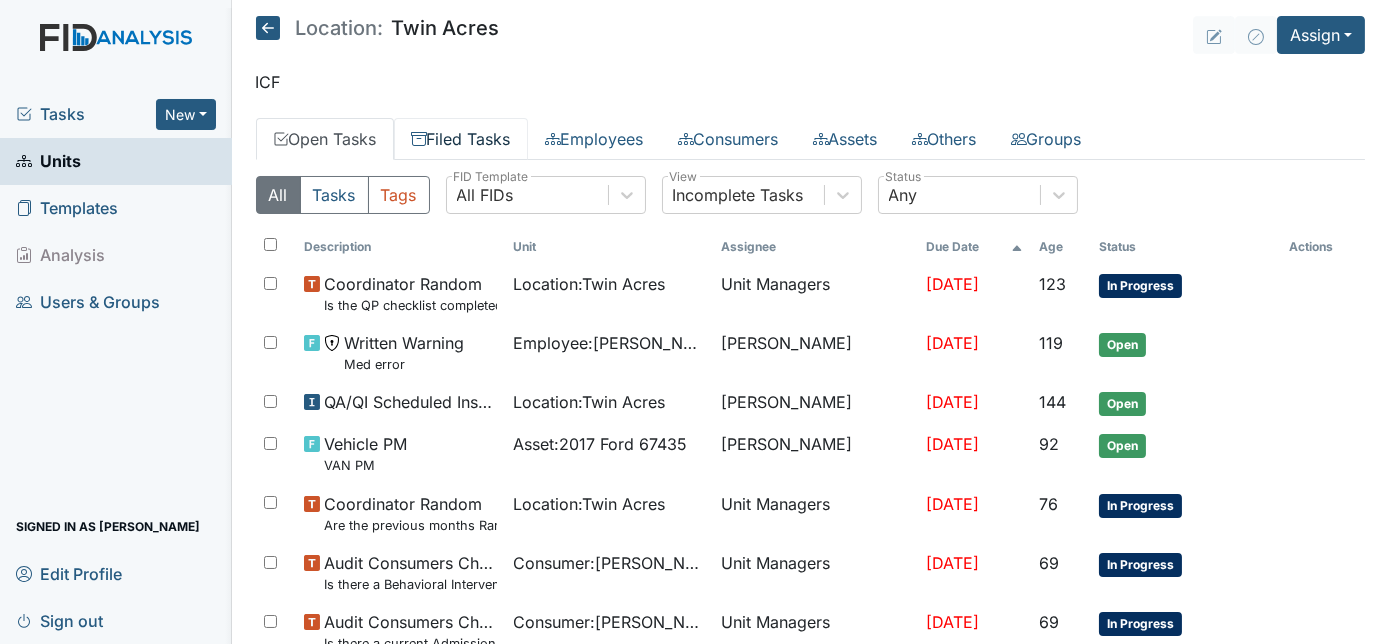 click on "Filed Tasks" at bounding box center [461, 139] 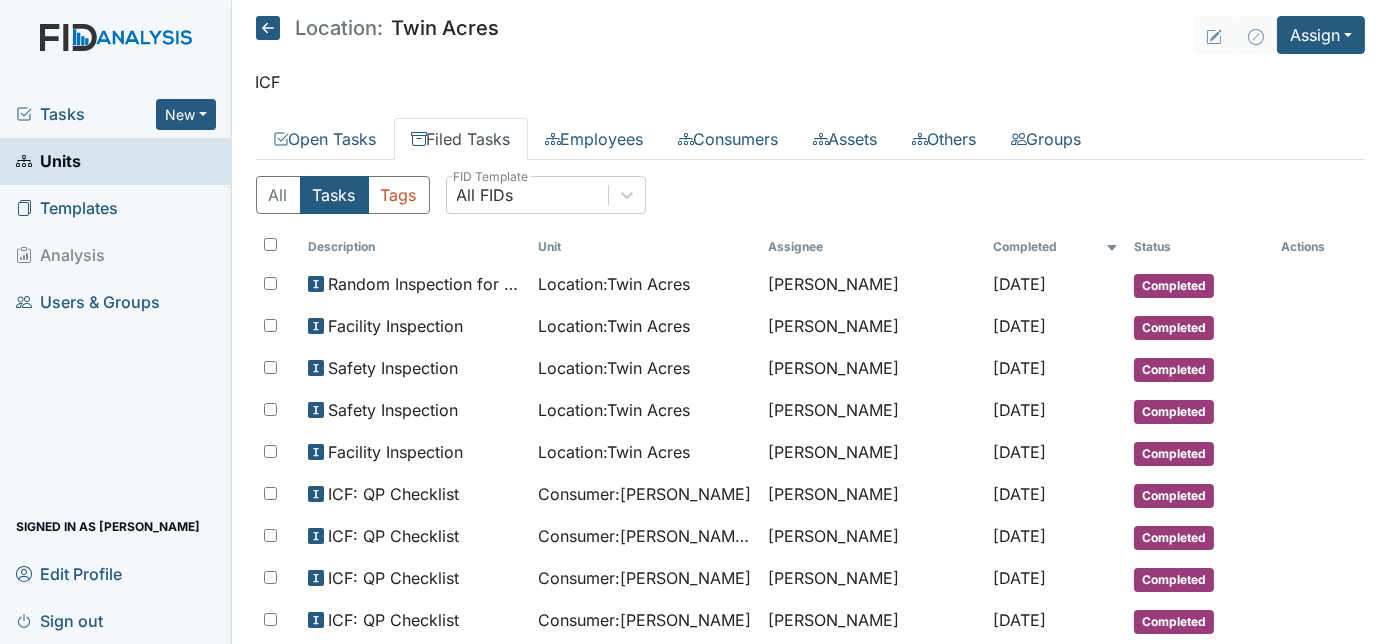 click on "ICF" at bounding box center (811, 82) 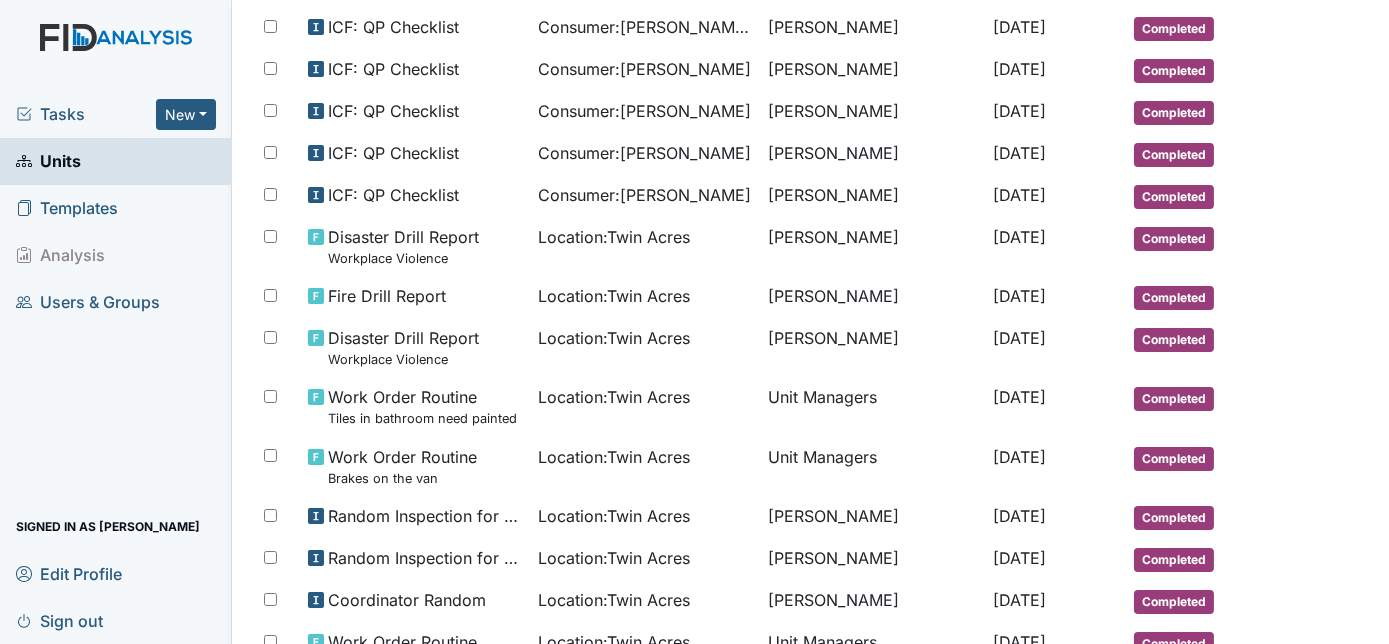 scroll, scrollTop: 545, scrollLeft: 0, axis: vertical 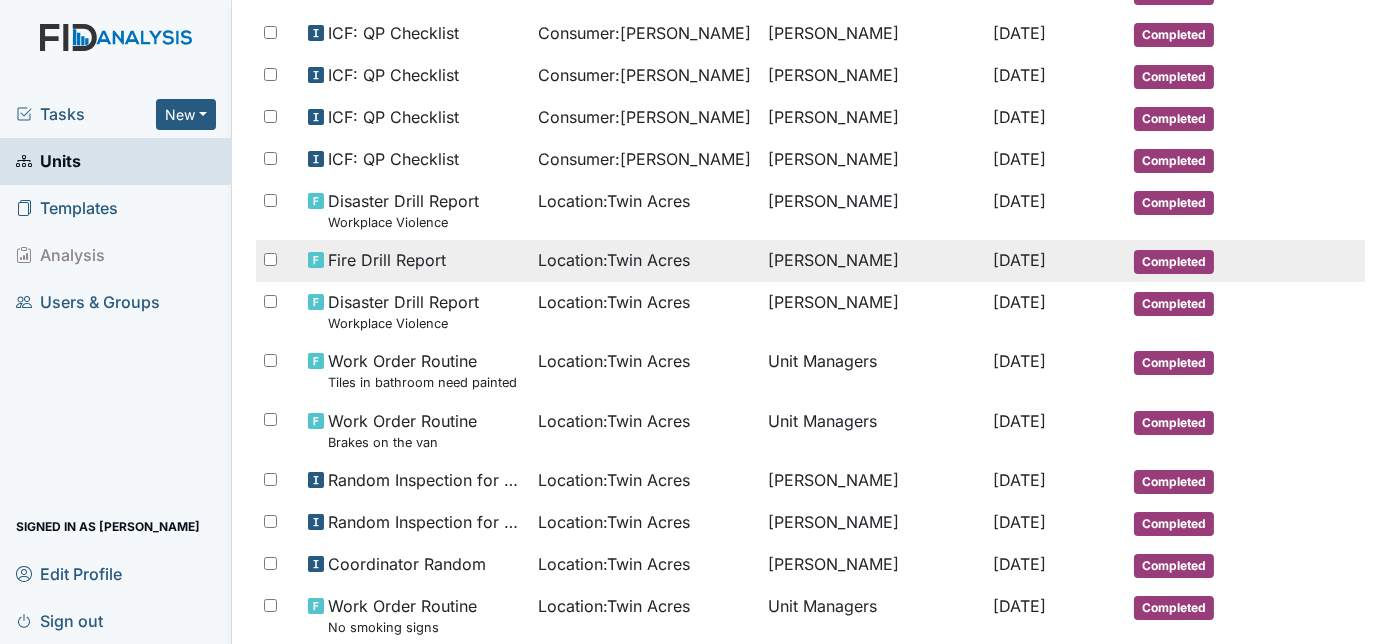 click on "Fire Drill Report" at bounding box center [415, 260] 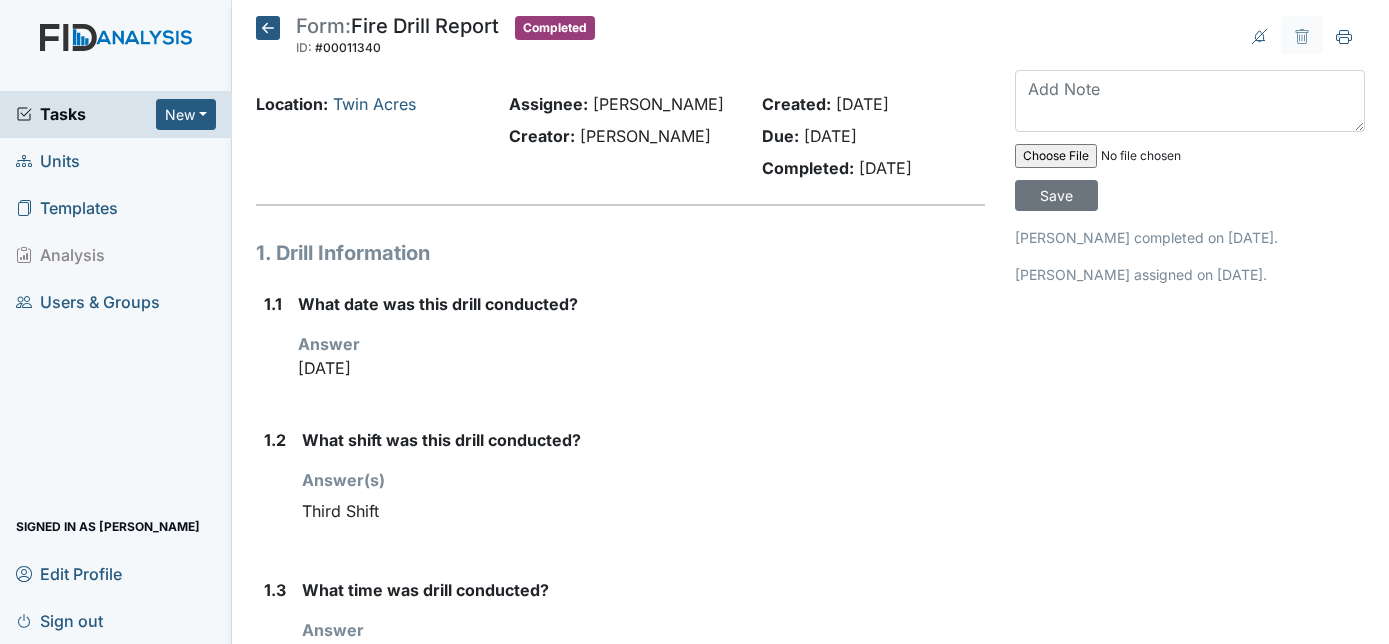 scroll, scrollTop: 0, scrollLeft: 0, axis: both 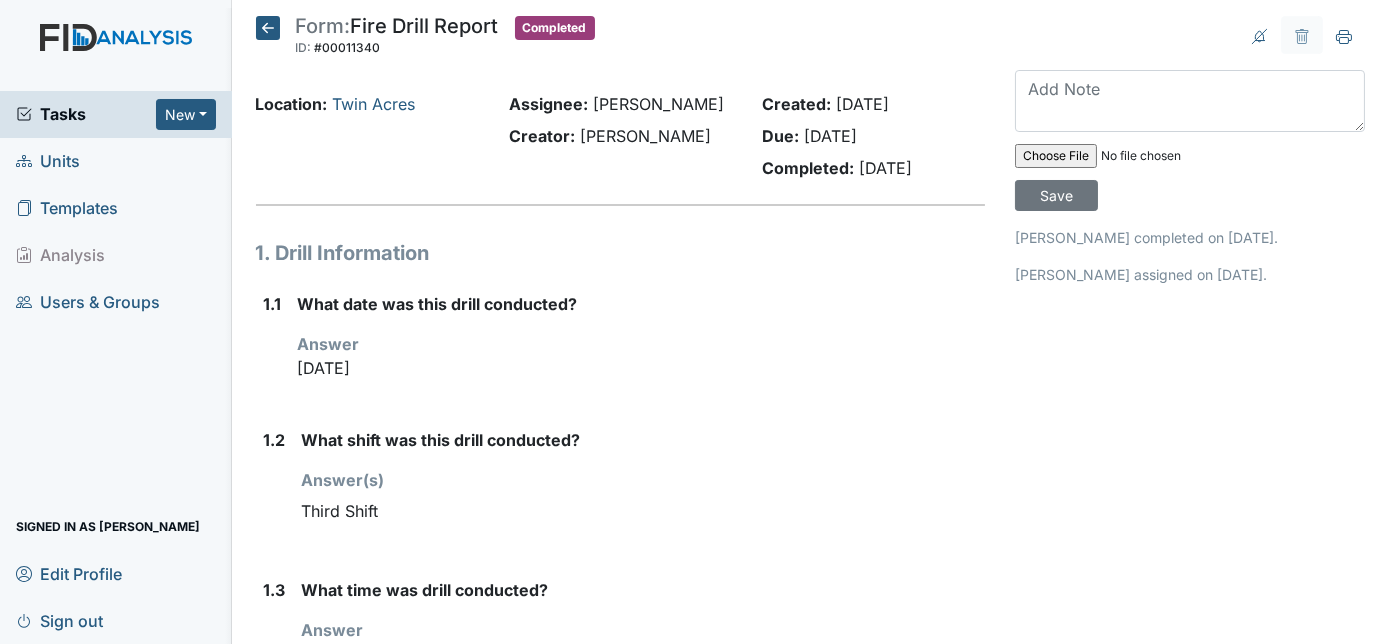 click 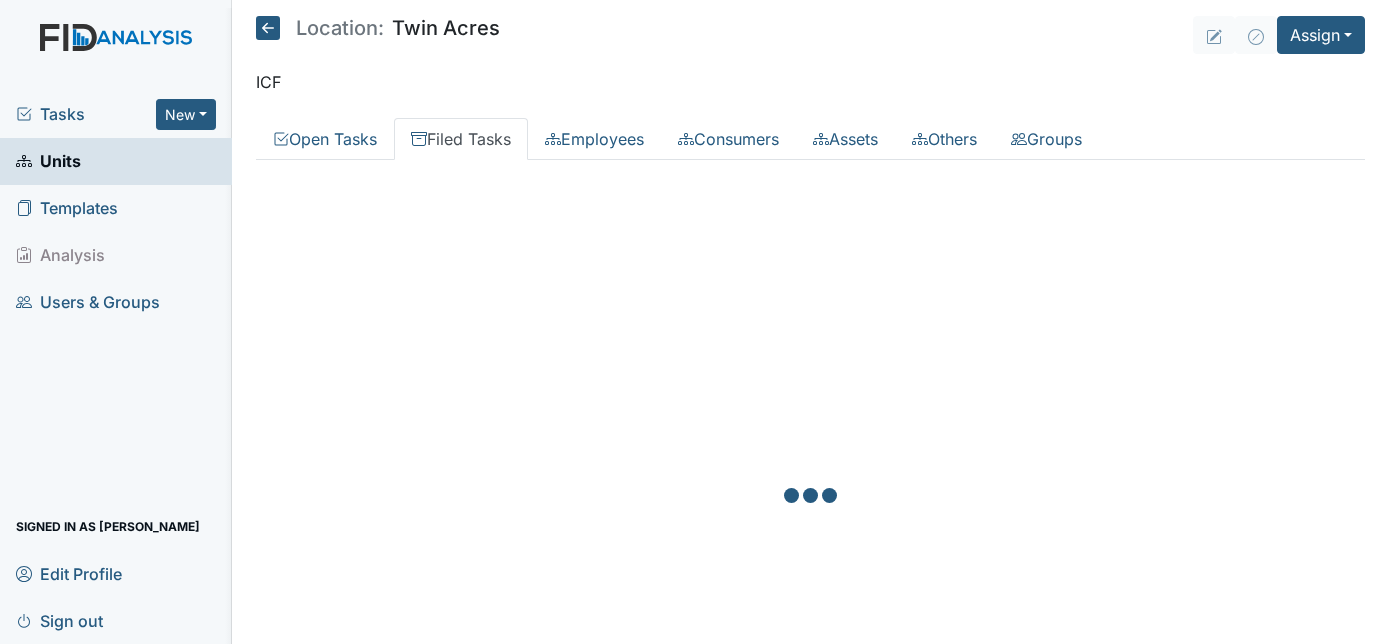 scroll, scrollTop: 0, scrollLeft: 0, axis: both 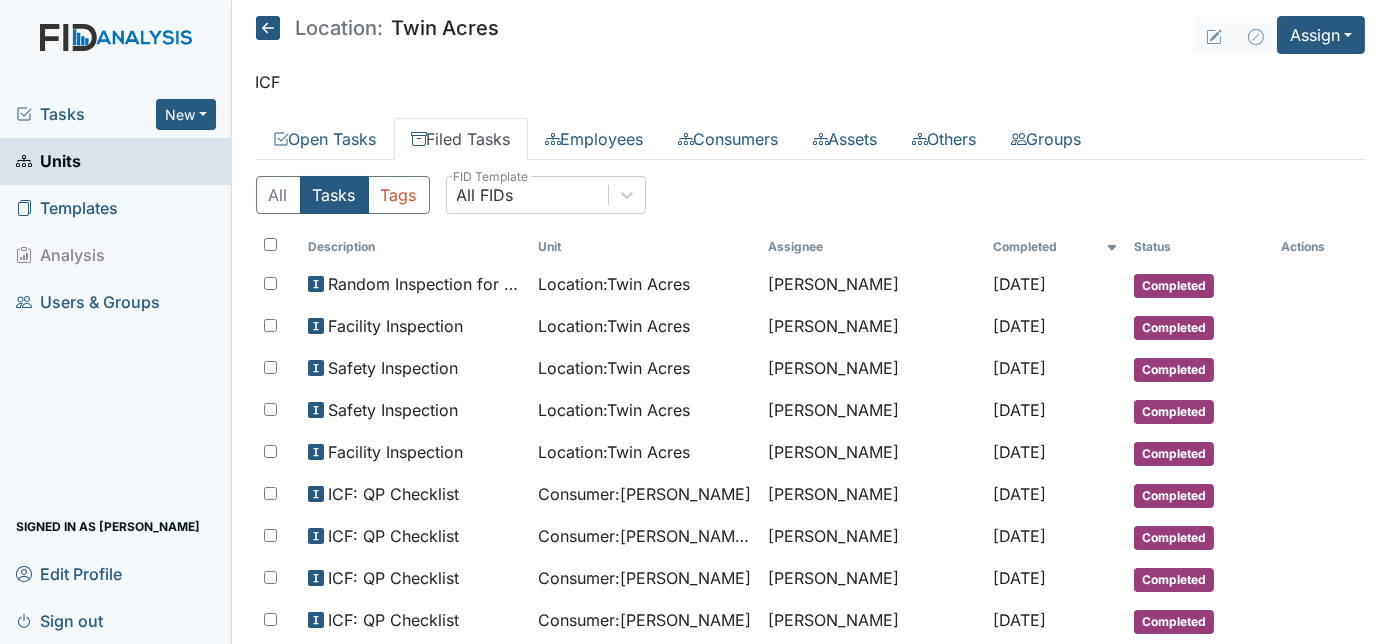 click on "Location:
Twin Acres
Assign
Assign Form
Assign Inspection
Assign Document
Assign Bundle
ICF
Open Tasks
Filed Tasks
Employees
Consumers
Assets
Others
Groups
All   Tasks   Tags   All FIDs FID Template Incomplete Tasks View Any Status Description Unit Assignee Due Date Age Status Actions Coordinator Random  Is the QP checklist completed for the most recent month? Location :  Twin Acres Unit Managers Mar 21, 2025 123 In Progress Written Warning  Med error Employee :  Askew, Sharonda Charnita McCall Mar 26, 2025 119 Open QA/QI Scheduled Inspection Location :  Twin Acres Kim McIntyre Mar 31, 2025 144 Open Vehicle PM VAN PM Asset :  2017	Ford	67435 George Walton Apr 27, 2025 92 Open Coordinator Random  Are the previous months Random Inspections completed? Location :  Twin Acres 76 :" at bounding box center [811, 322] 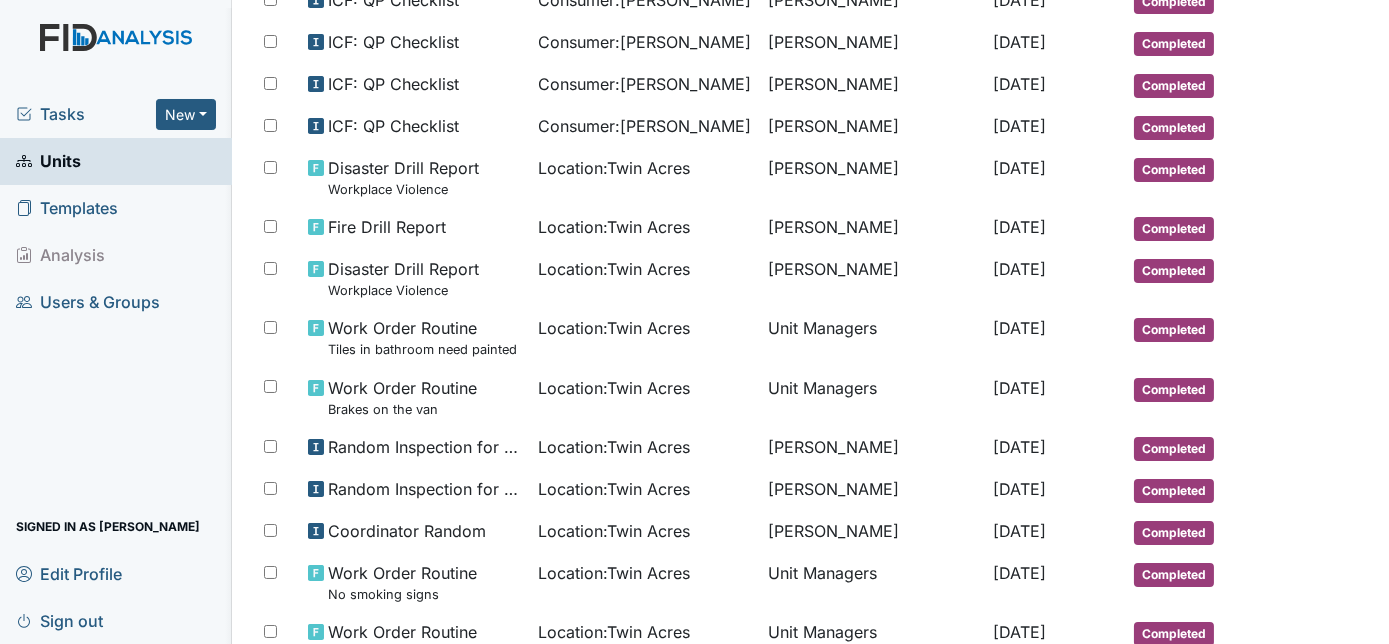 scroll, scrollTop: 581, scrollLeft: 0, axis: vertical 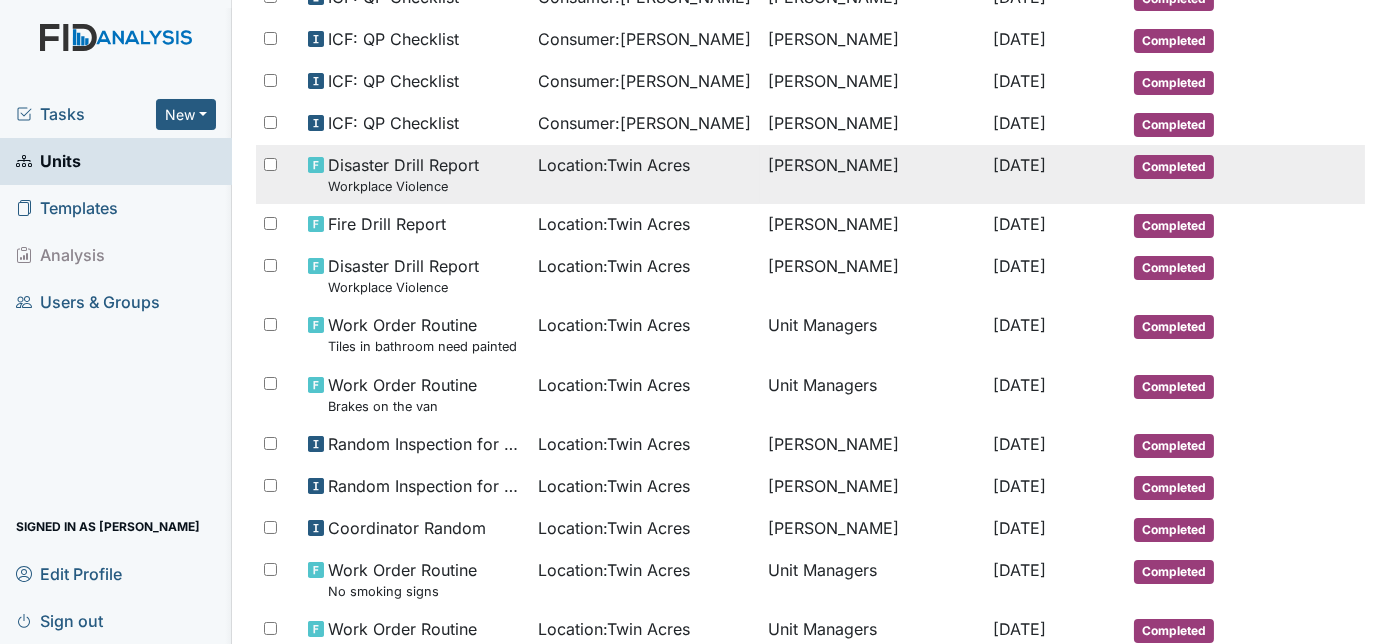 click on "Disaster Drill Report Workplace Violence" at bounding box center [403, 174] 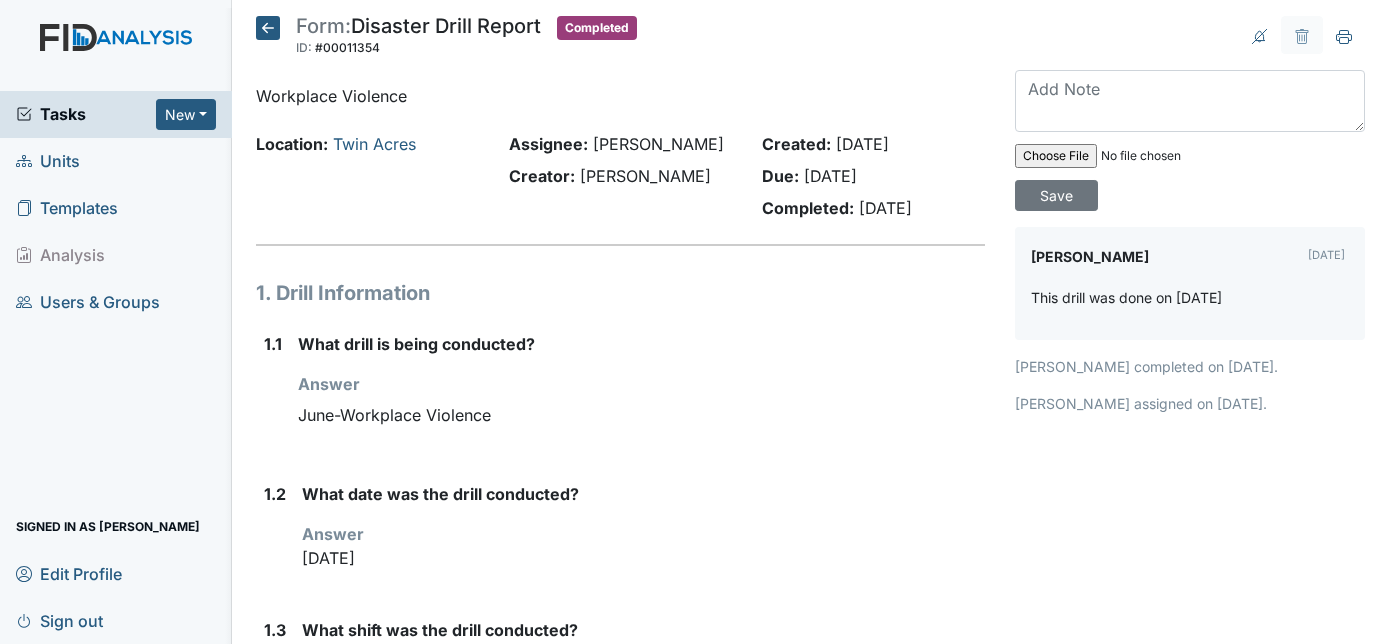 scroll, scrollTop: 0, scrollLeft: 0, axis: both 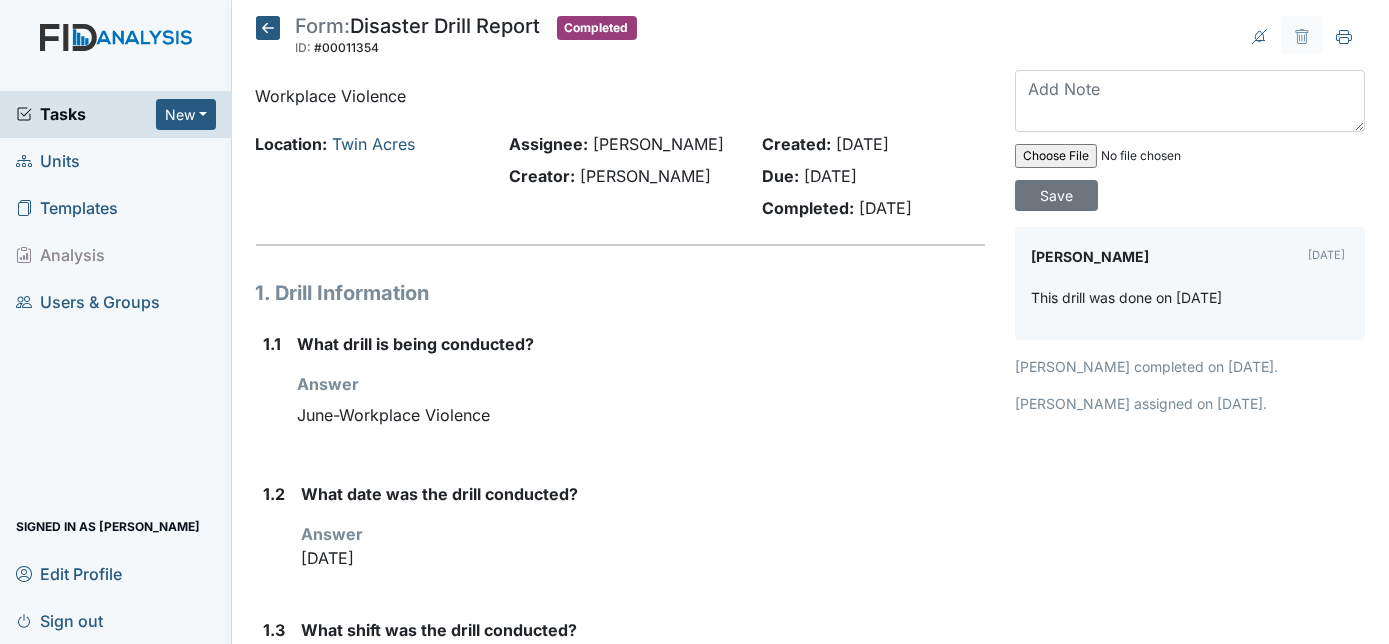 click on "Location:
[GEOGRAPHIC_DATA]" at bounding box center [367, 180] 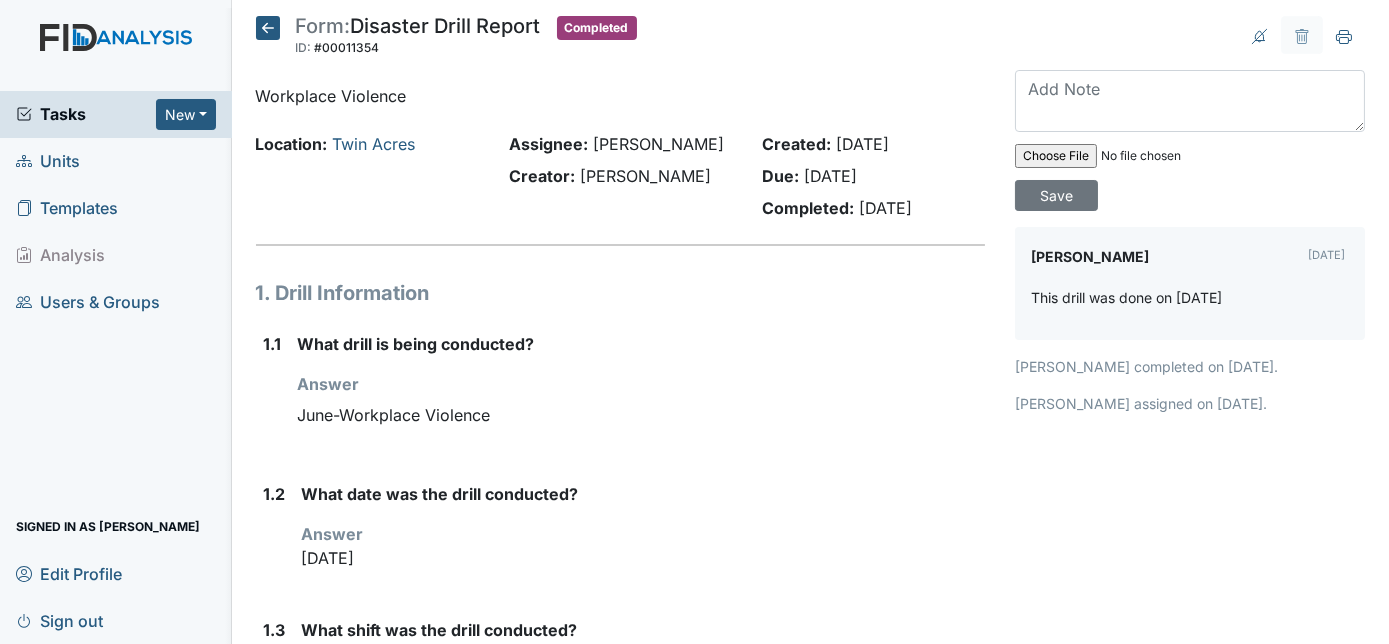 click 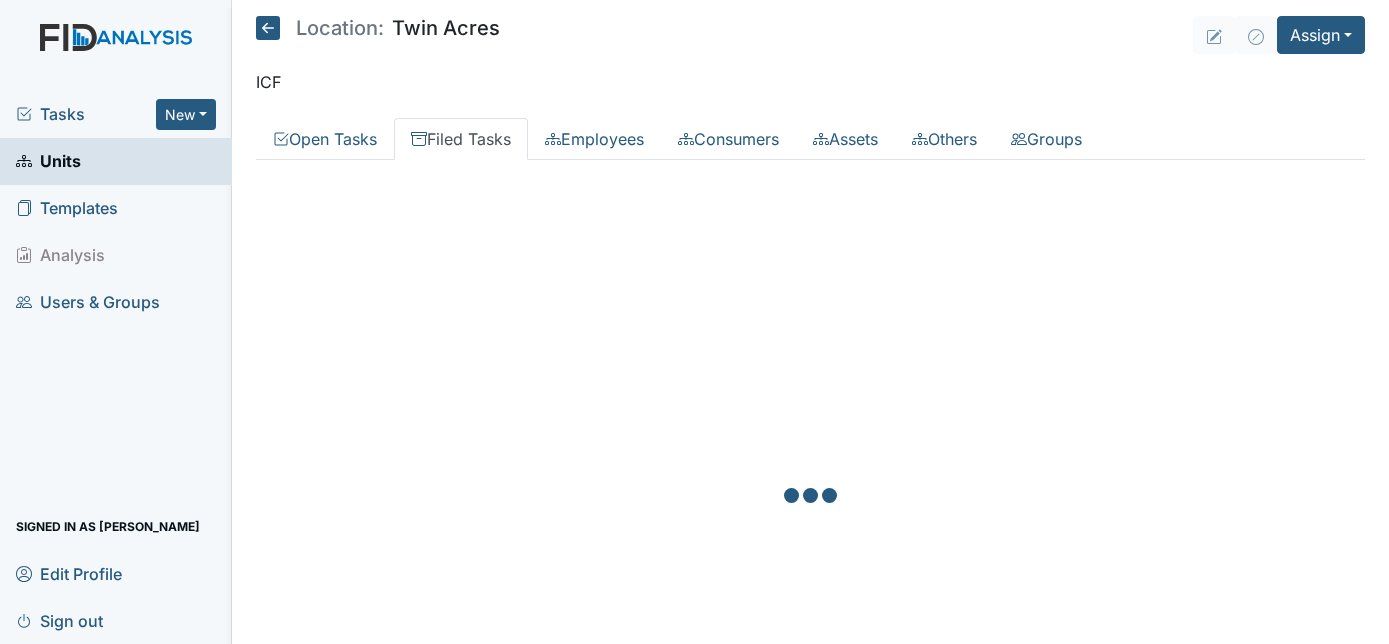 scroll, scrollTop: 0, scrollLeft: 0, axis: both 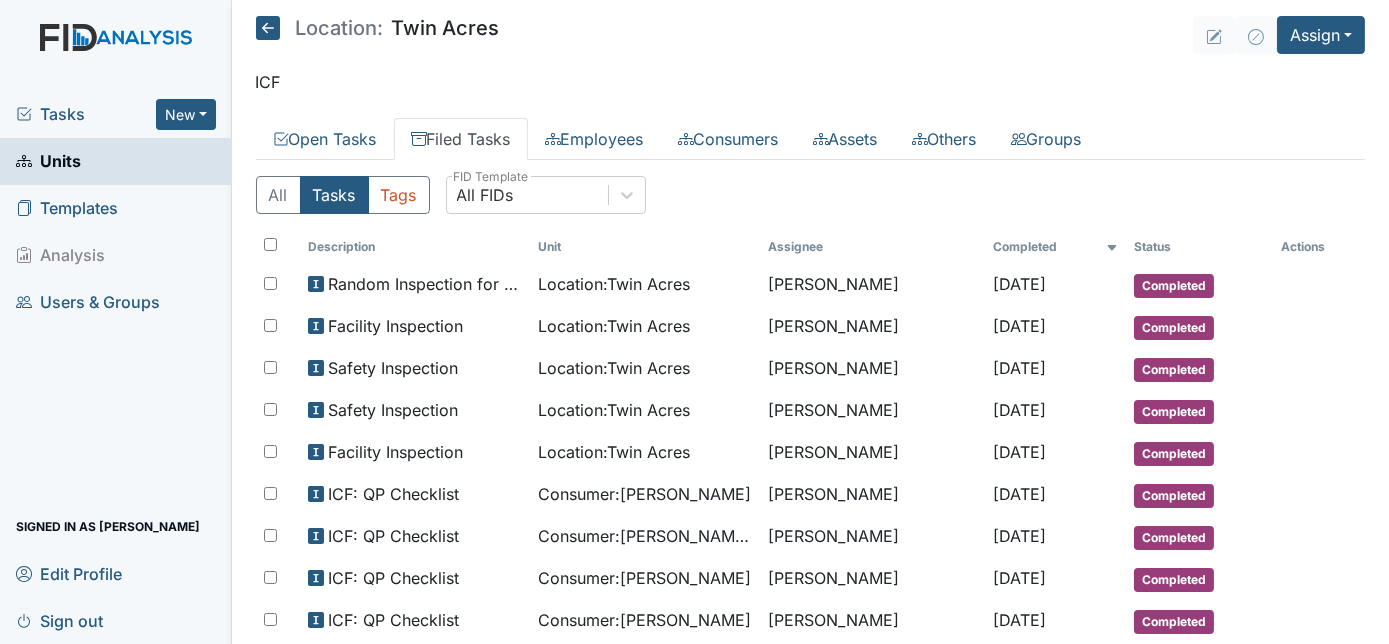 click on "ICF" at bounding box center (811, 82) 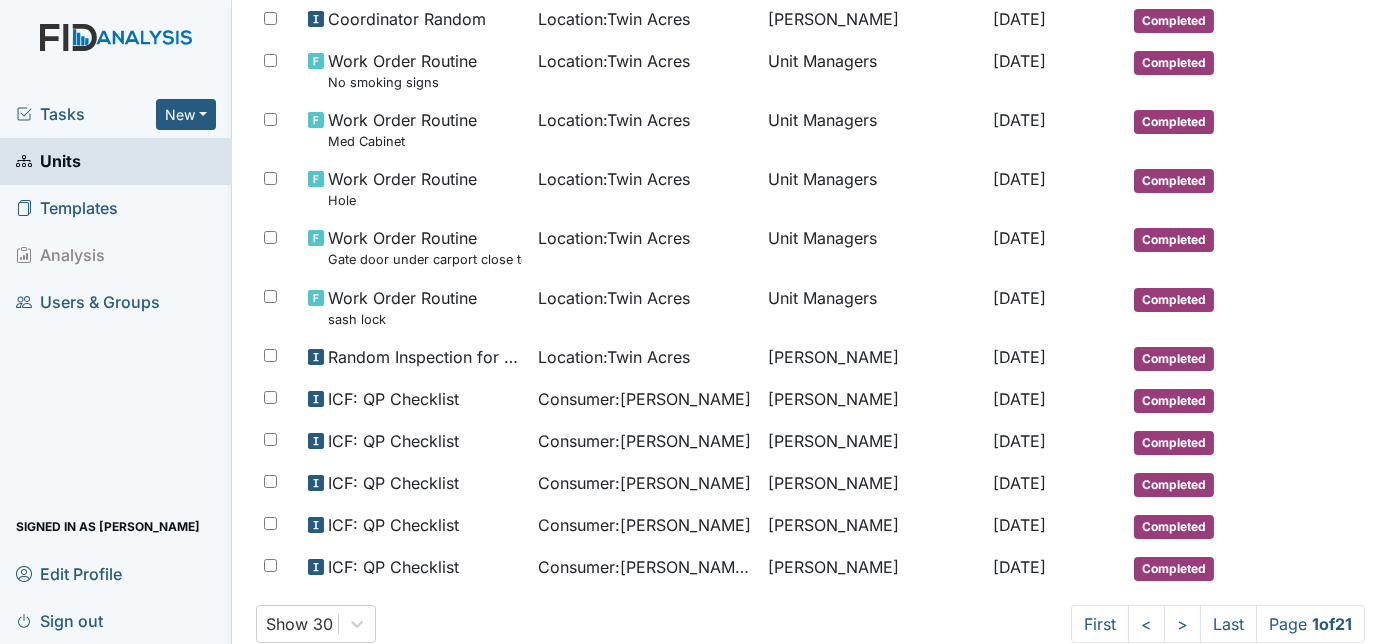 scroll, scrollTop: 1120, scrollLeft: 0, axis: vertical 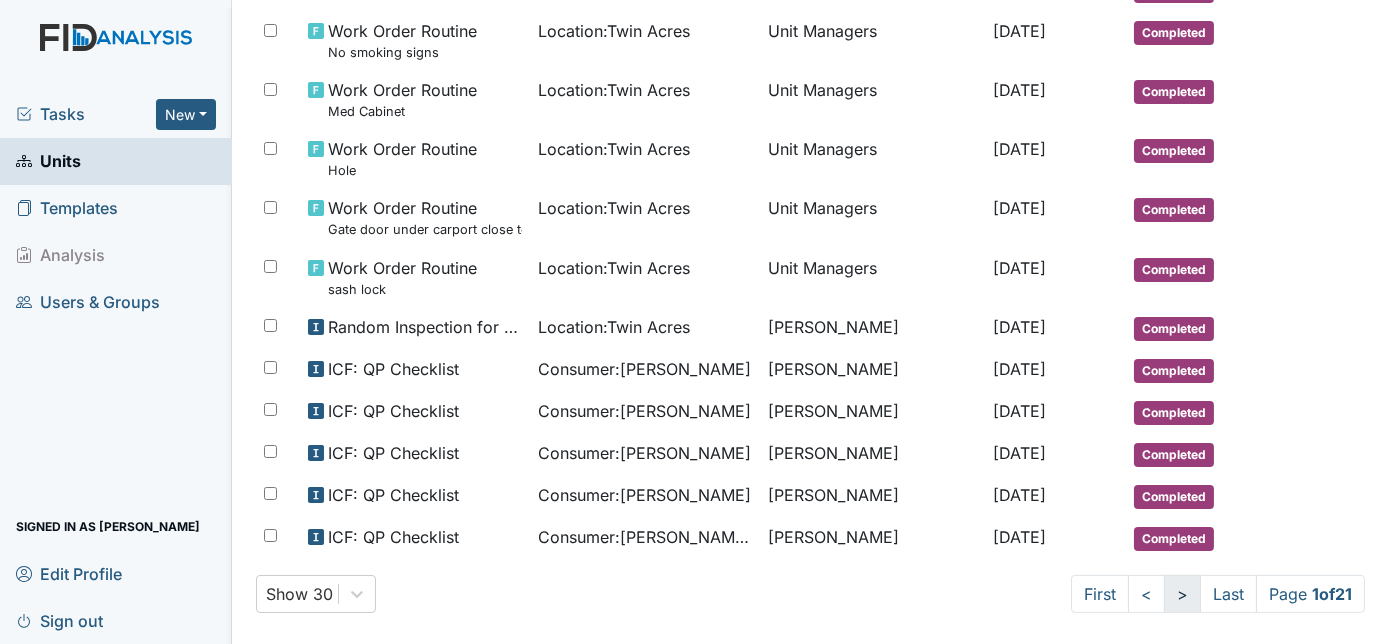click on ">" at bounding box center [1182, 594] 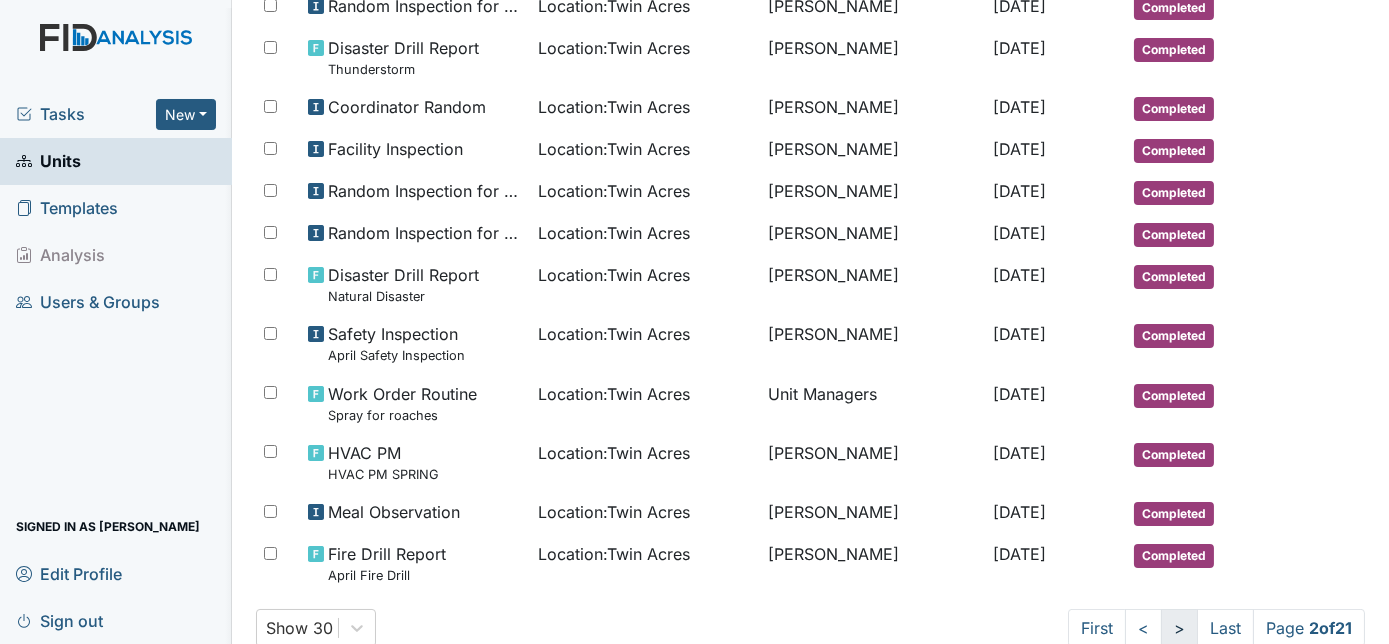 scroll, scrollTop: 1138, scrollLeft: 0, axis: vertical 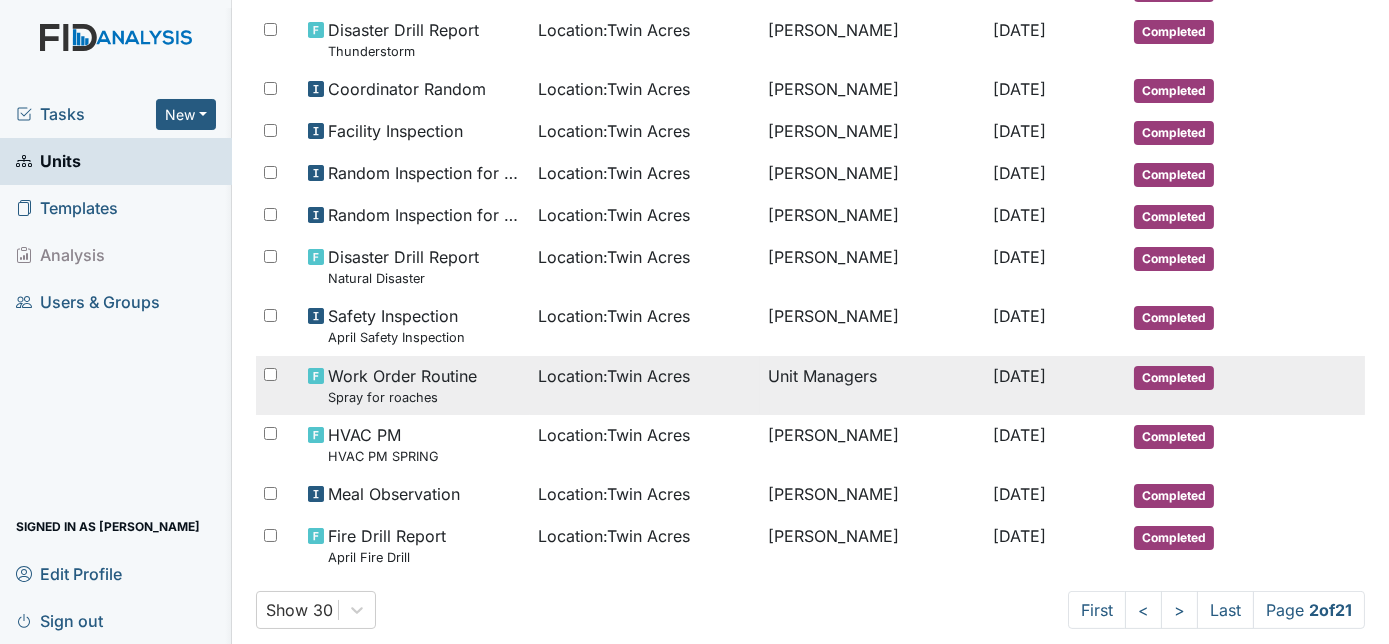 click on "May 9, 2025" at bounding box center [1055, 385] 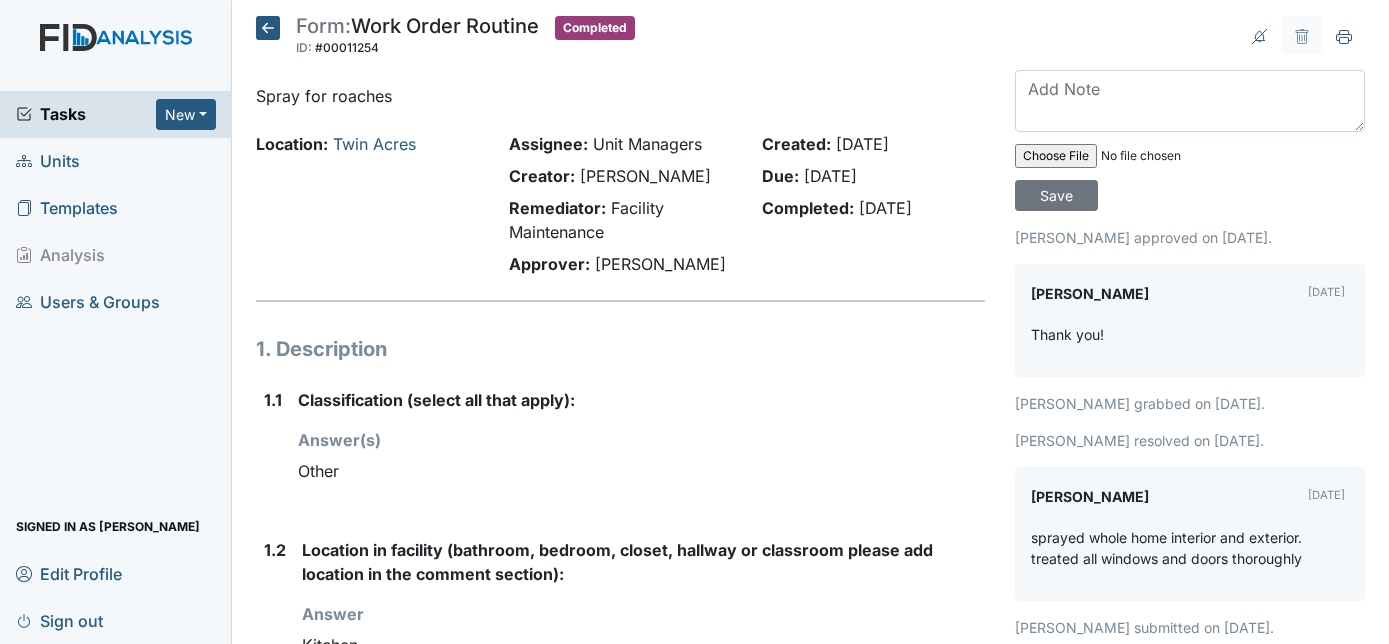 scroll, scrollTop: 0, scrollLeft: 0, axis: both 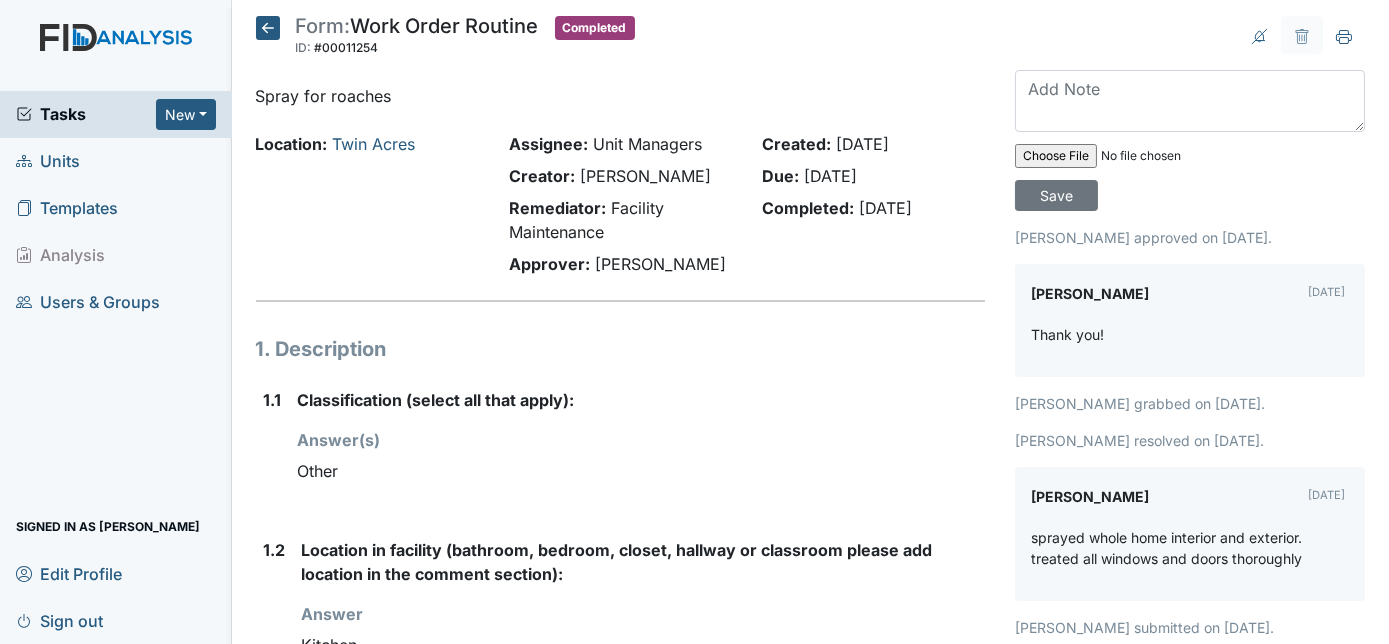 click 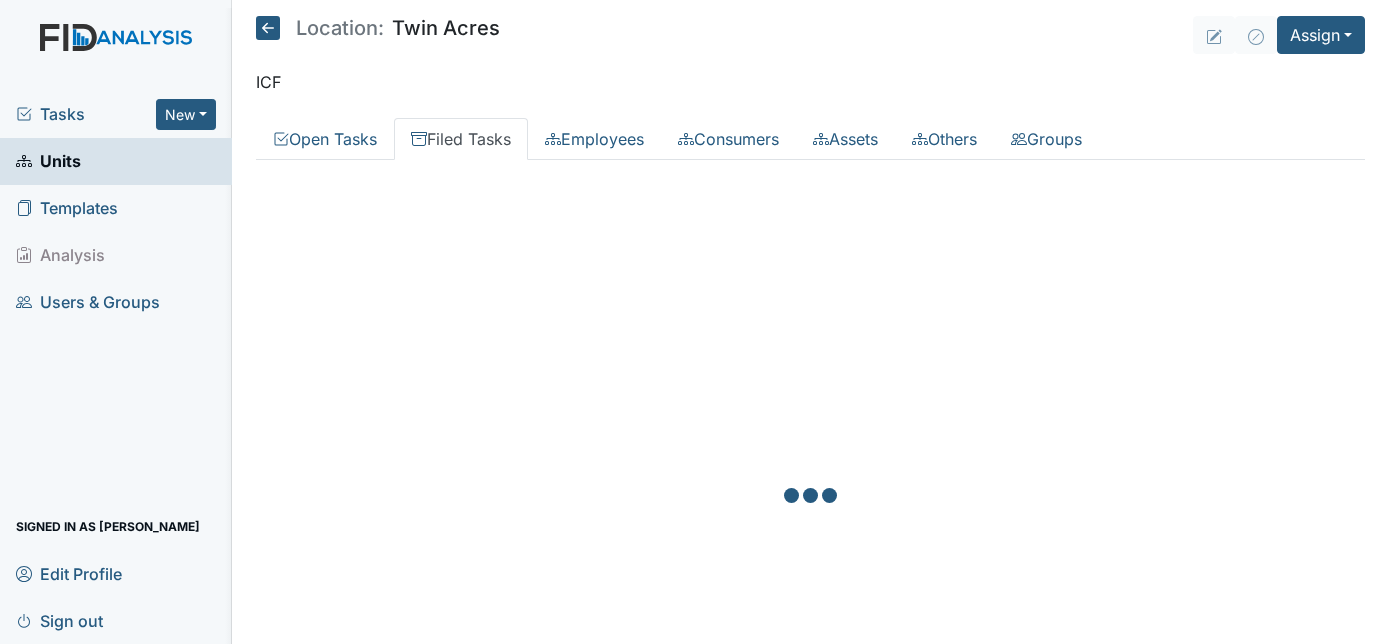 scroll, scrollTop: 0, scrollLeft: 0, axis: both 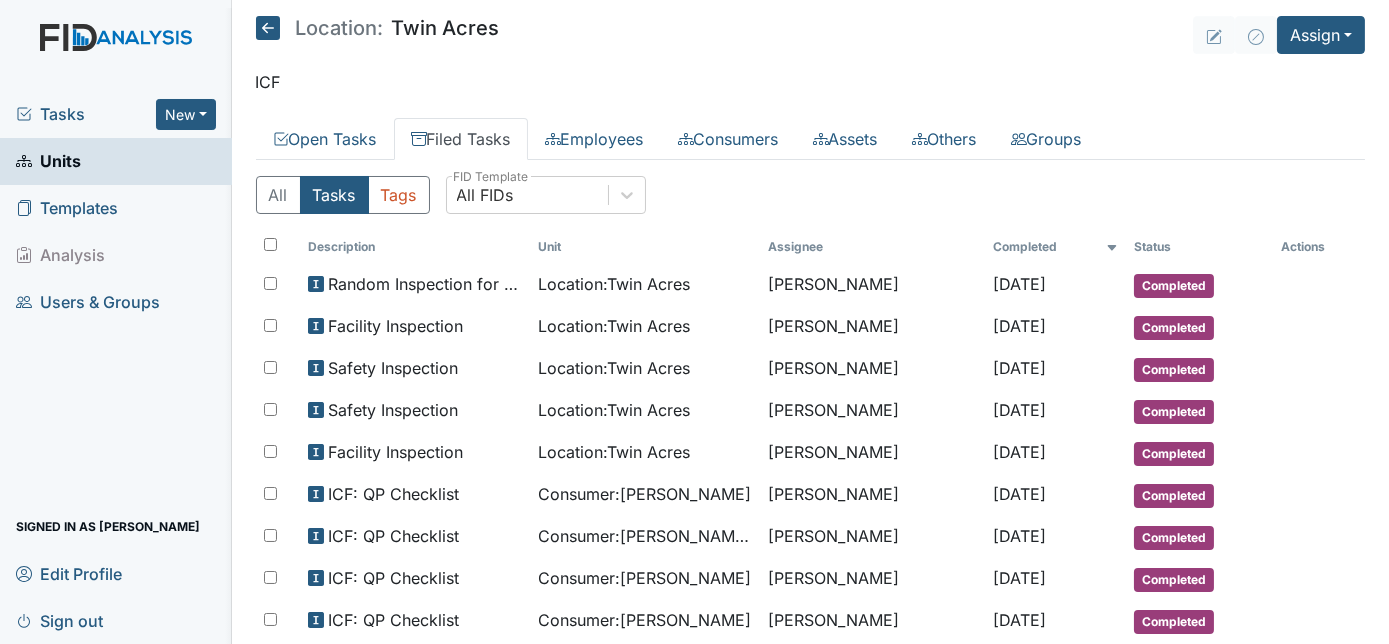 click on "Location:
Twin Acres
Assign
Assign Form
Assign Inspection
Assign Document
Assign Bundle" at bounding box center (811, 35) 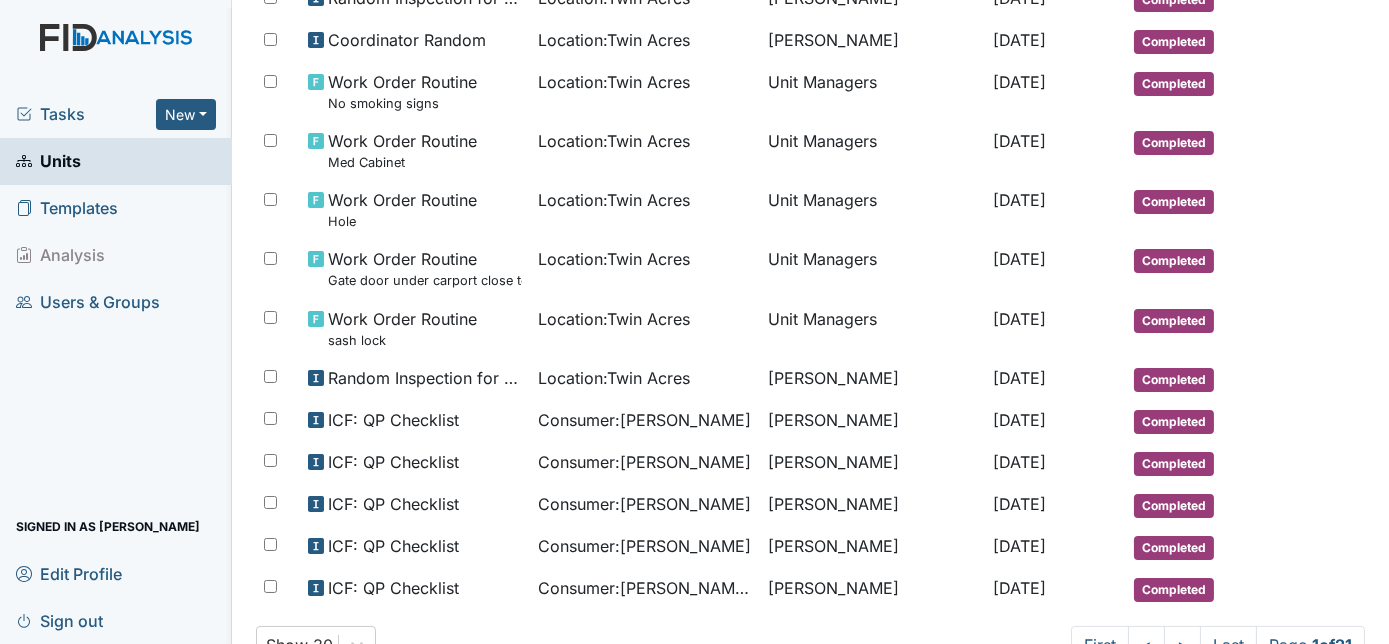 scroll, scrollTop: 1120, scrollLeft: 0, axis: vertical 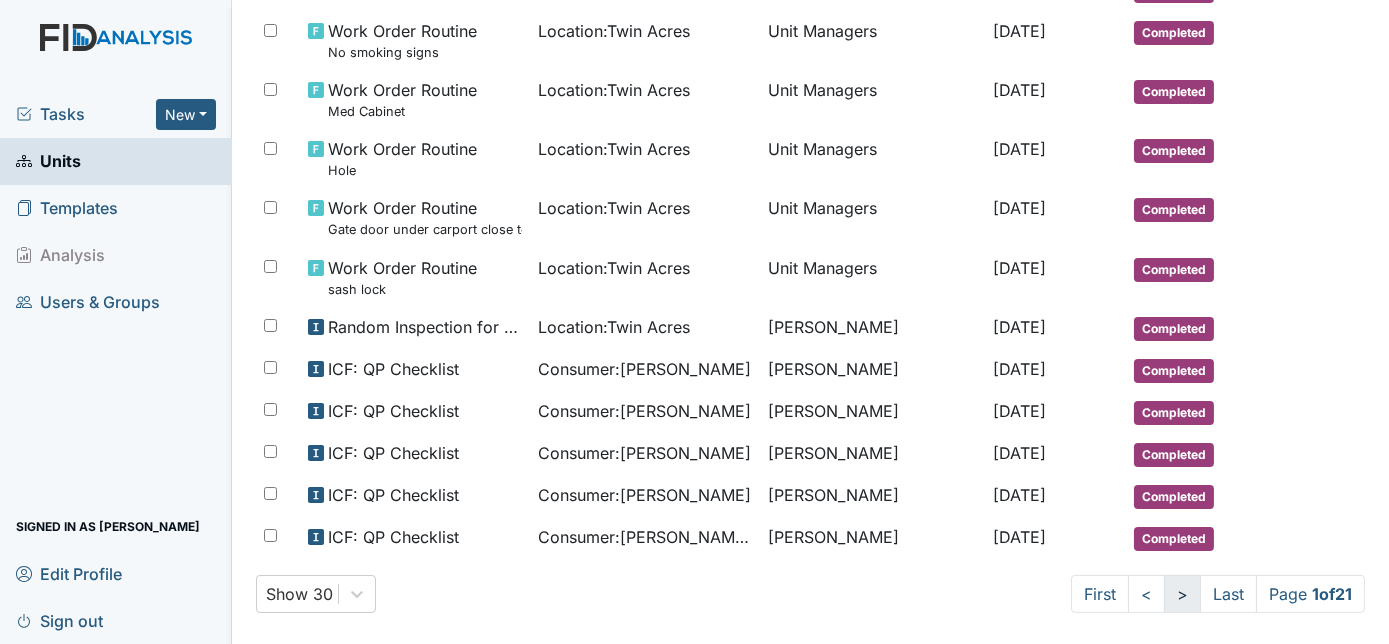 click on ">" at bounding box center [1182, 594] 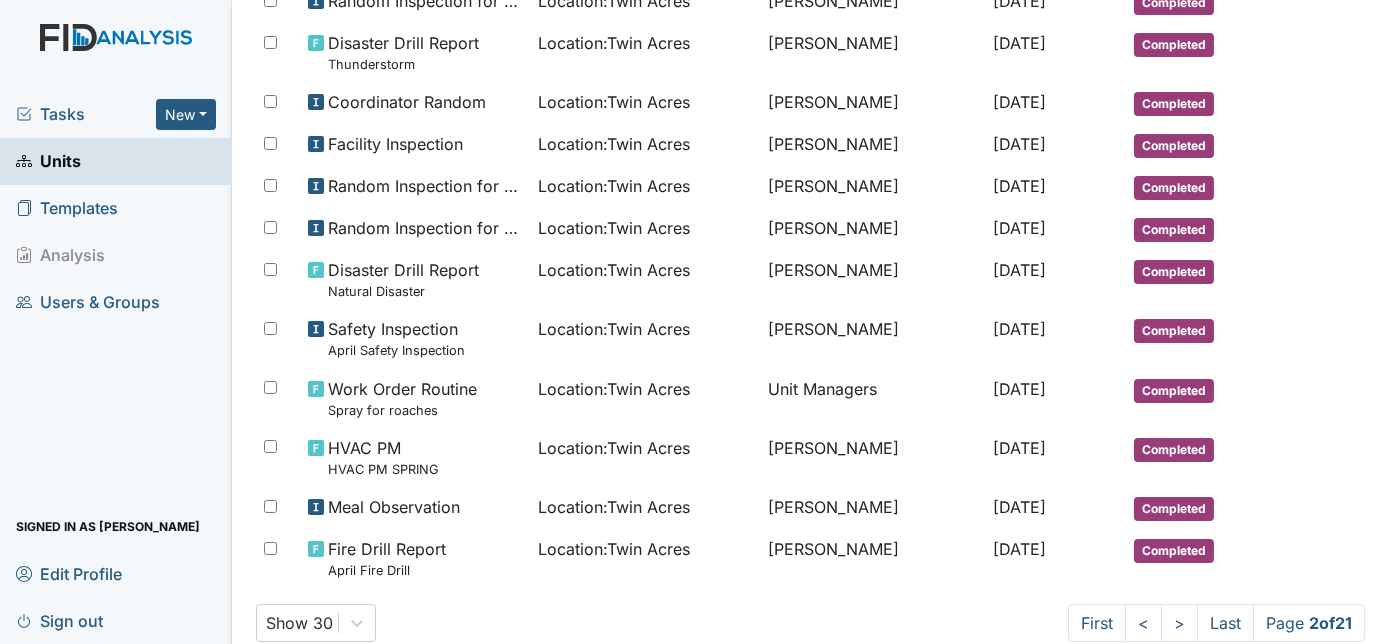 scroll, scrollTop: 1156, scrollLeft: 0, axis: vertical 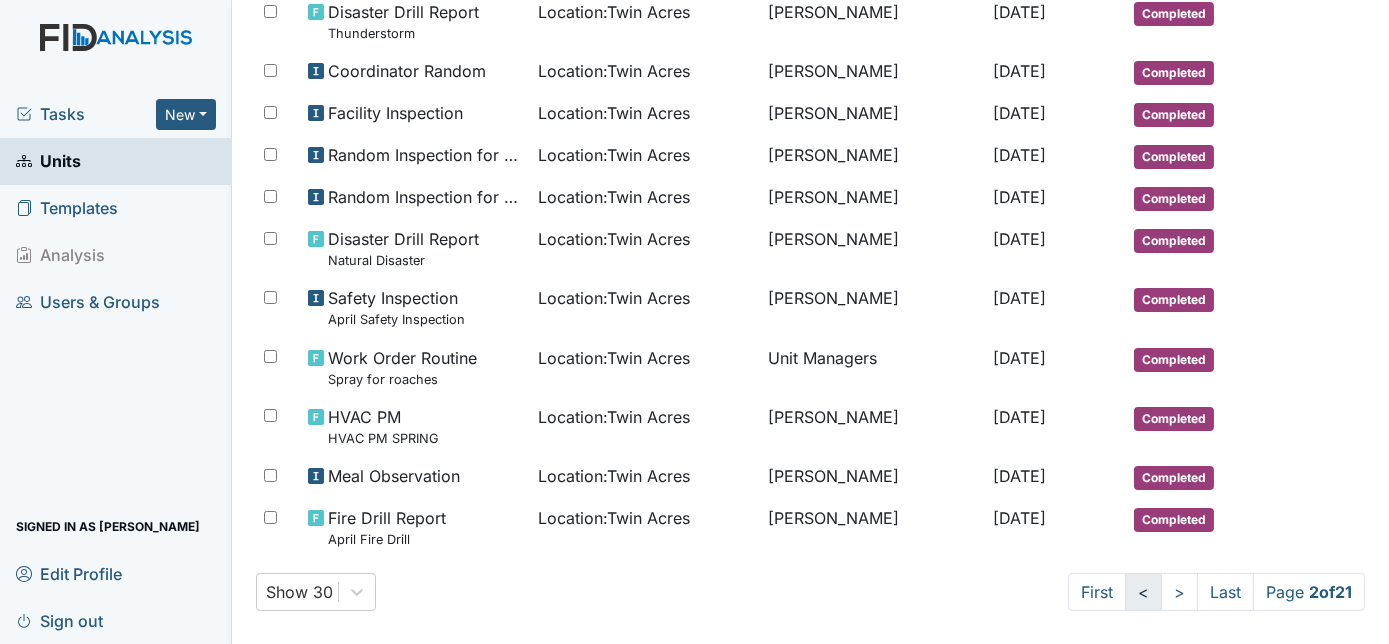 click on "<" at bounding box center [1143, 592] 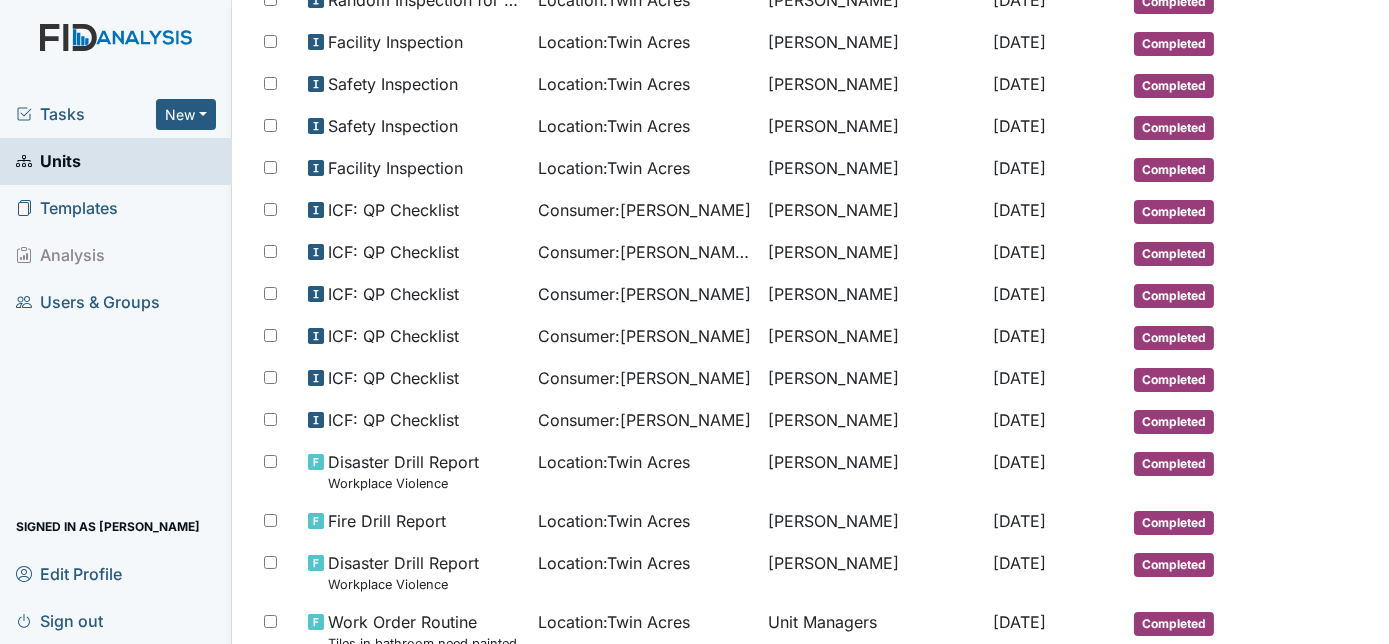 scroll, scrollTop: 248, scrollLeft: 0, axis: vertical 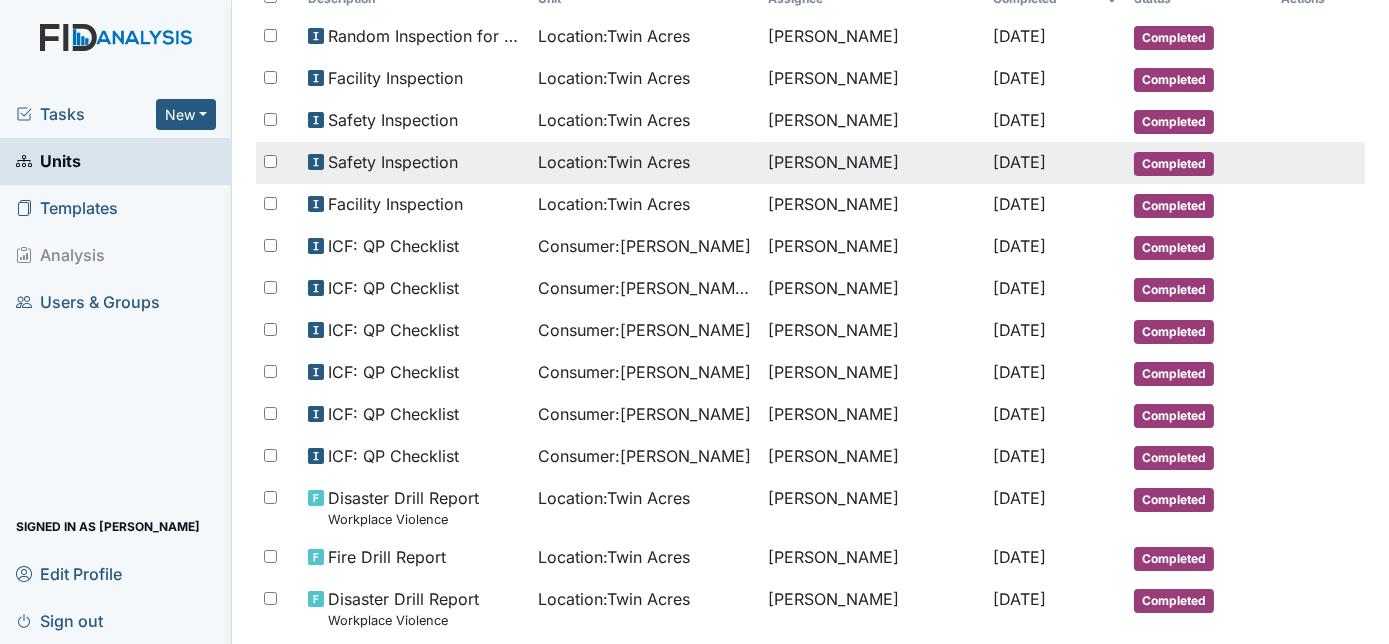 click on "[PERSON_NAME]" at bounding box center [872, 163] 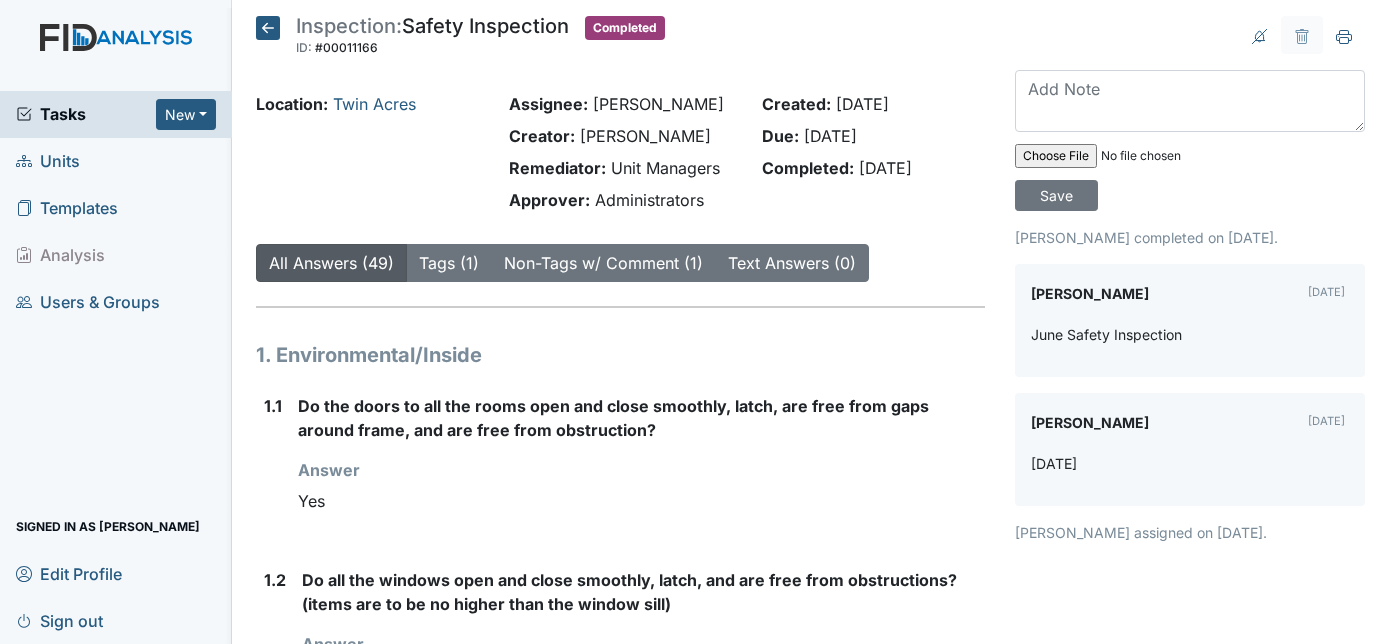 scroll, scrollTop: 0, scrollLeft: 0, axis: both 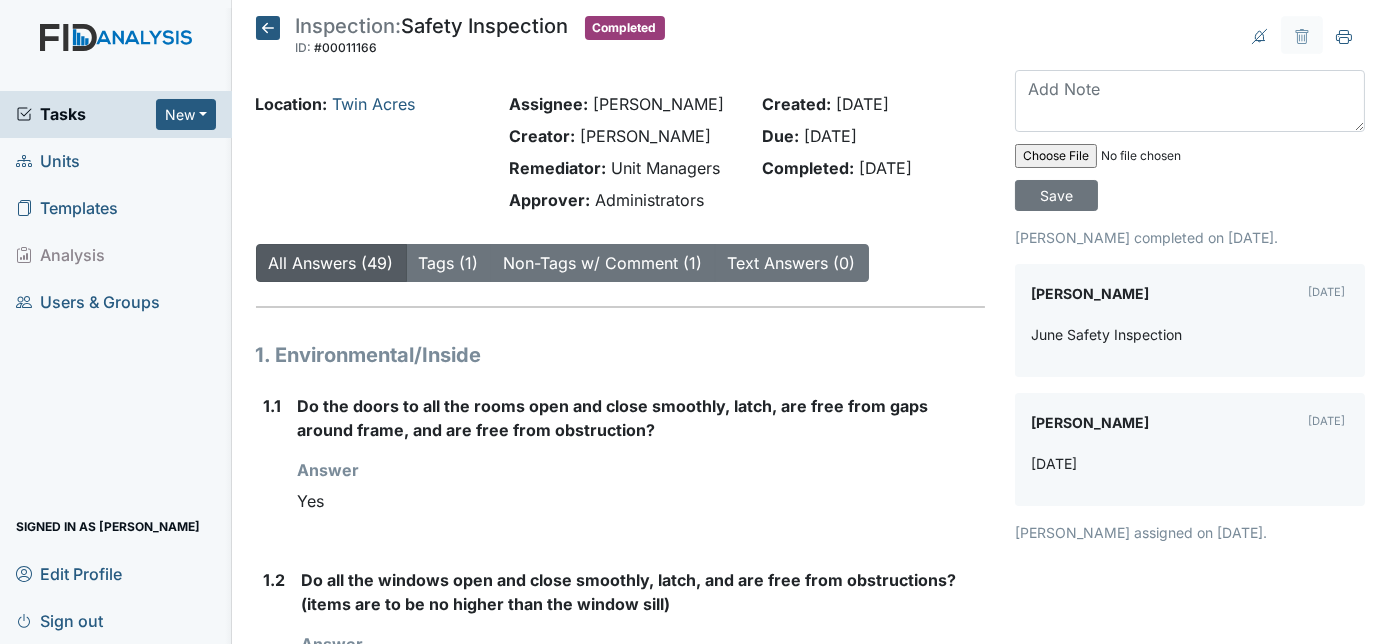 click on "Created:
May 31, 2025
Due:
Jun 14, 2025
Completed:
Jul 7, 2025" at bounding box center (873, 156) 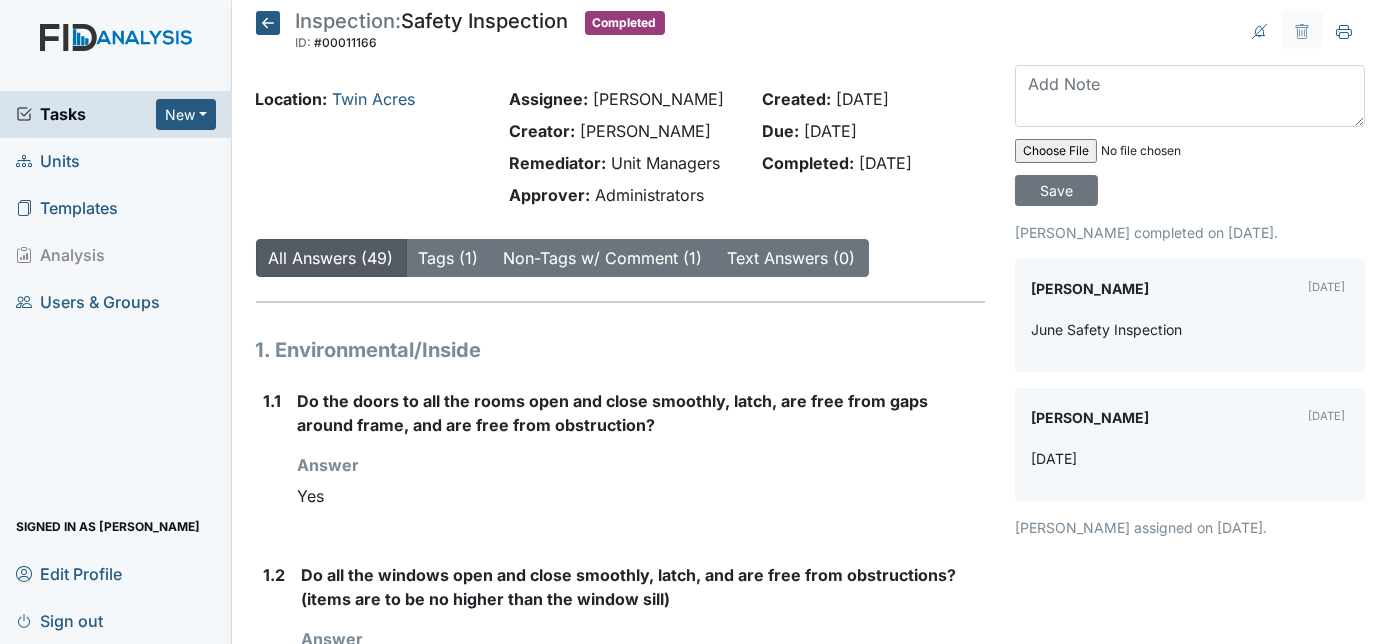 scroll, scrollTop: 0, scrollLeft: 0, axis: both 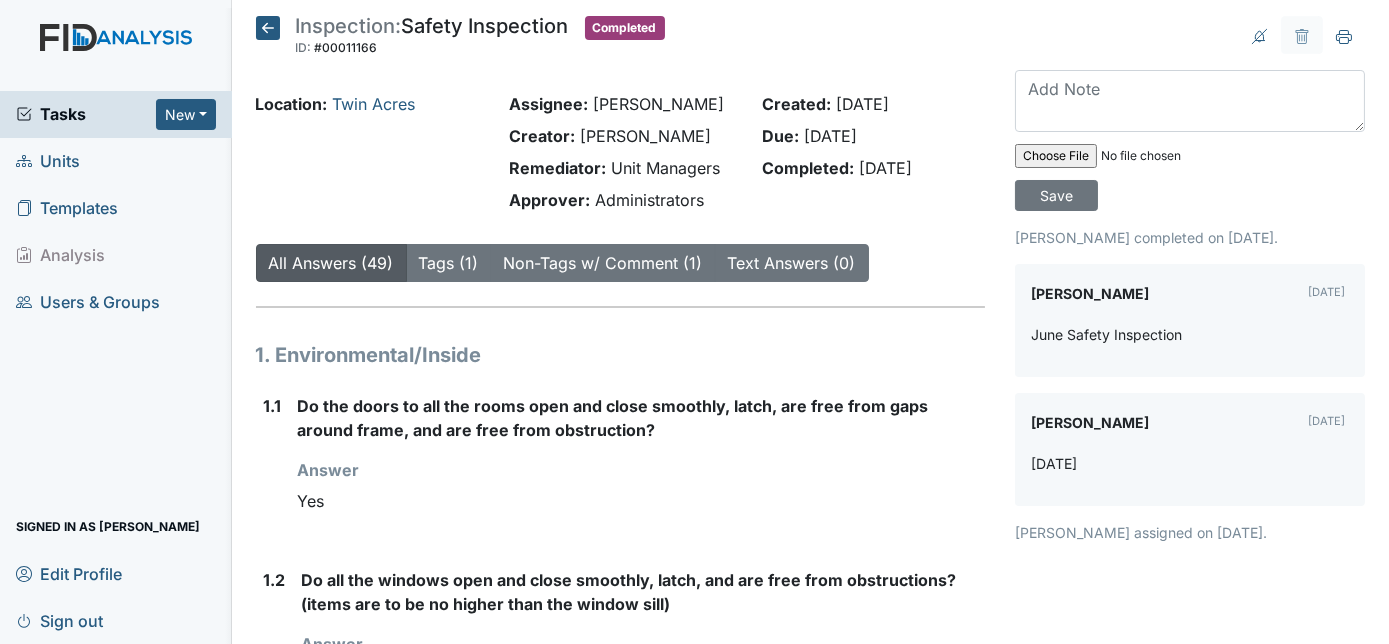 click on "Created:
May 31, 2025
Due:
Jun 14, 2025
Completed:
Jul 7, 2025" at bounding box center [873, 156] 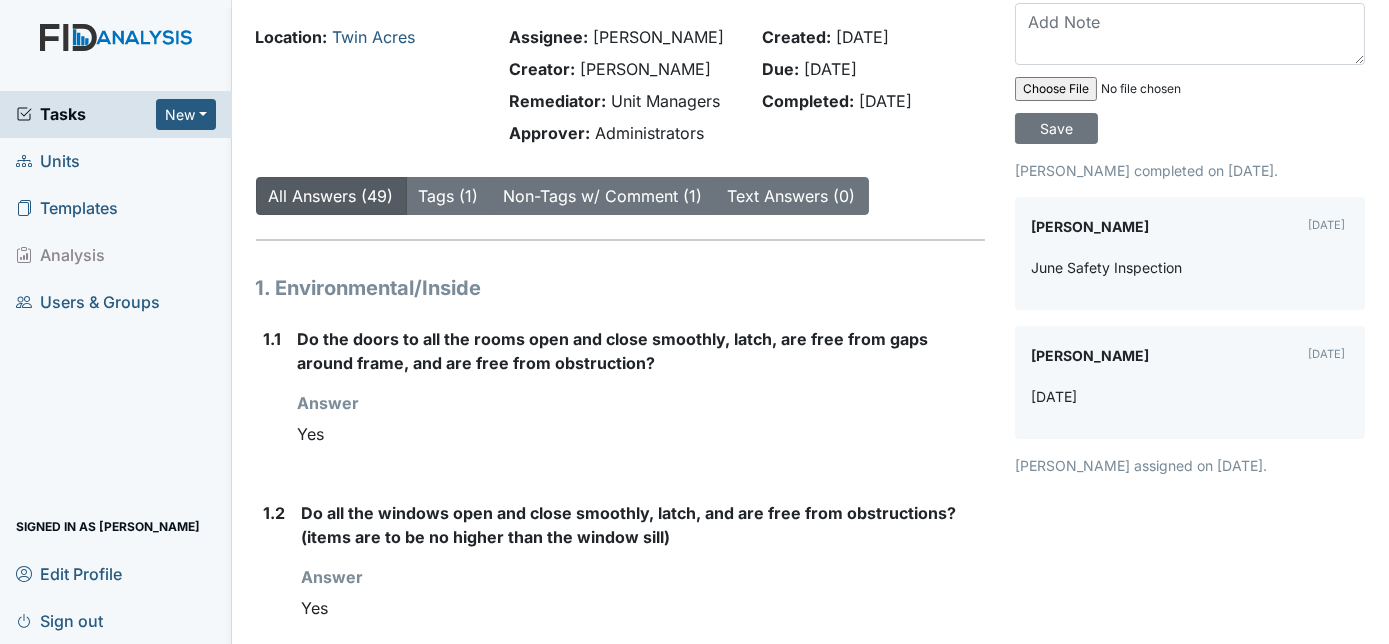 scroll, scrollTop: 0, scrollLeft: 0, axis: both 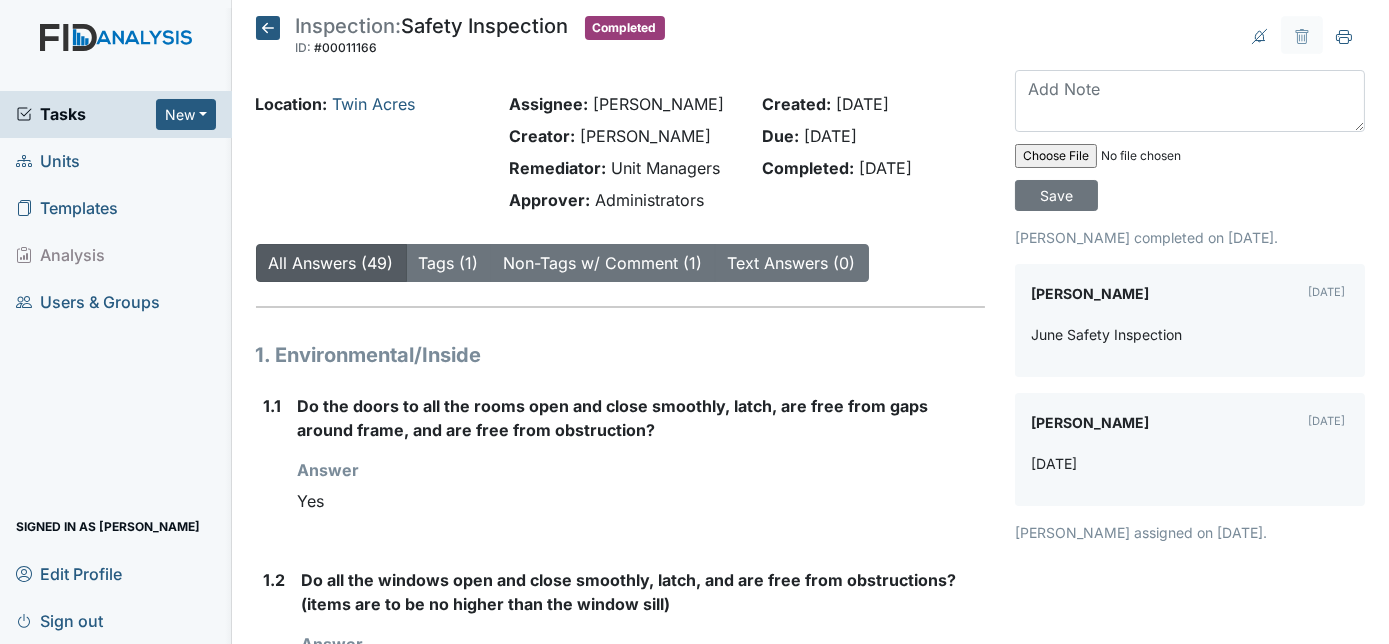 click on "Inspection:
Safety Inspection
ID:
#00011166
Completed
Autosaving...
Location:
Twin Acres
Assignee:
Neldra Satterthwaite
Creator:
Neldra Satterthwaite
Remediator:
Unit Managers
Approver:
Administrators
Created:
May 31, 2025
Due:
Jun 14, 2025
Completed:
Jul 7, 2025
All Answers
(49)
Tags
(1)
Non-Tags w/ Comment
(1)
Text Answers
(0)
1. Environmental/Inside
1.1
Do the doors to all the rooms open and close smoothly, latch, are free from gaps around frame, and are free from obstruction?
Answer
You must select one of the below options.
Yes
1.2
Do all the windows open and close smoothly, latch, and are free from obstructions? (items are to be no higher than the window sill)
Answer
You must select one of the below options.
Yes
1.3
Answer
Yes
1.4" at bounding box center (811, 322) 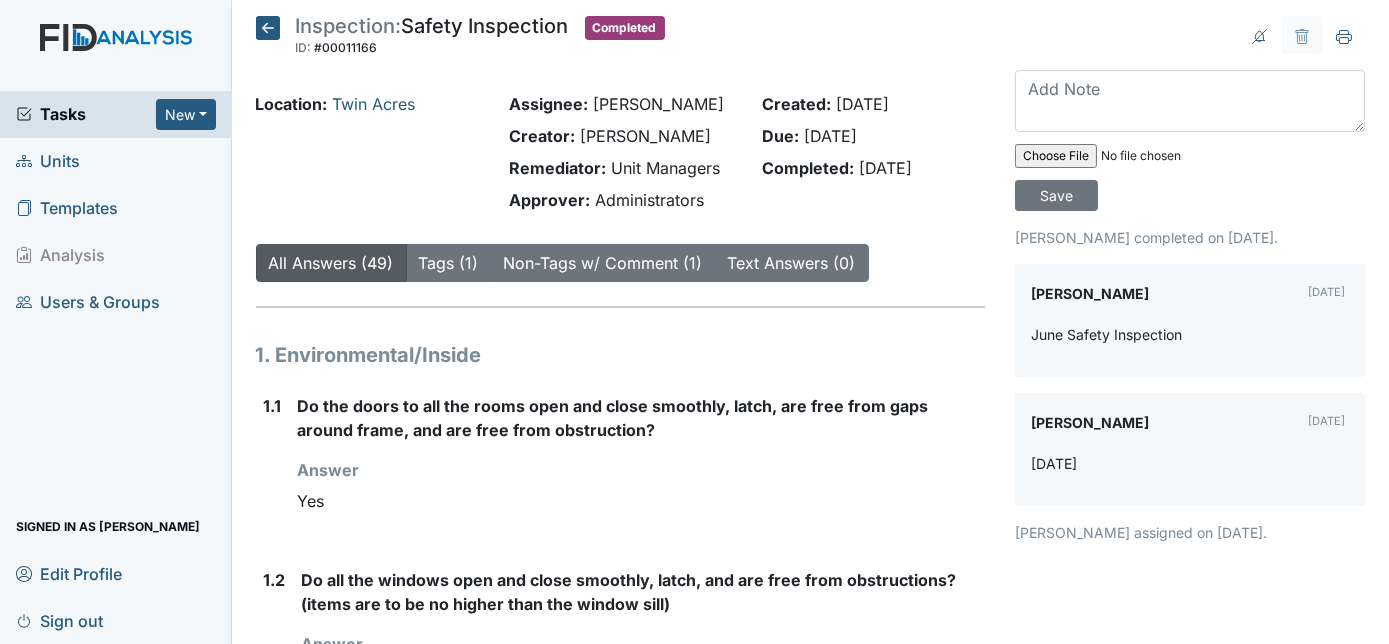 click 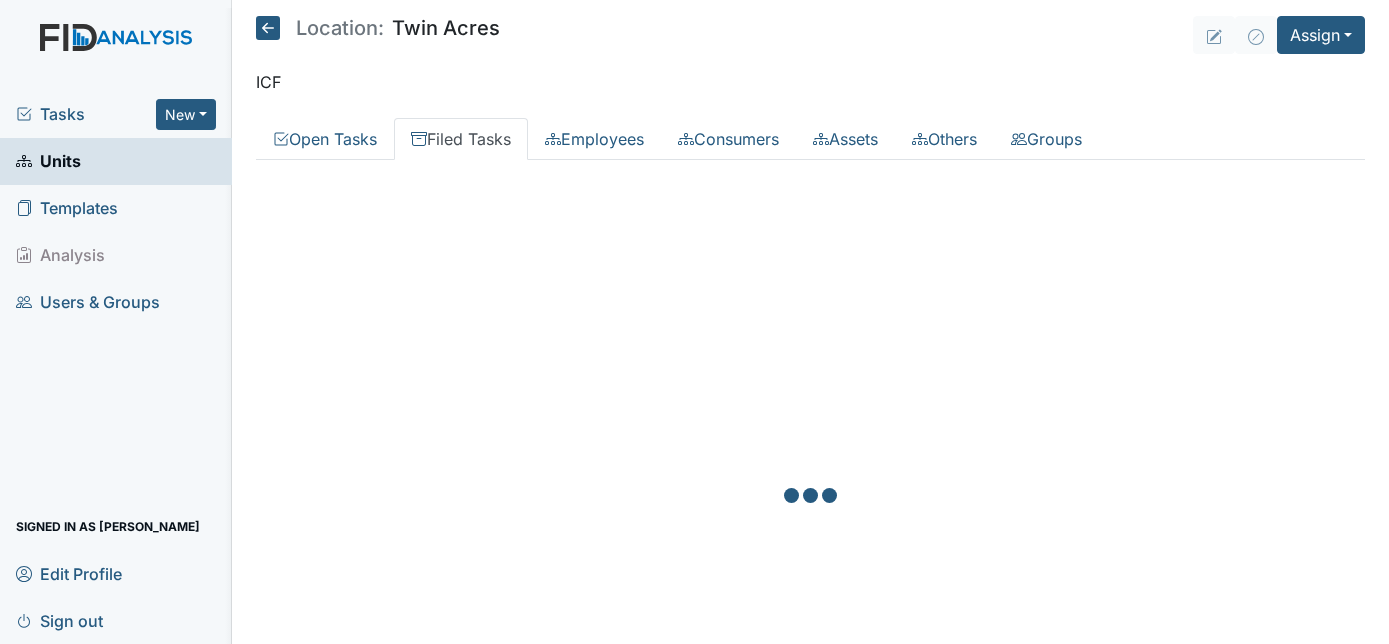 scroll, scrollTop: 0, scrollLeft: 0, axis: both 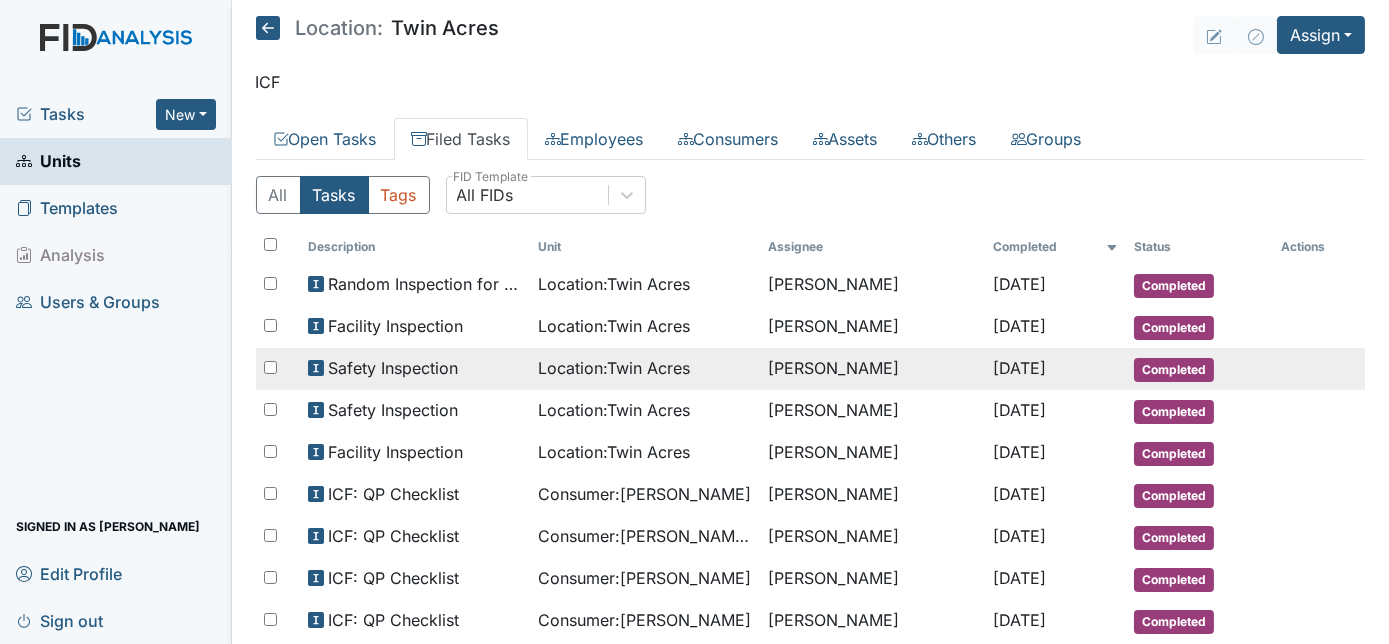 click on "Location :  [GEOGRAPHIC_DATA]" at bounding box center (645, 369) 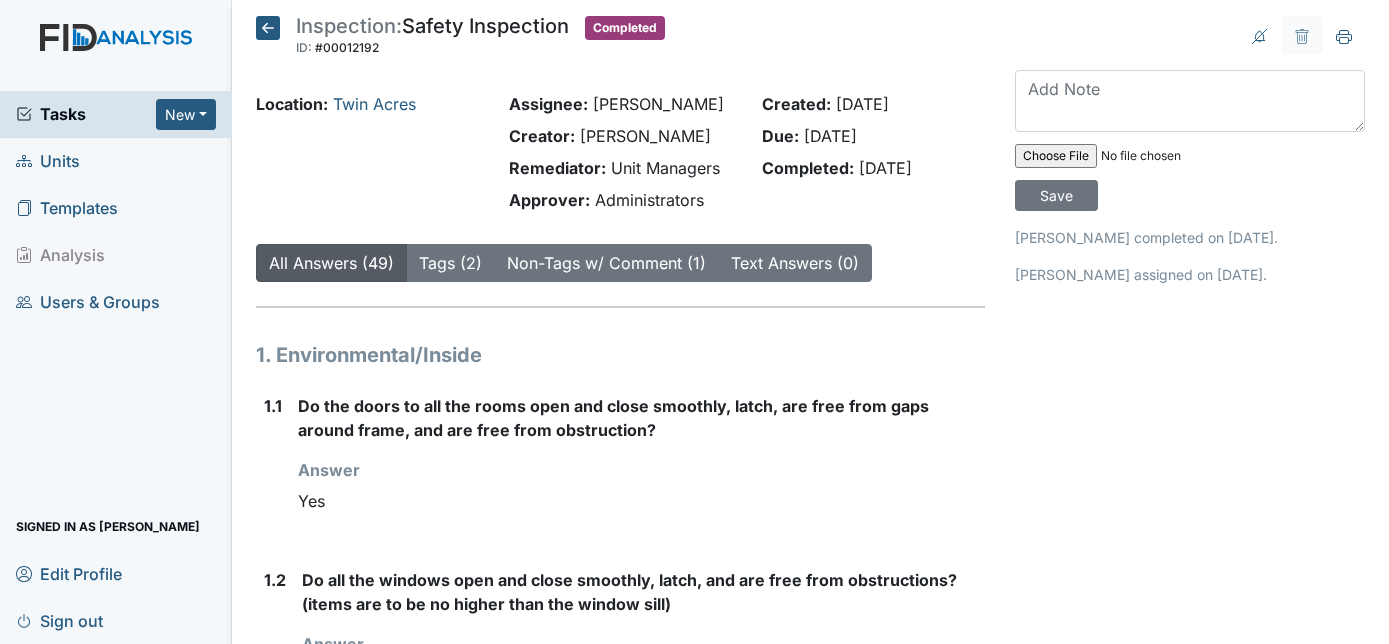 scroll, scrollTop: 0, scrollLeft: 0, axis: both 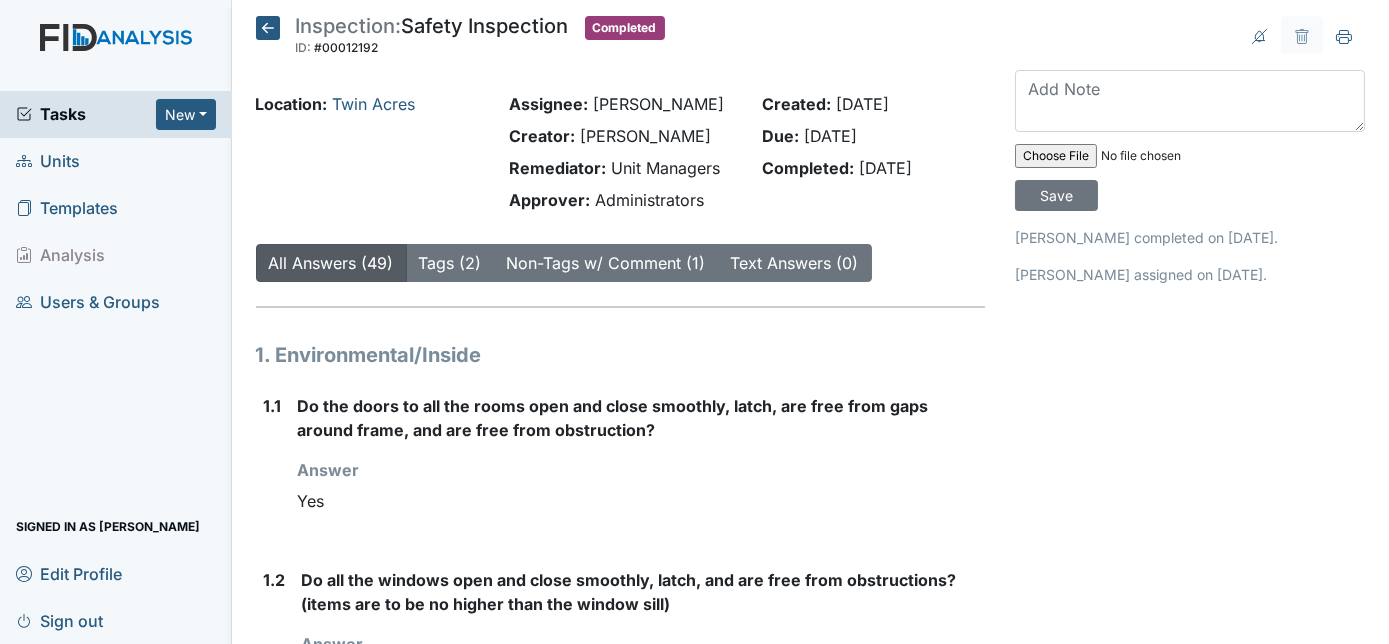click on "Inspection:
Safety Inspection
ID:
#00012192
Completed
Autosaving...
Location:
Twin Acres
Assignee:
Neldra Satterthwaite
Creator:
Neldra Satterthwaite
Remediator:
Unit Managers
Approver:
Administrators
Created:
Jul 8, 2025
Due:
Jul 22, 2025
Completed:
Jul 8, 2025
All Answers
(49)
Tags
(2)
Non-Tags w/ Comment
(1)
Text Answers
(0)
1. Environmental/Inside
1.1
Do the doors to all the rooms open and close smoothly, latch, are free from gaps around frame, and are free from obstruction?
Answer
You must select one of the below options.
Yes
1.2
Do all the windows open and close smoothly, latch, and are free from obstructions? (items are to be no higher than the window sill)
Answer
You must select one of the below options.
Yes
1.3
Answer
Yes
1.4" at bounding box center (621, 4270) 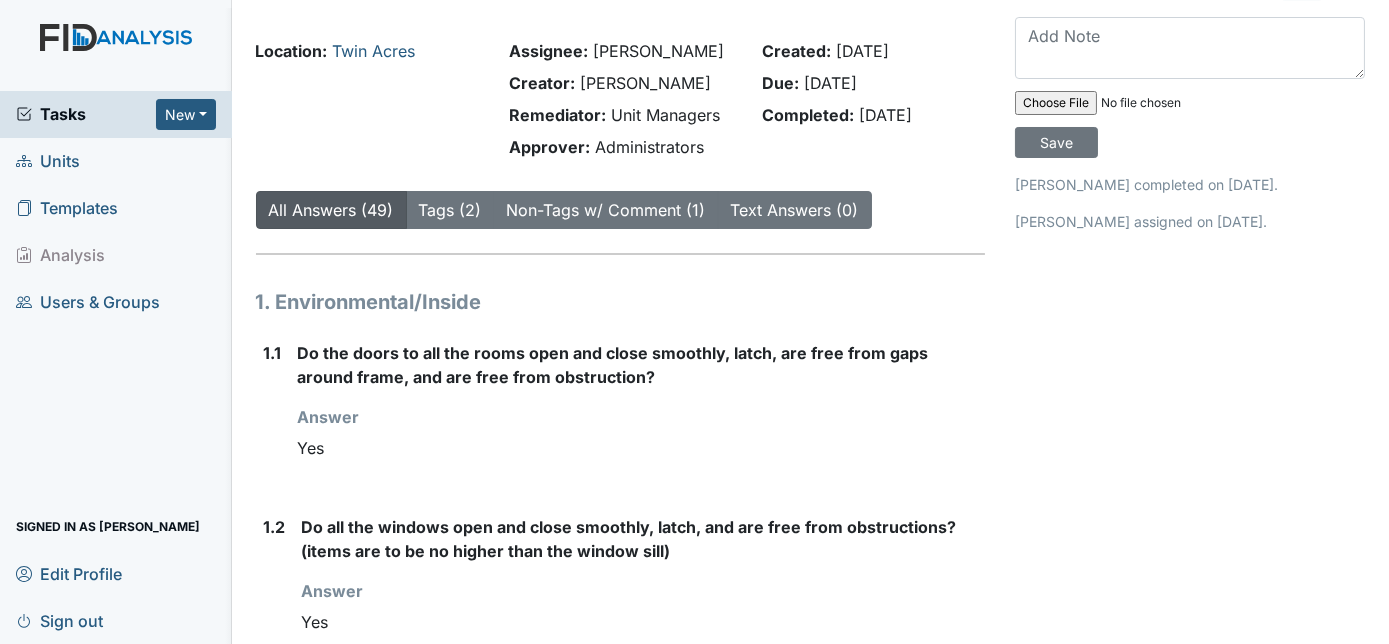 scroll, scrollTop: 0, scrollLeft: 0, axis: both 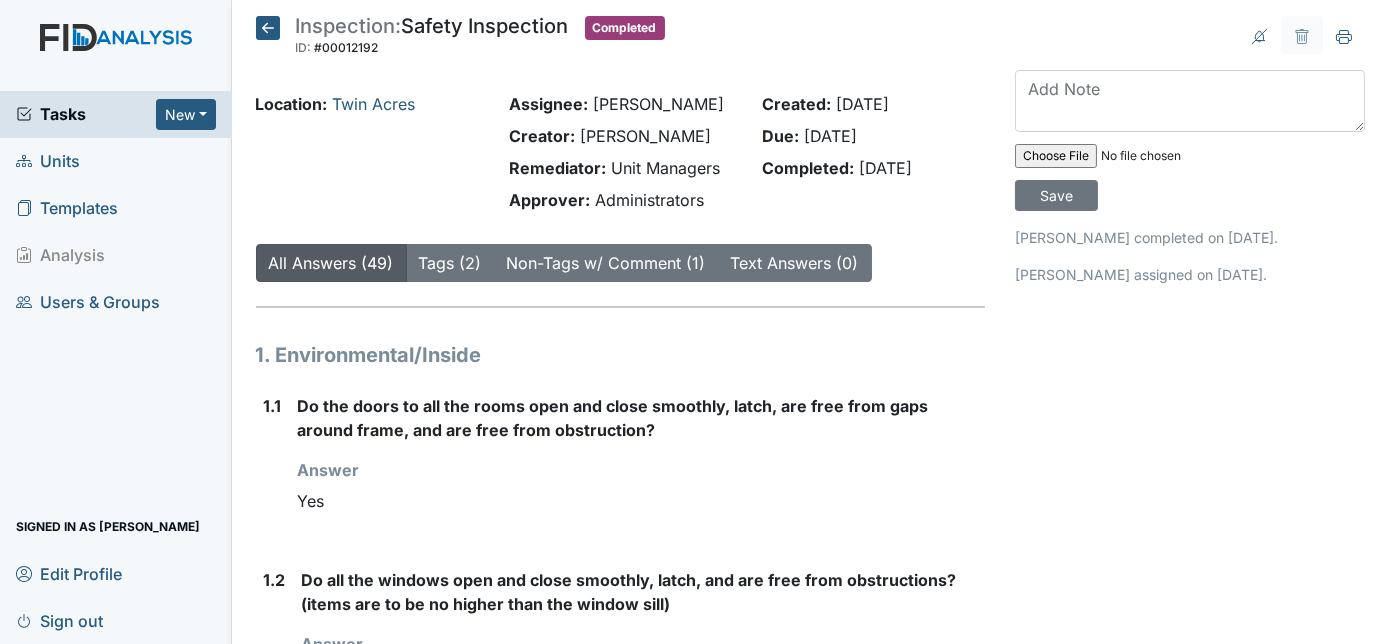 click 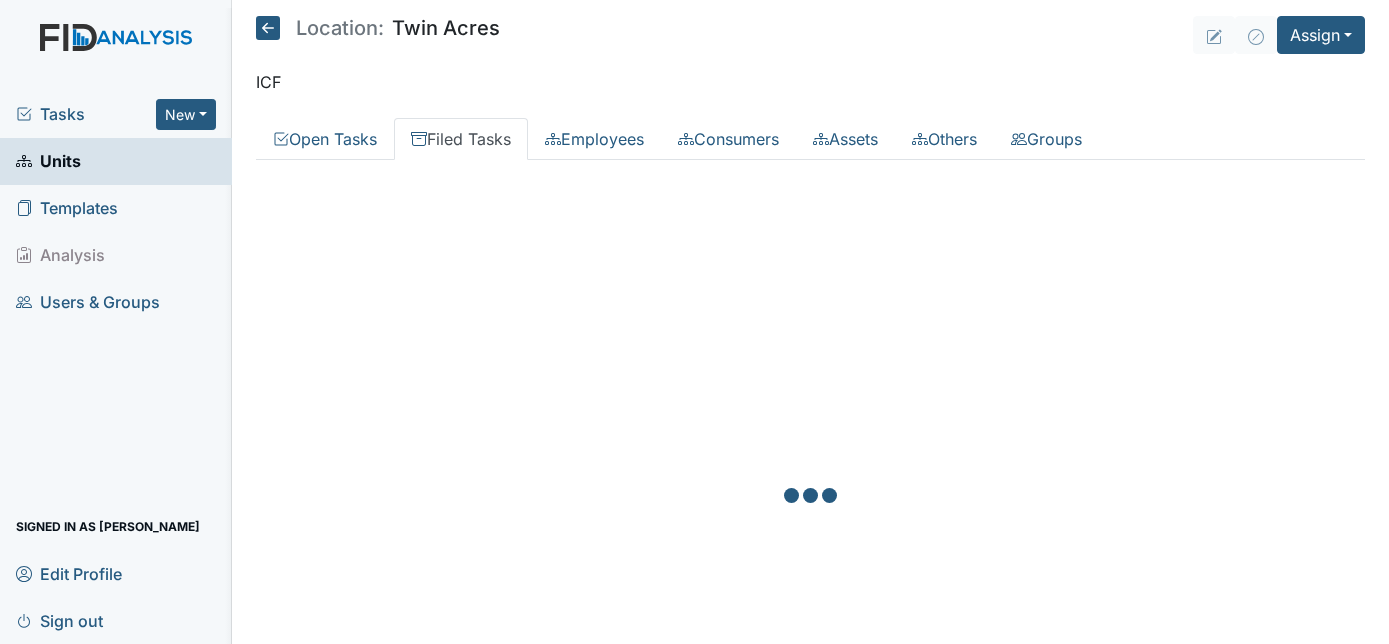 scroll, scrollTop: 0, scrollLeft: 0, axis: both 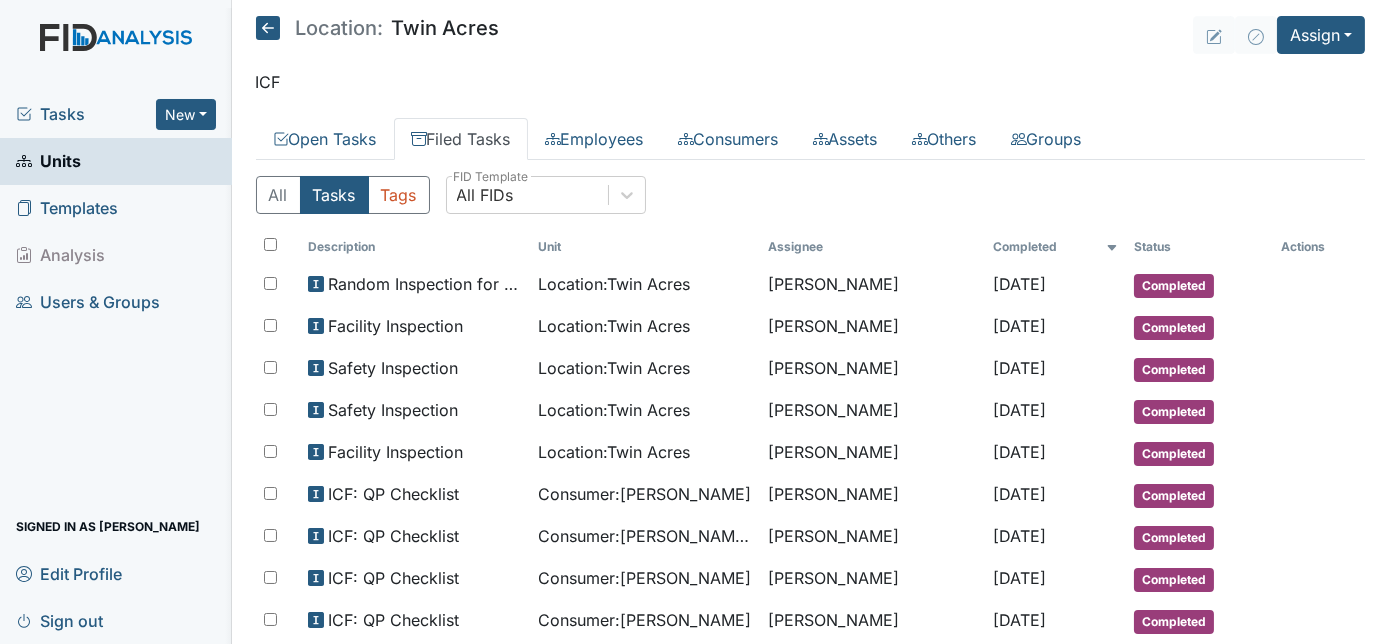 click on "ICF" at bounding box center [811, 82] 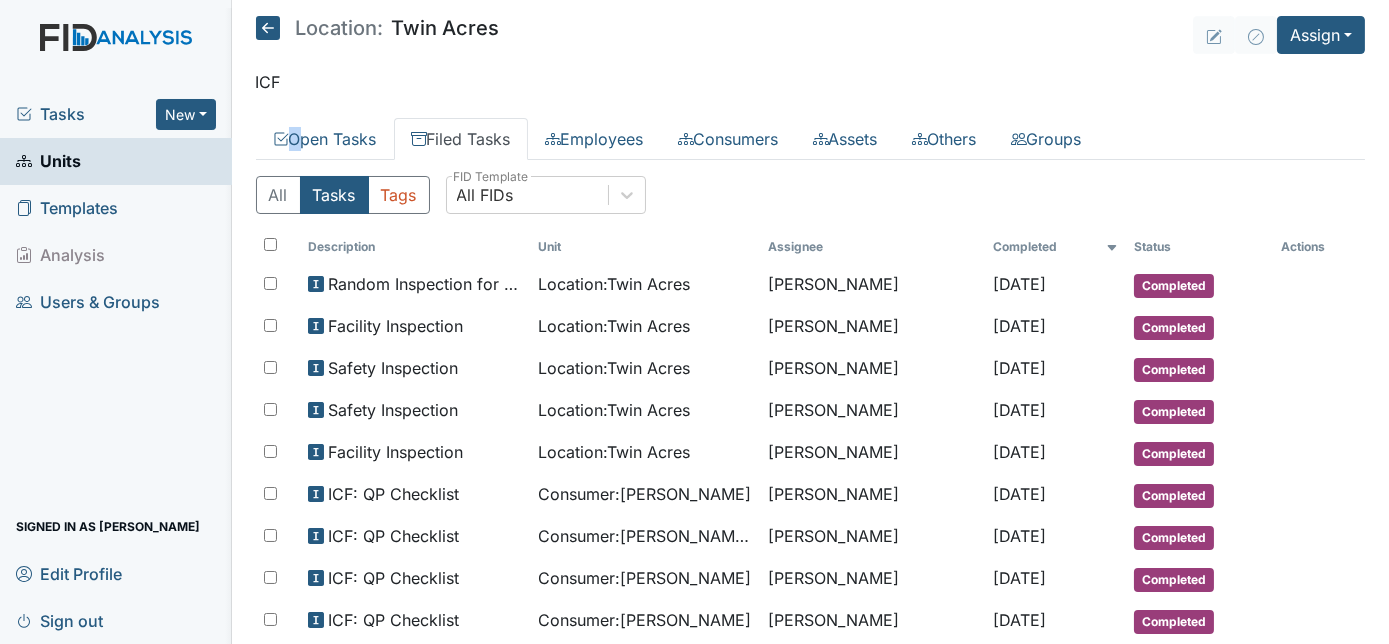 click on "ICF" at bounding box center [811, 82] 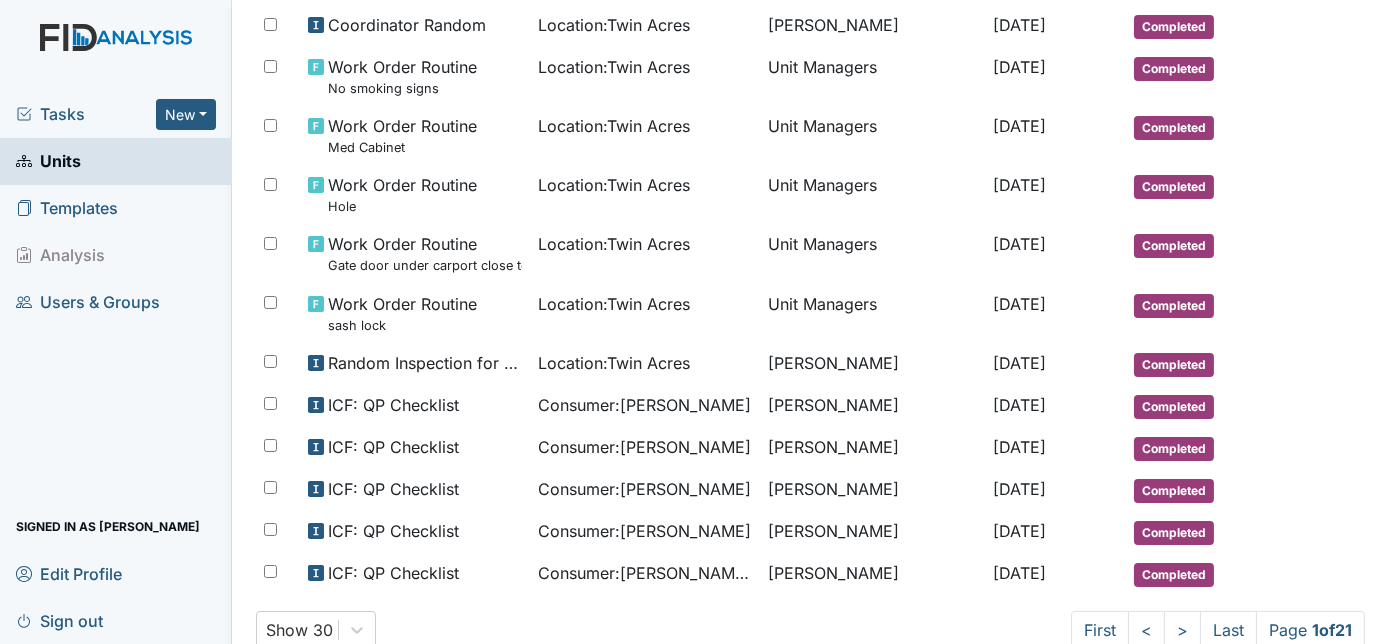 scroll, scrollTop: 1048, scrollLeft: 0, axis: vertical 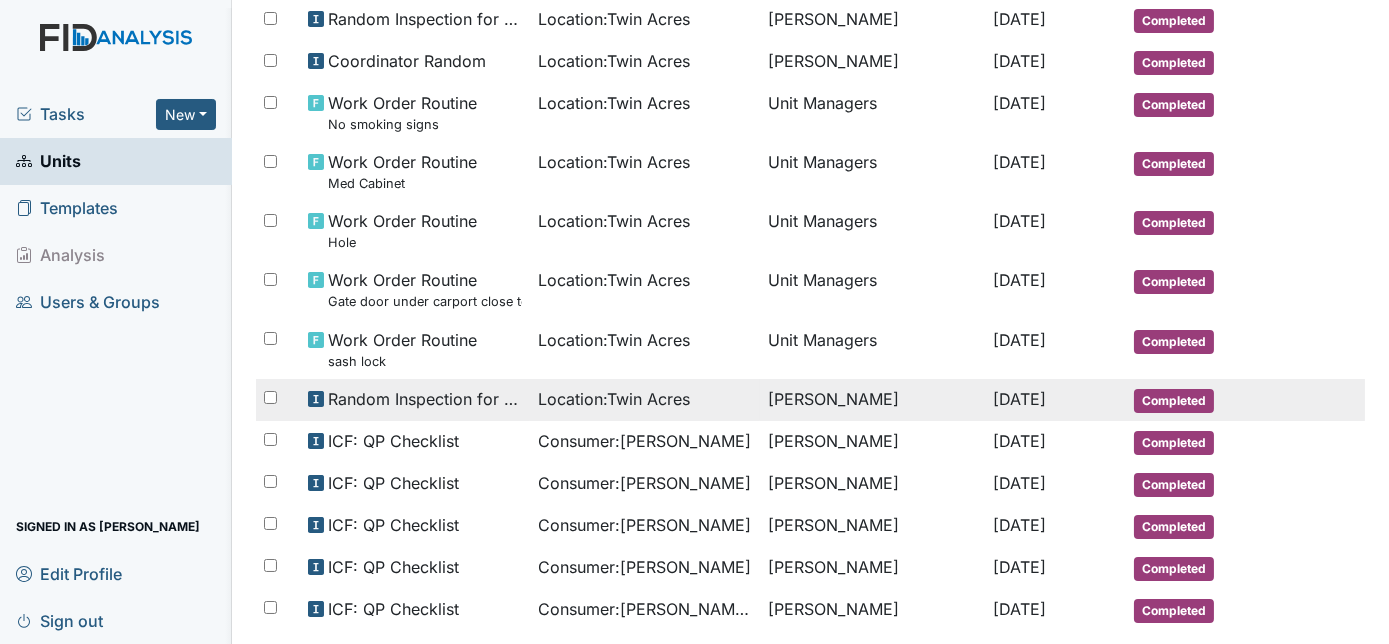 click on "Random Inspection for AM" at bounding box center [425, 399] 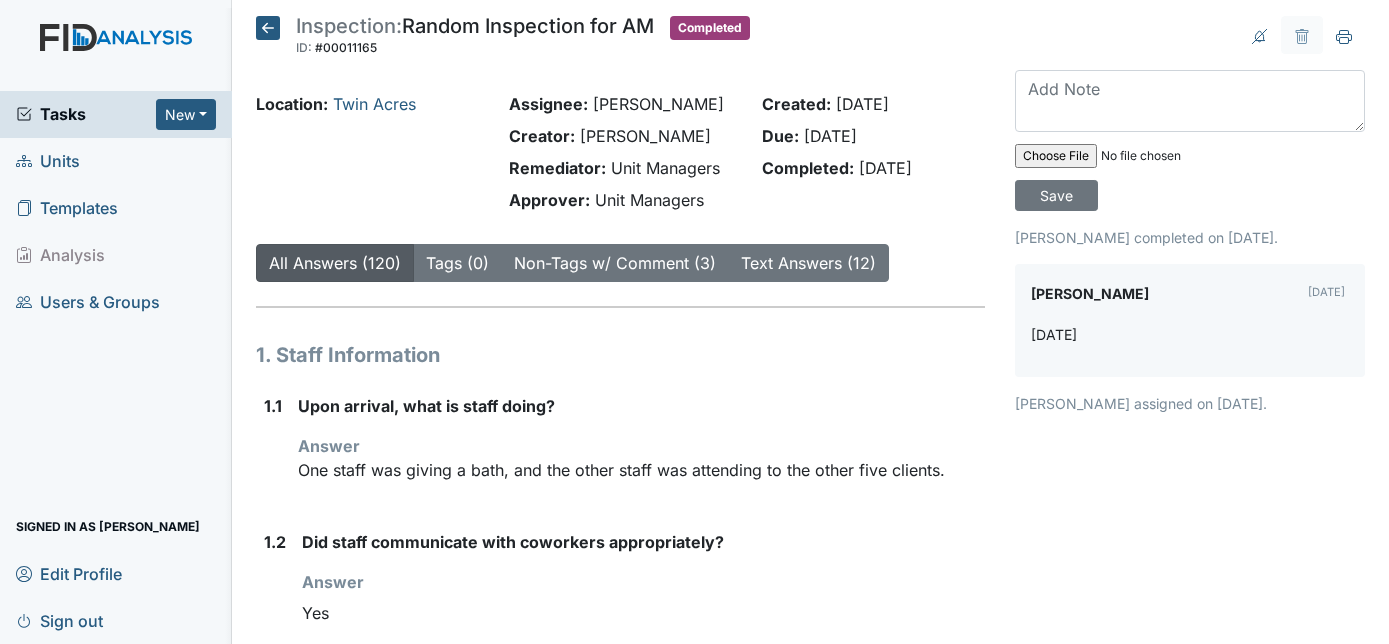 scroll, scrollTop: 0, scrollLeft: 0, axis: both 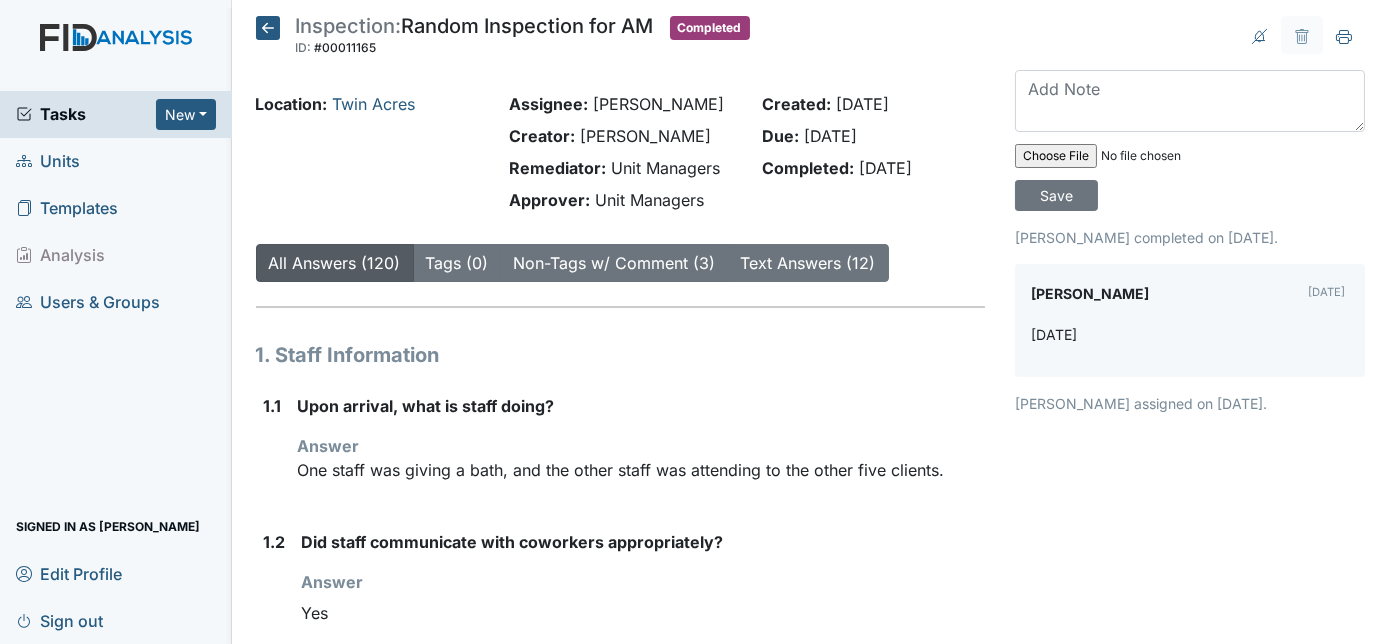 click on "1. Staff Information" at bounding box center (621, 355) 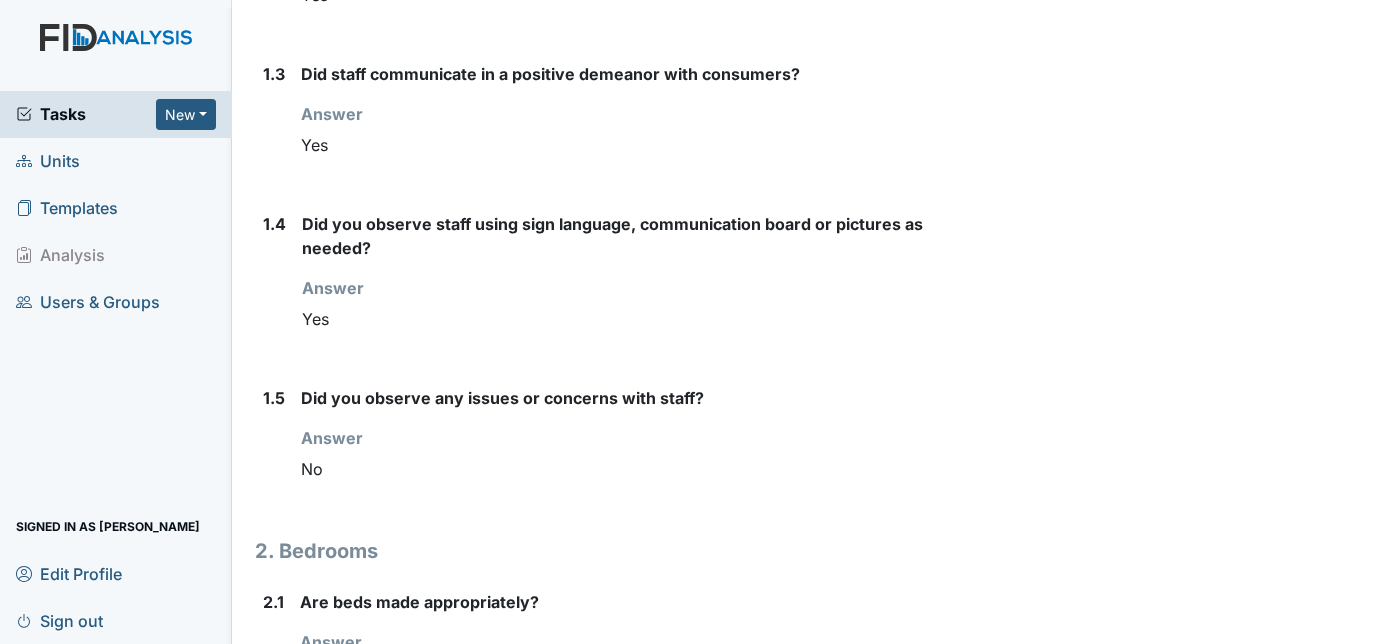 scroll, scrollTop: 654, scrollLeft: 0, axis: vertical 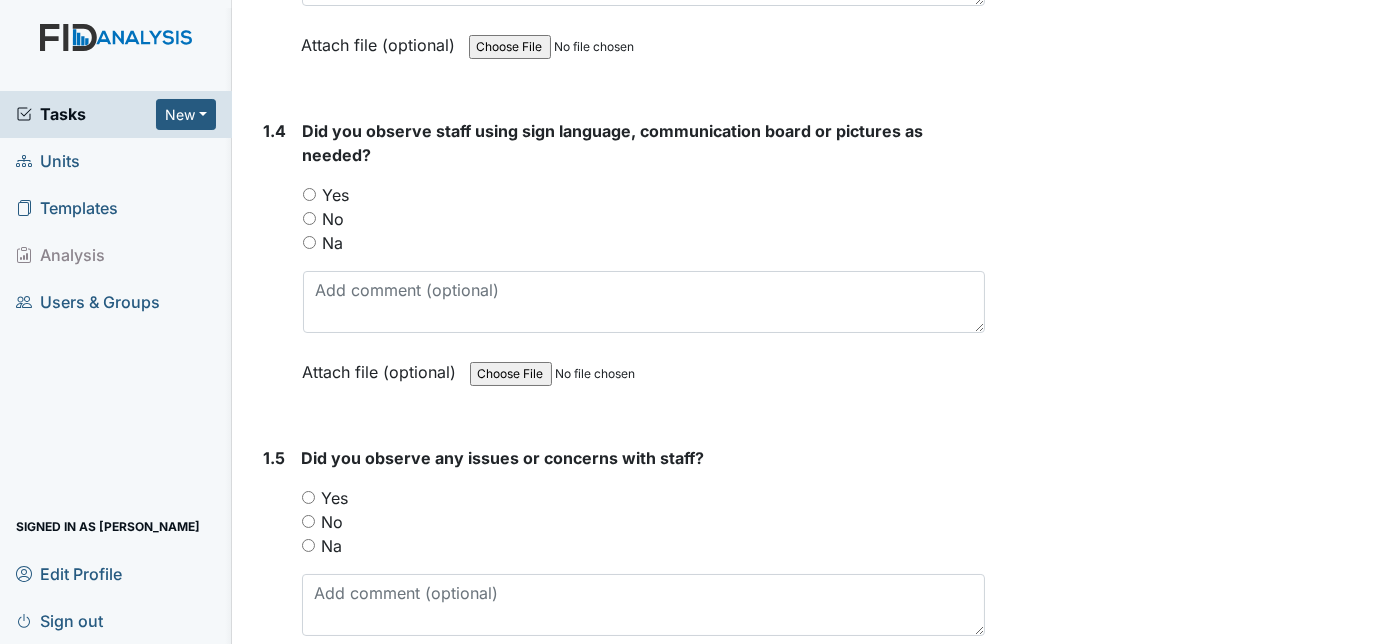 click on "No" at bounding box center [309, 218] 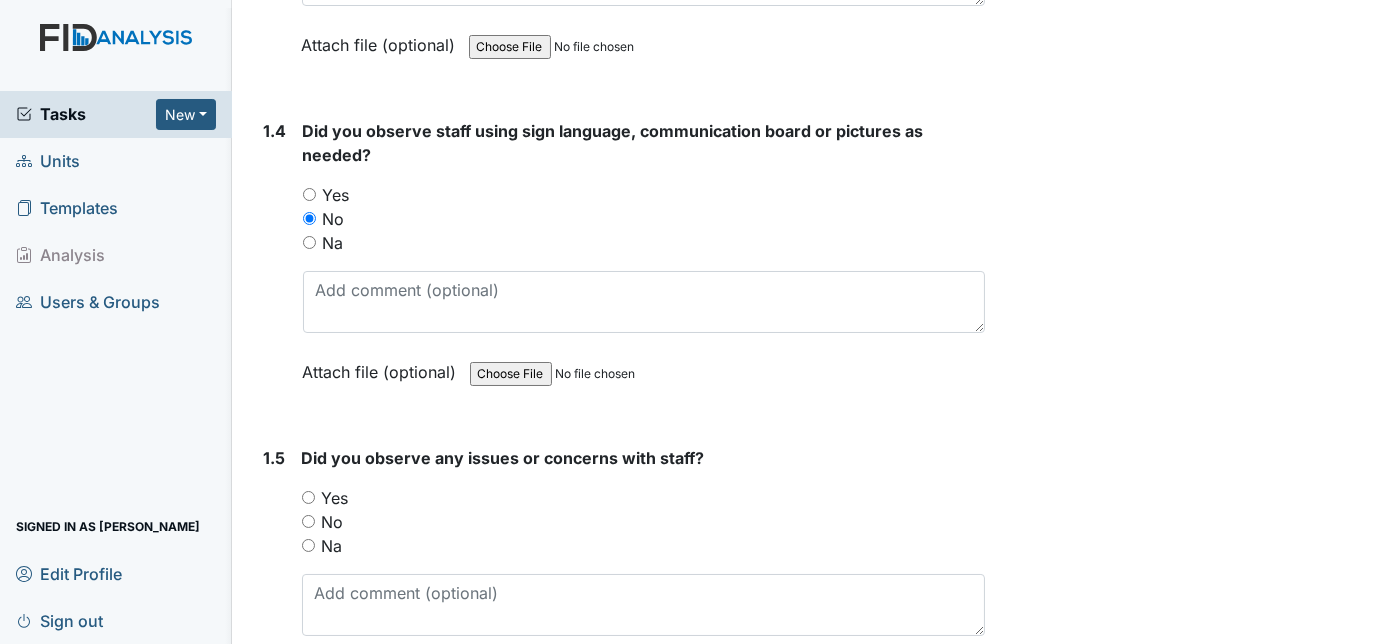click on "1.4" at bounding box center [275, 266] 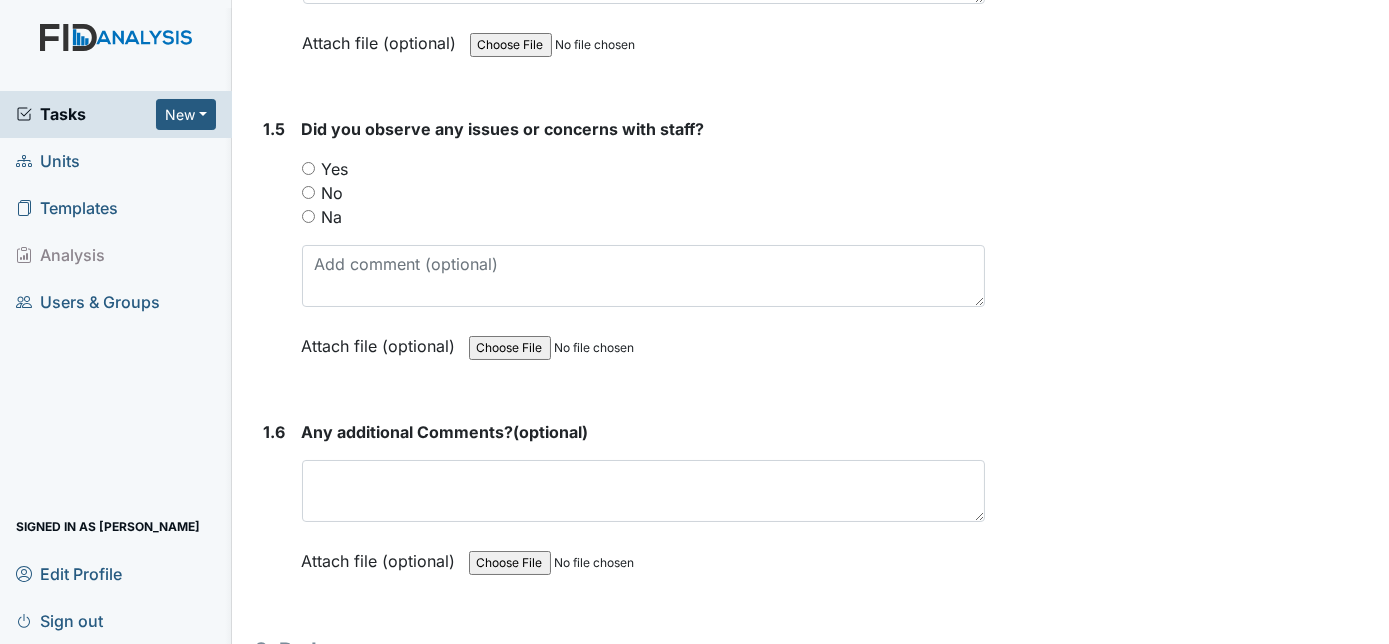 scroll, scrollTop: 1430, scrollLeft: 0, axis: vertical 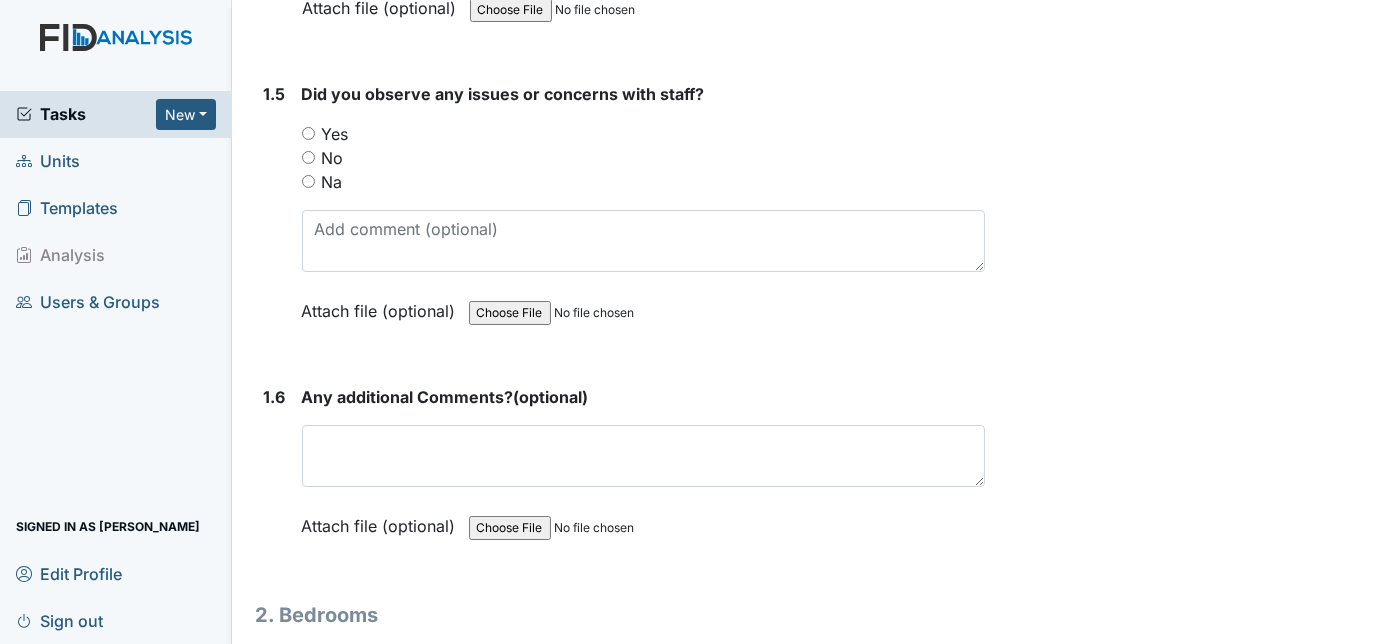 click on "No" at bounding box center [308, 157] 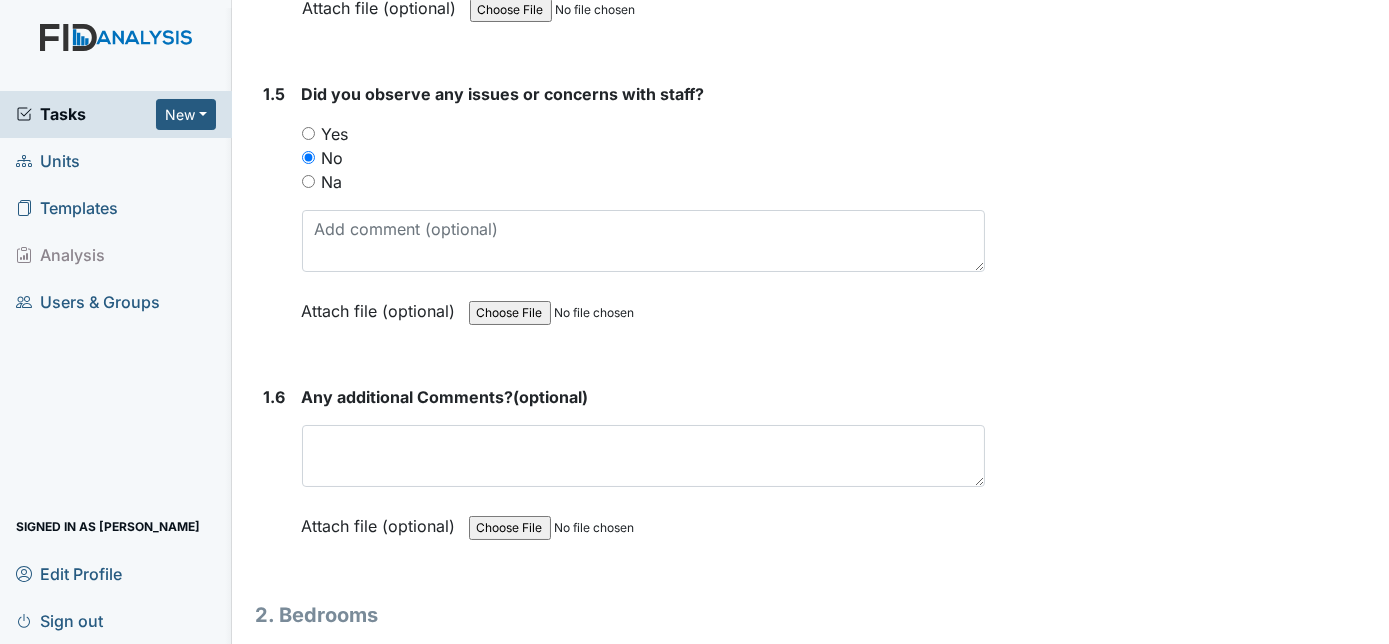 click on "1.5" at bounding box center [275, 217] 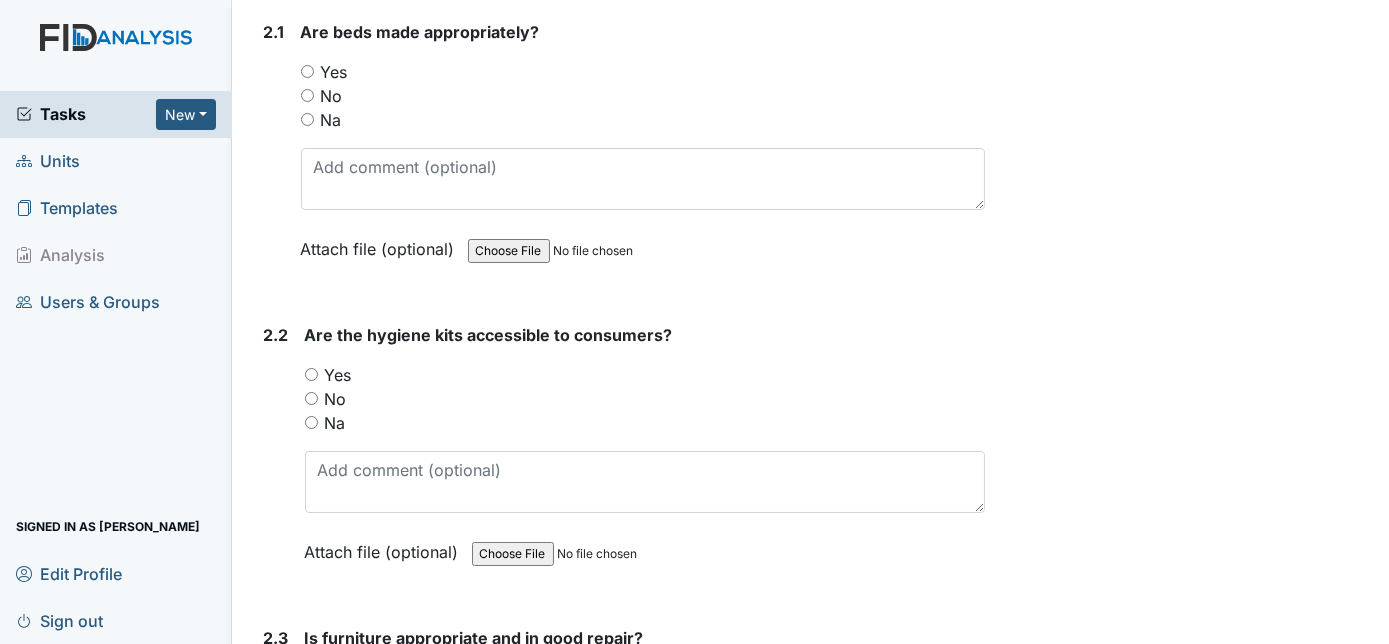 scroll, scrollTop: 2036, scrollLeft: 0, axis: vertical 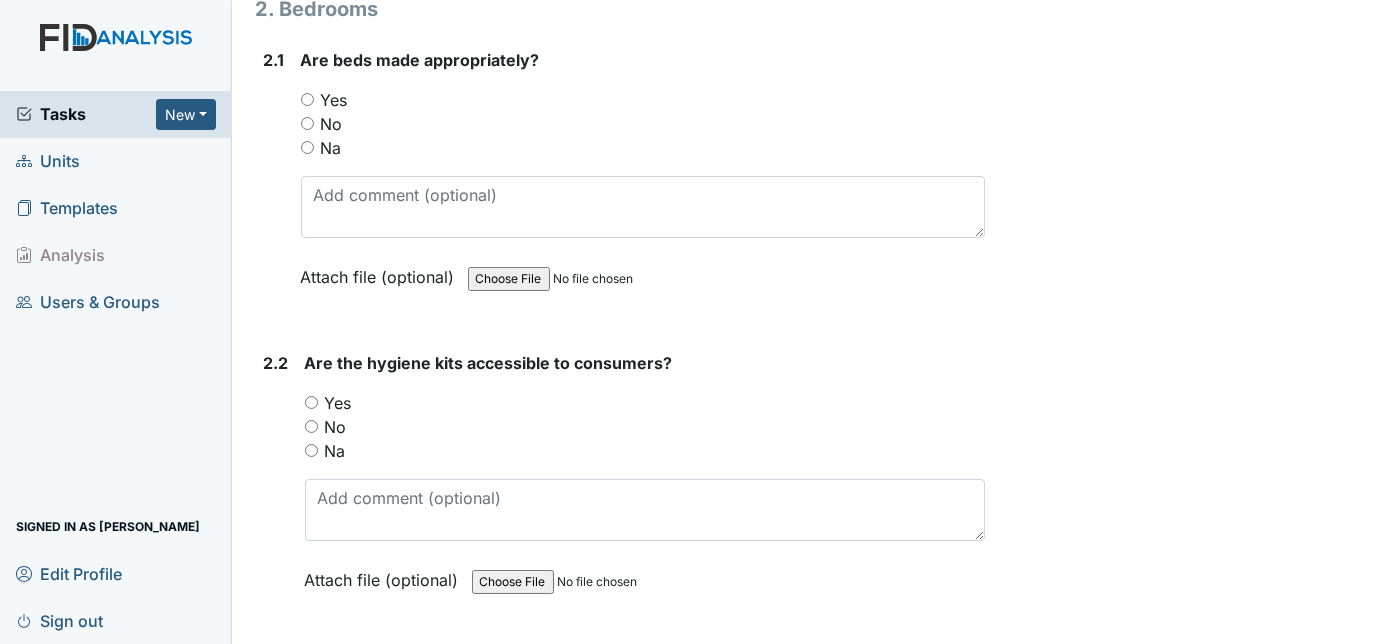 click on "Yes" at bounding box center [643, 100] 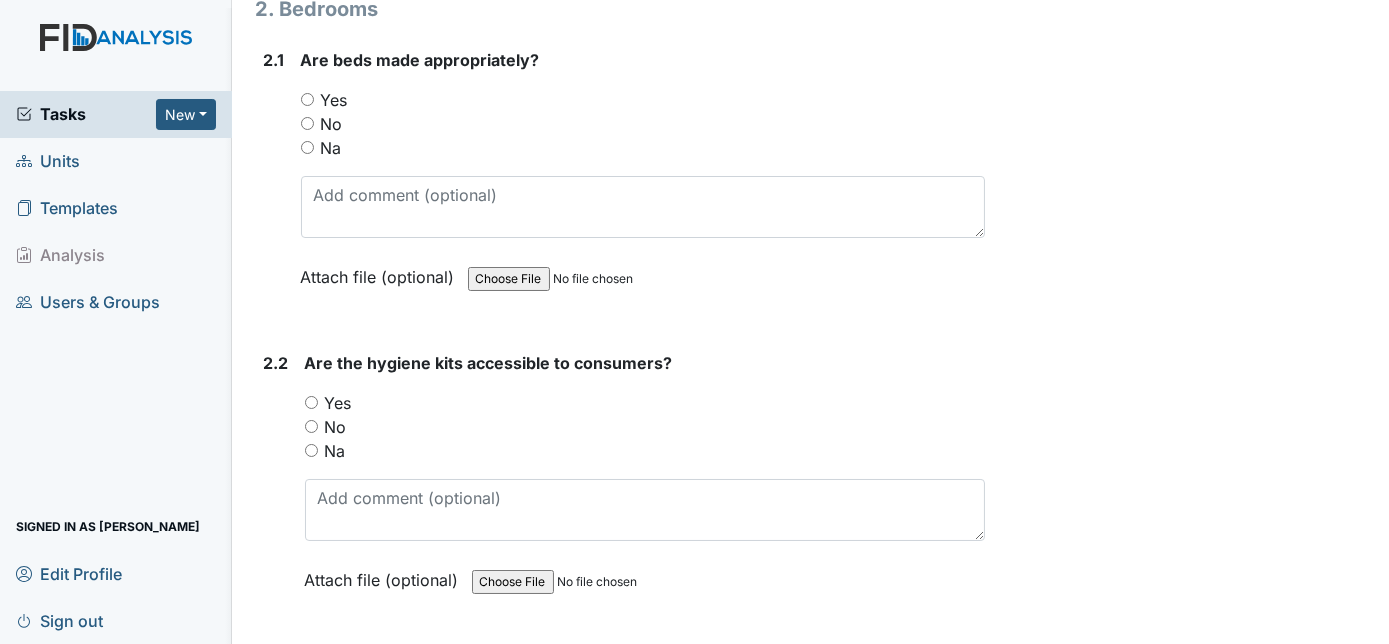 click on "Yes" at bounding box center (307, 99) 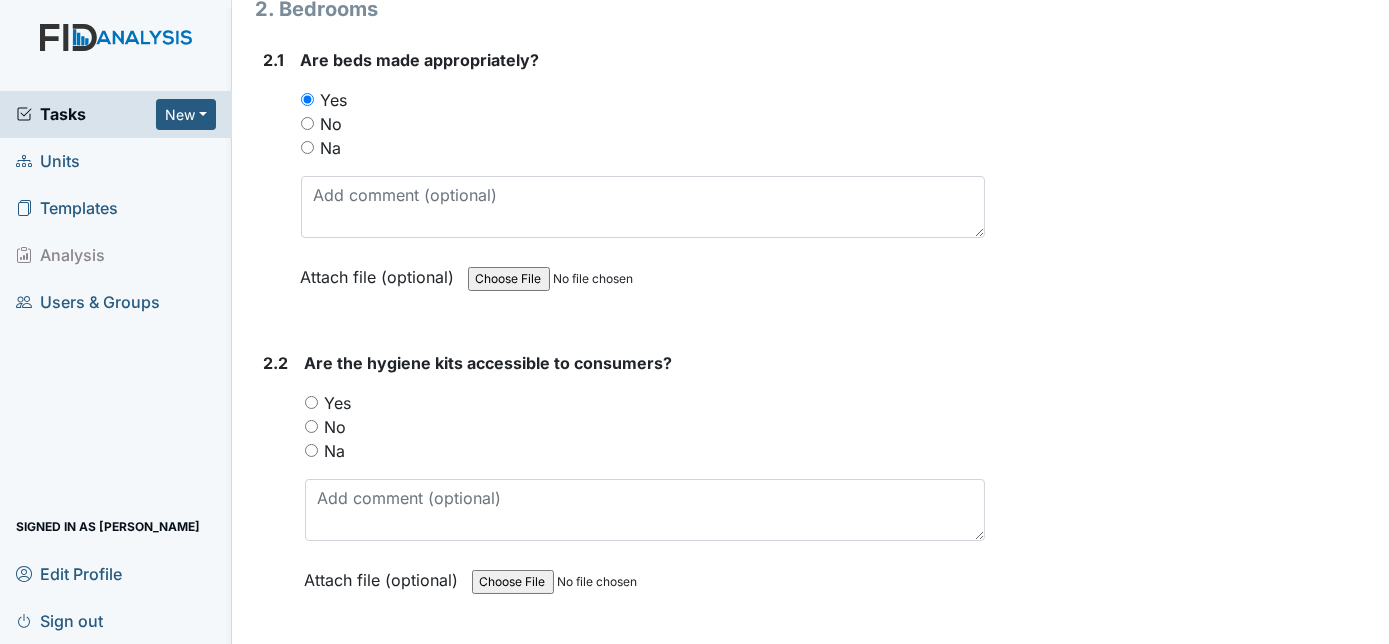 click on "Yes" at bounding box center [645, 403] 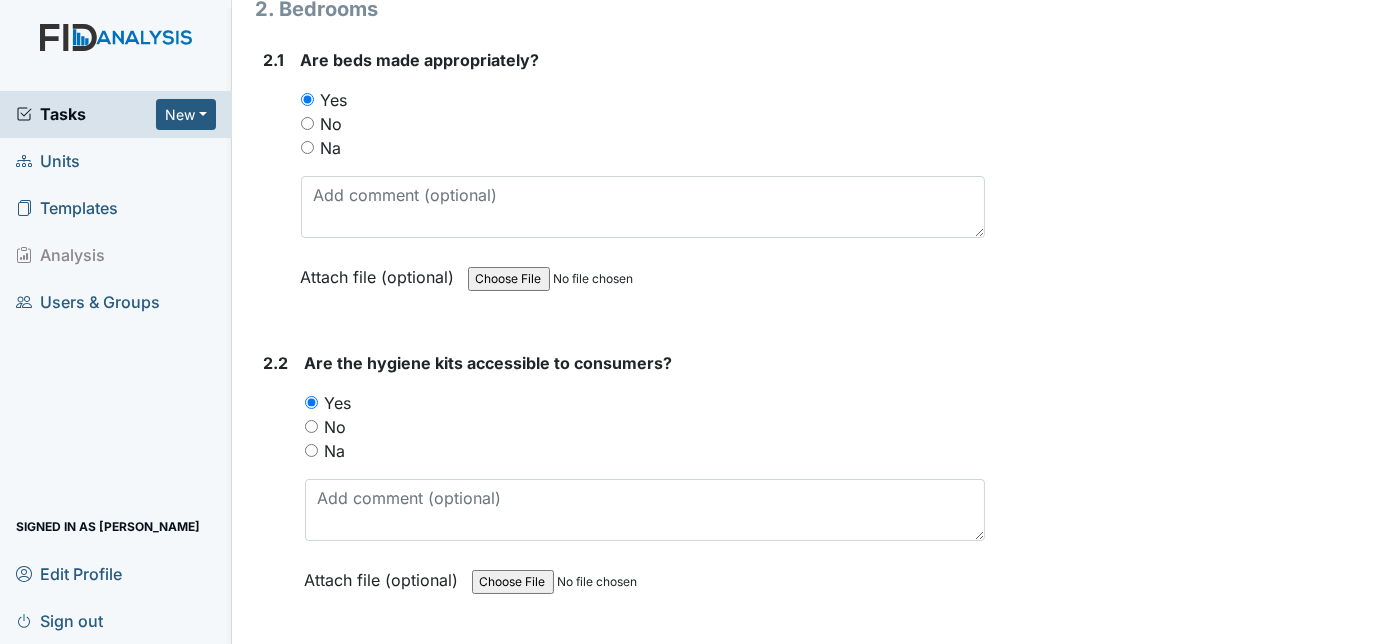 click on "2.2
Are the hygiene kits accessible to consumers?
You must select one of the below options.
Yes
No
Na
Attach file (optional)
You can upload .pdf, .txt, .jpg, .jpeg, .png, .csv, .xls, or .doc files under 100MB." at bounding box center (621, 486) 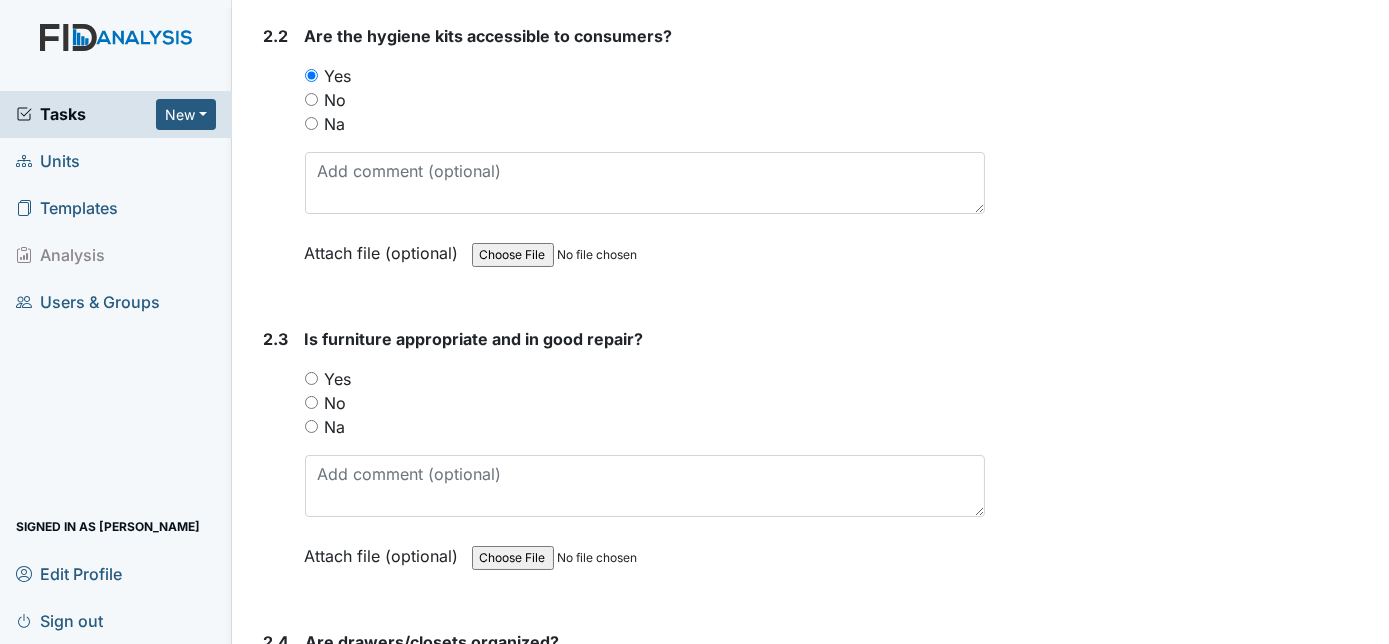 scroll, scrollTop: 2400, scrollLeft: 0, axis: vertical 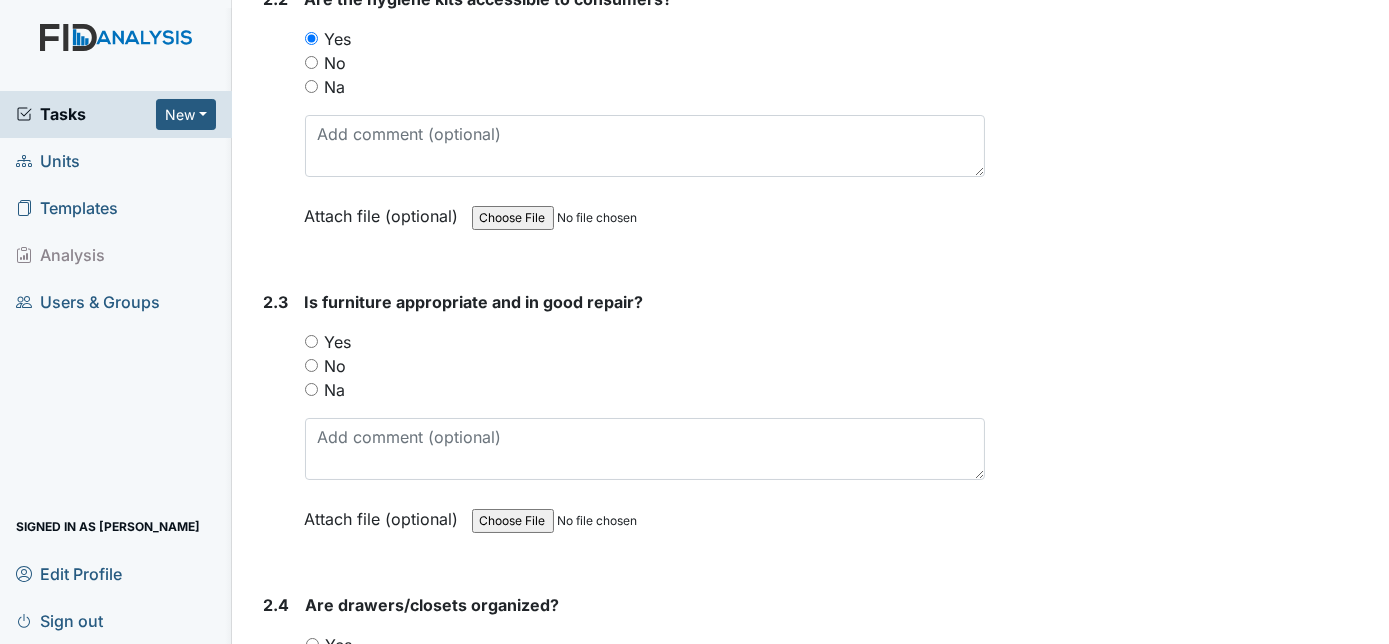 click on "Yes" at bounding box center [311, 341] 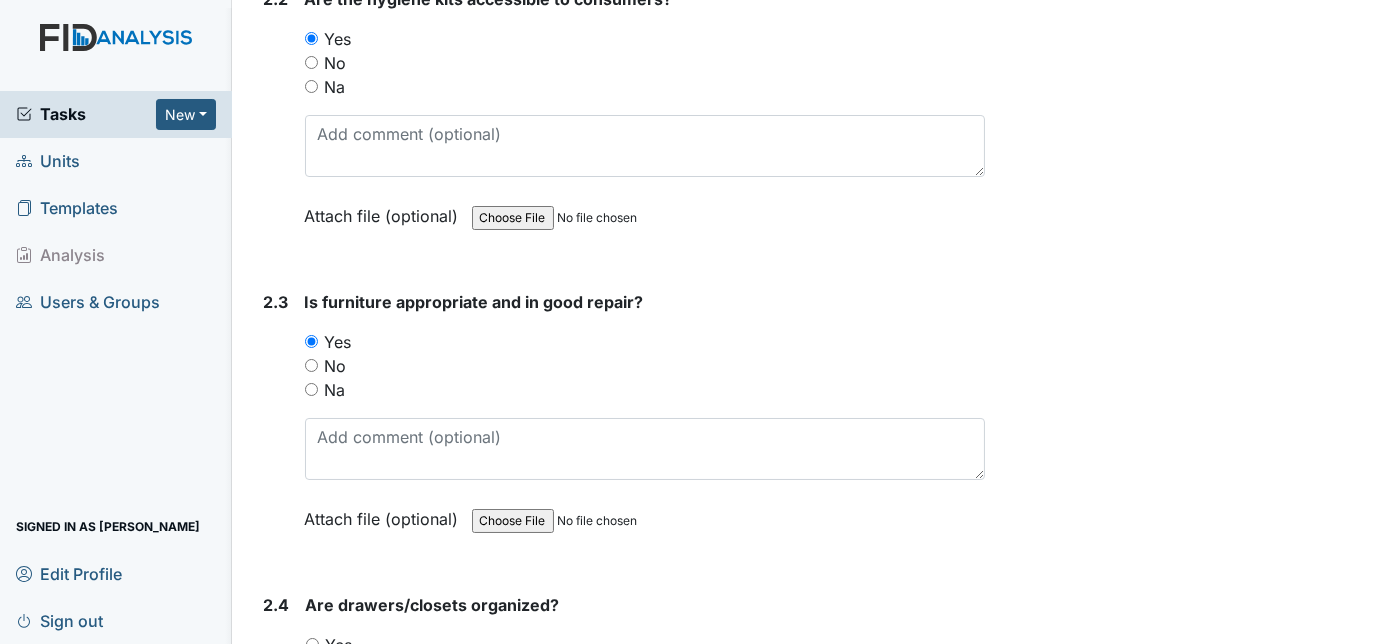 click on "2.3" at bounding box center (276, 425) 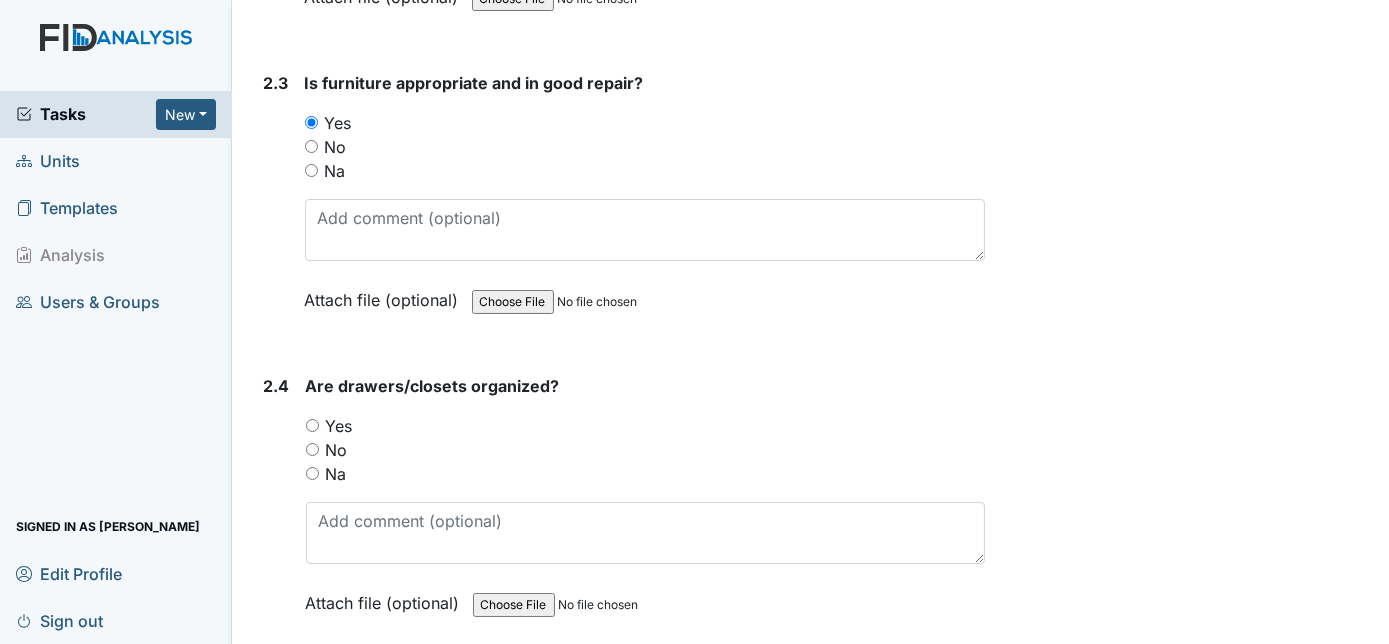 scroll, scrollTop: 2654, scrollLeft: 0, axis: vertical 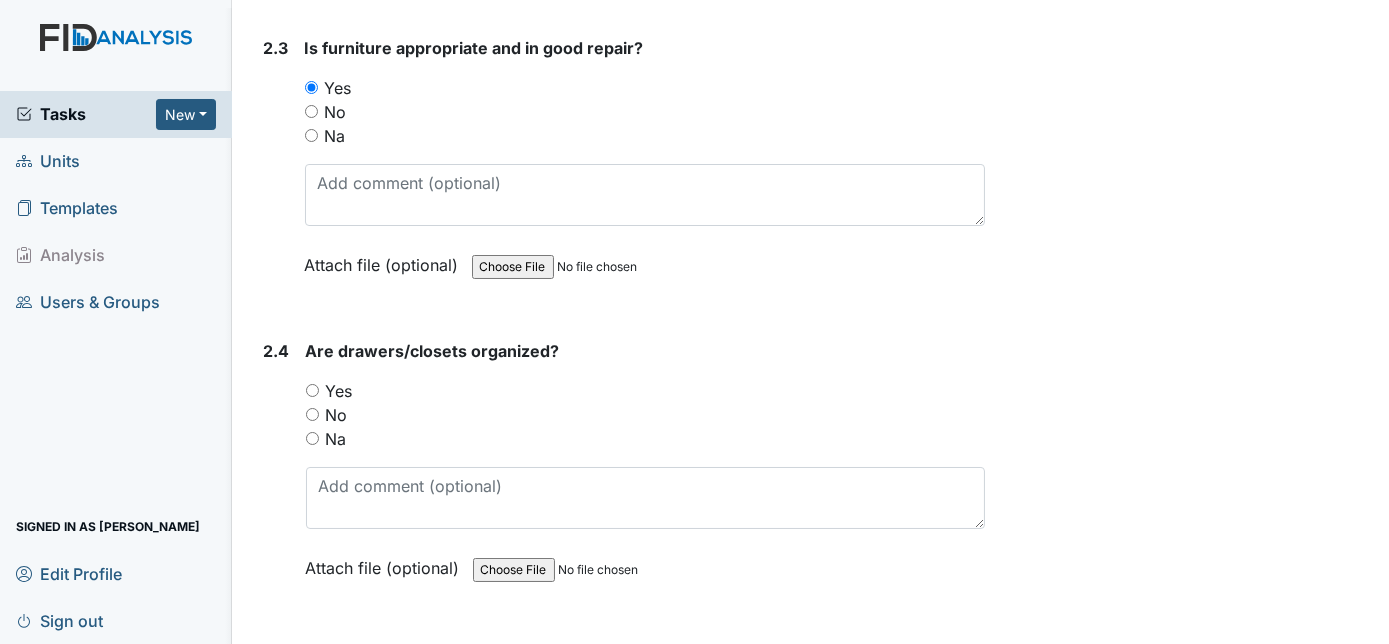 click on "Yes" at bounding box center [312, 390] 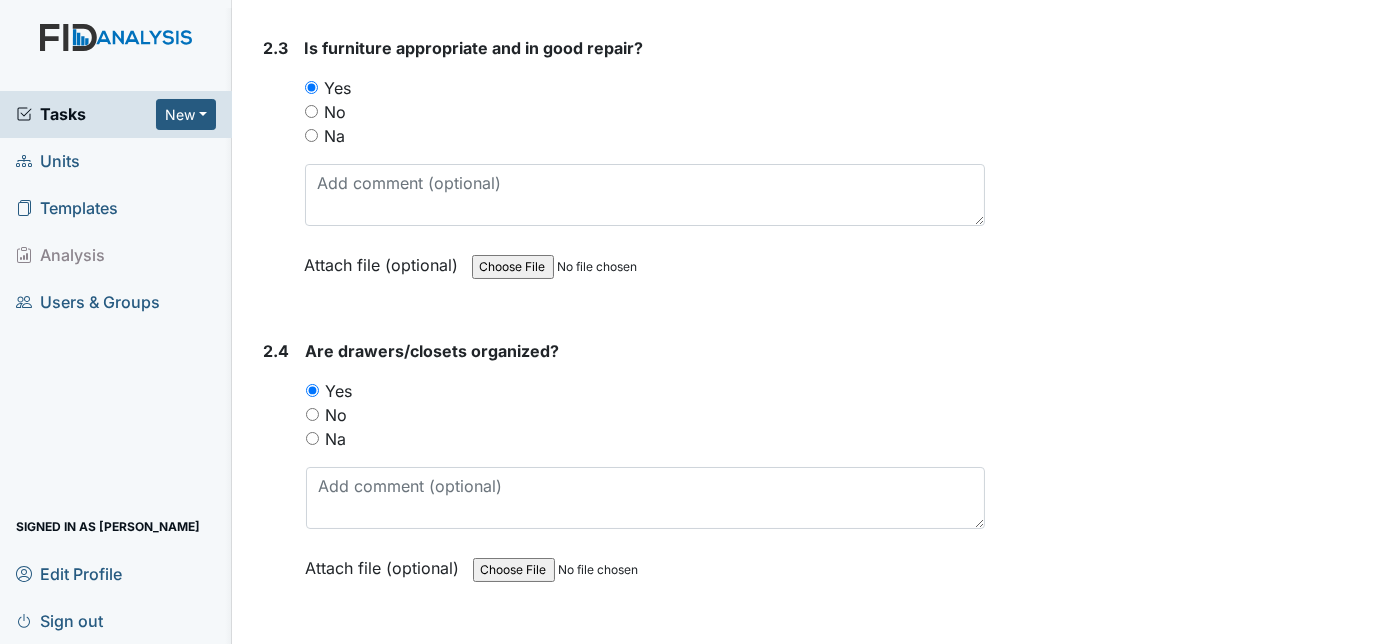 click on "2.4" at bounding box center (277, 474) 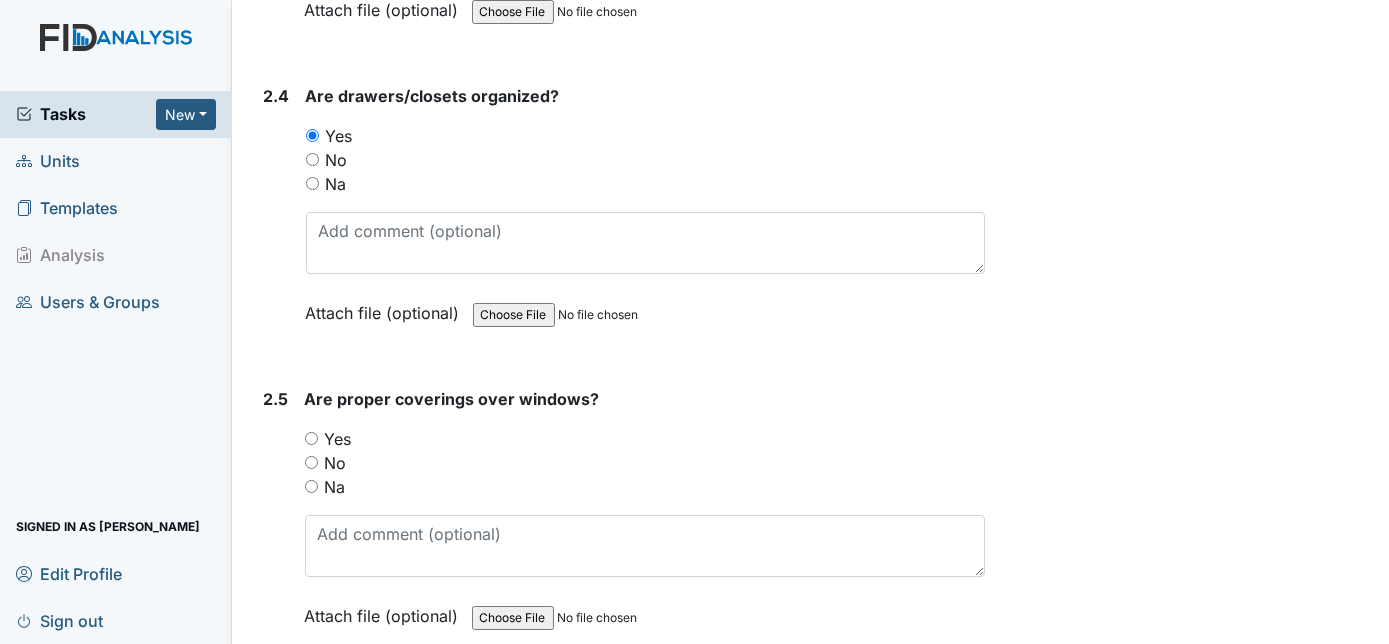 scroll, scrollTop: 2945, scrollLeft: 0, axis: vertical 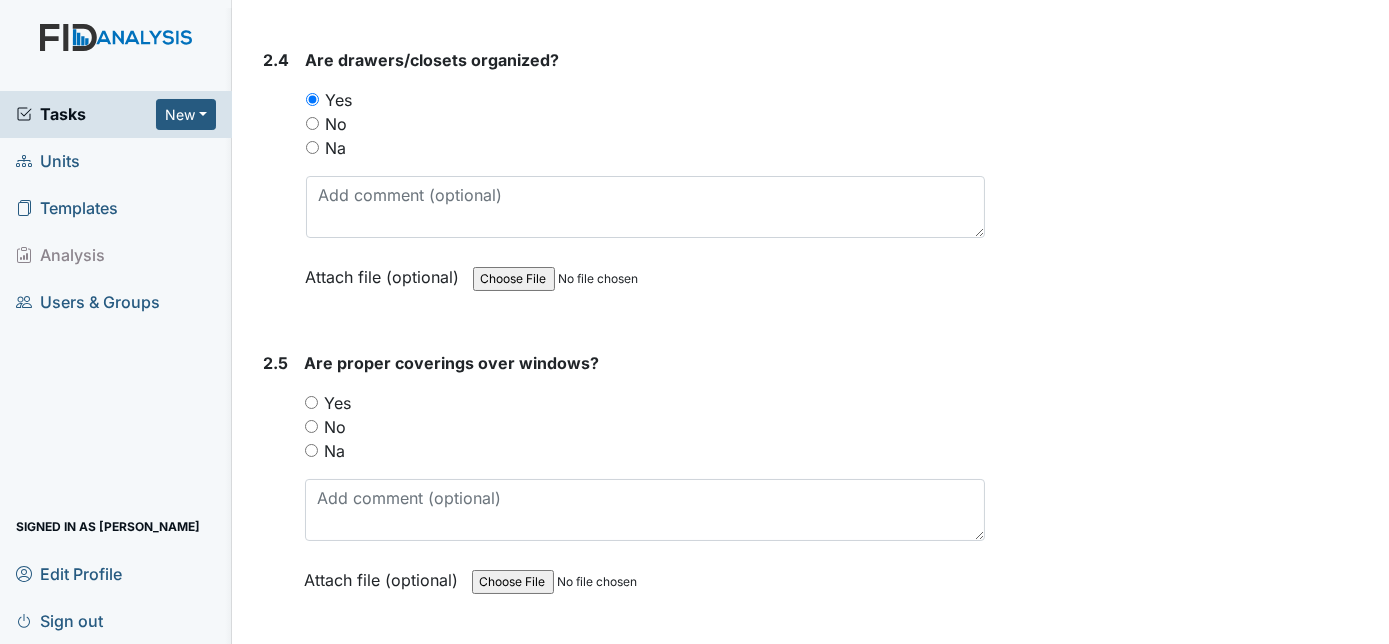 click on "Yes" at bounding box center (311, 402) 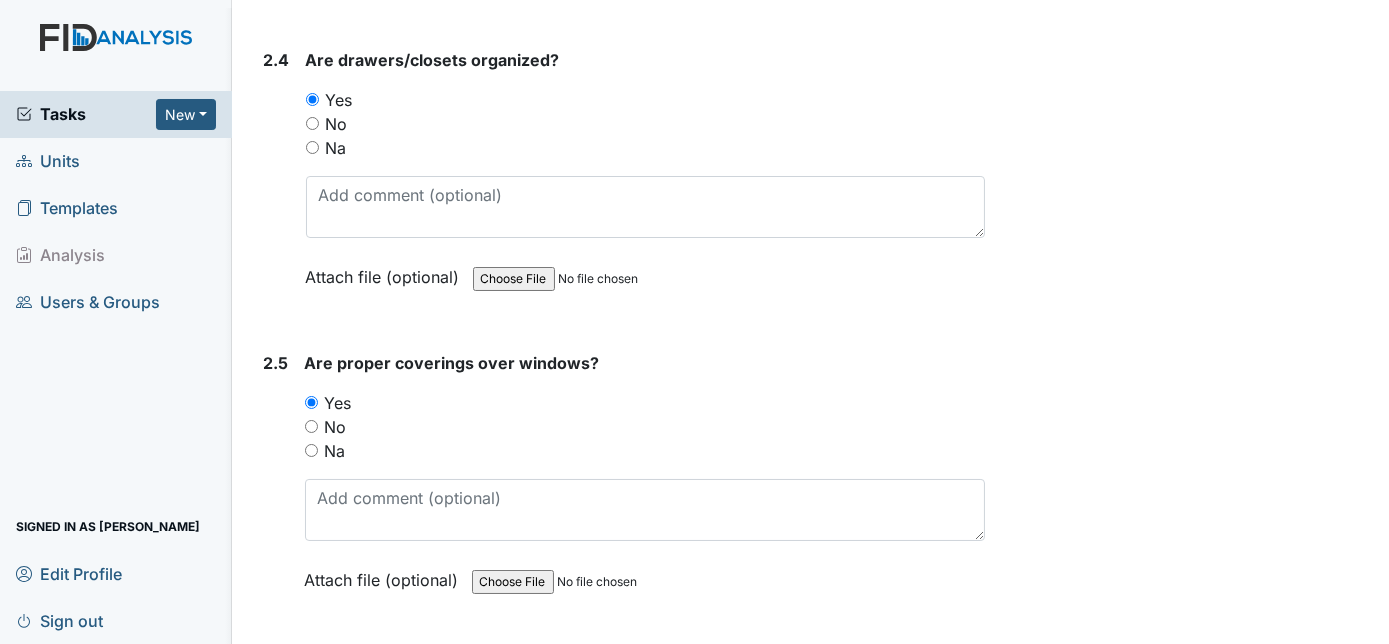 click on "2.5" at bounding box center [276, 486] 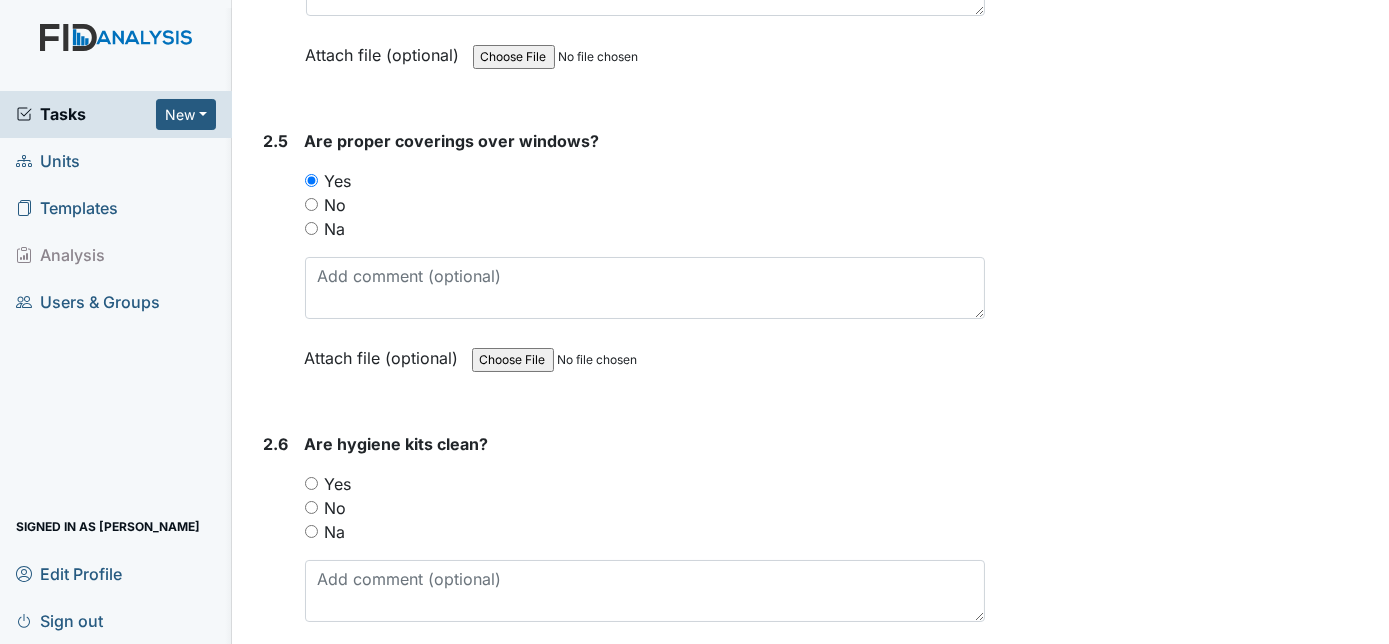 scroll, scrollTop: 3309, scrollLeft: 0, axis: vertical 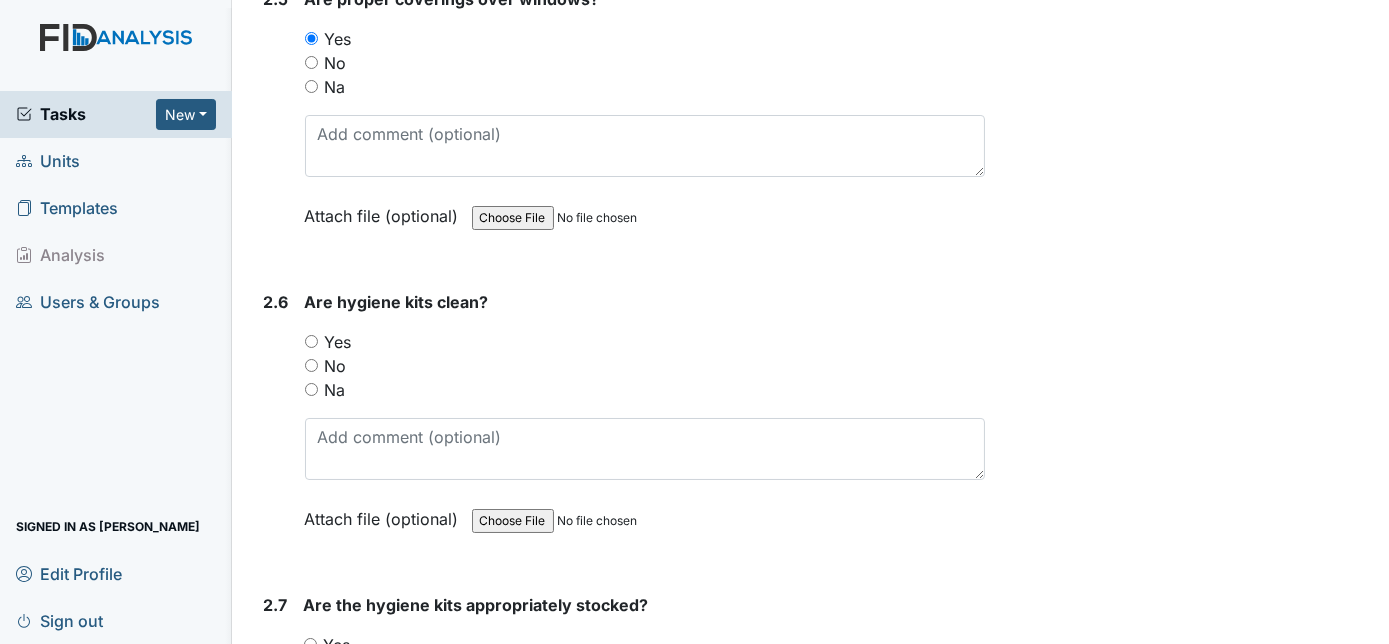 click on "Yes" at bounding box center [311, 341] 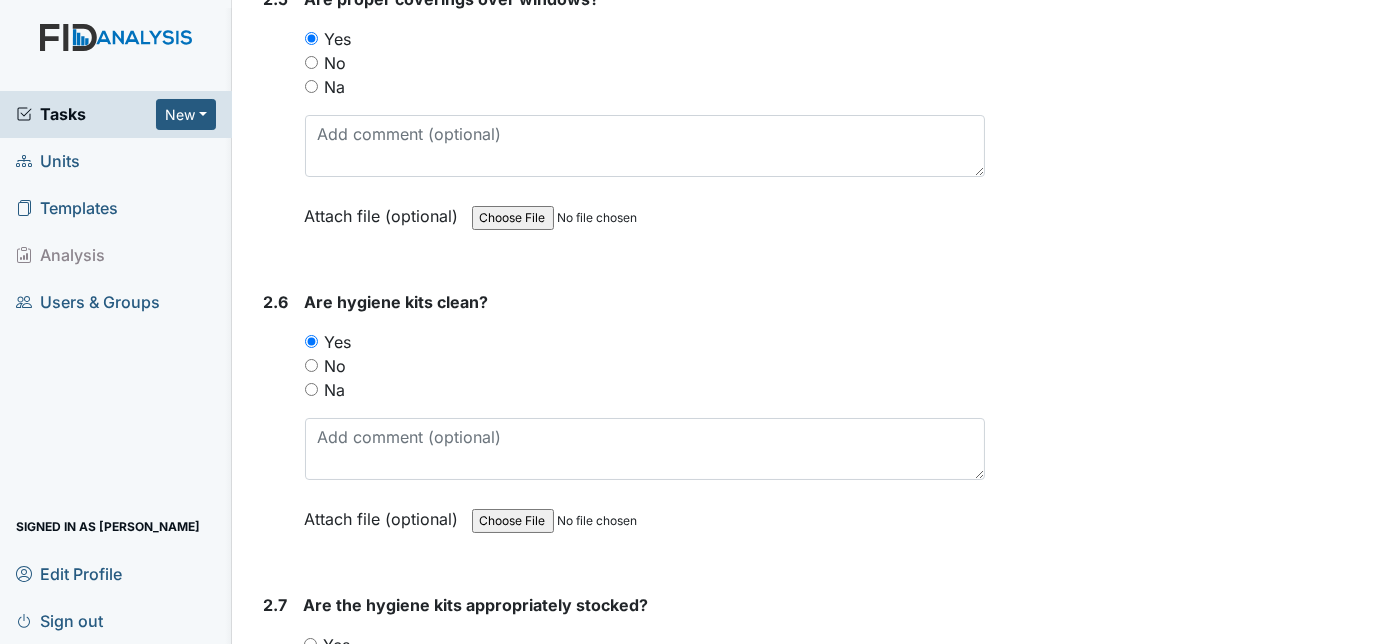 click on "2.6" at bounding box center (276, 425) 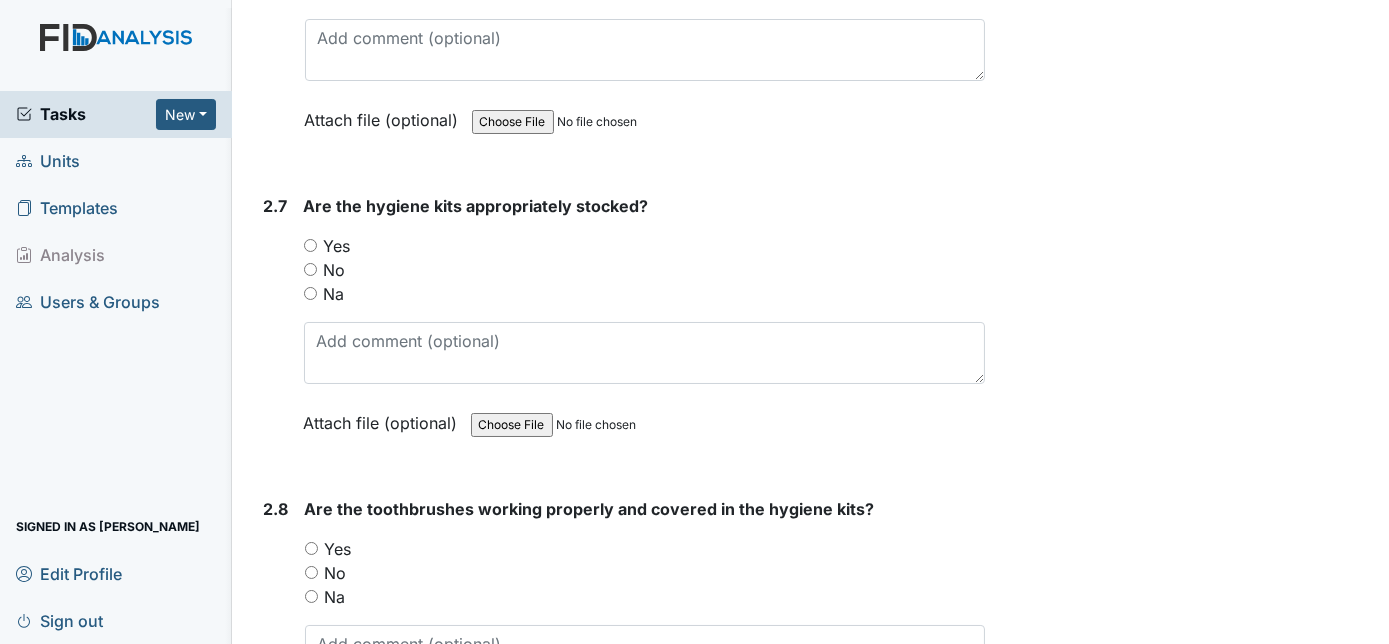 scroll, scrollTop: 3709, scrollLeft: 0, axis: vertical 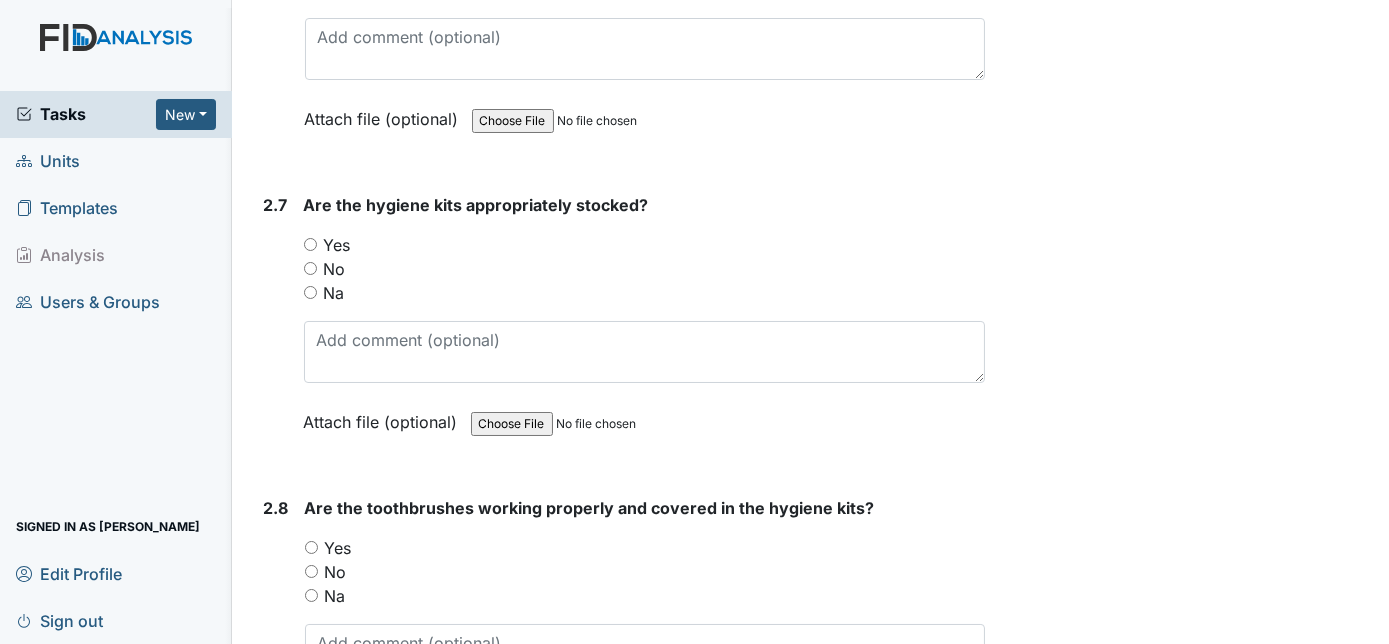 click on "Yes" at bounding box center [310, 244] 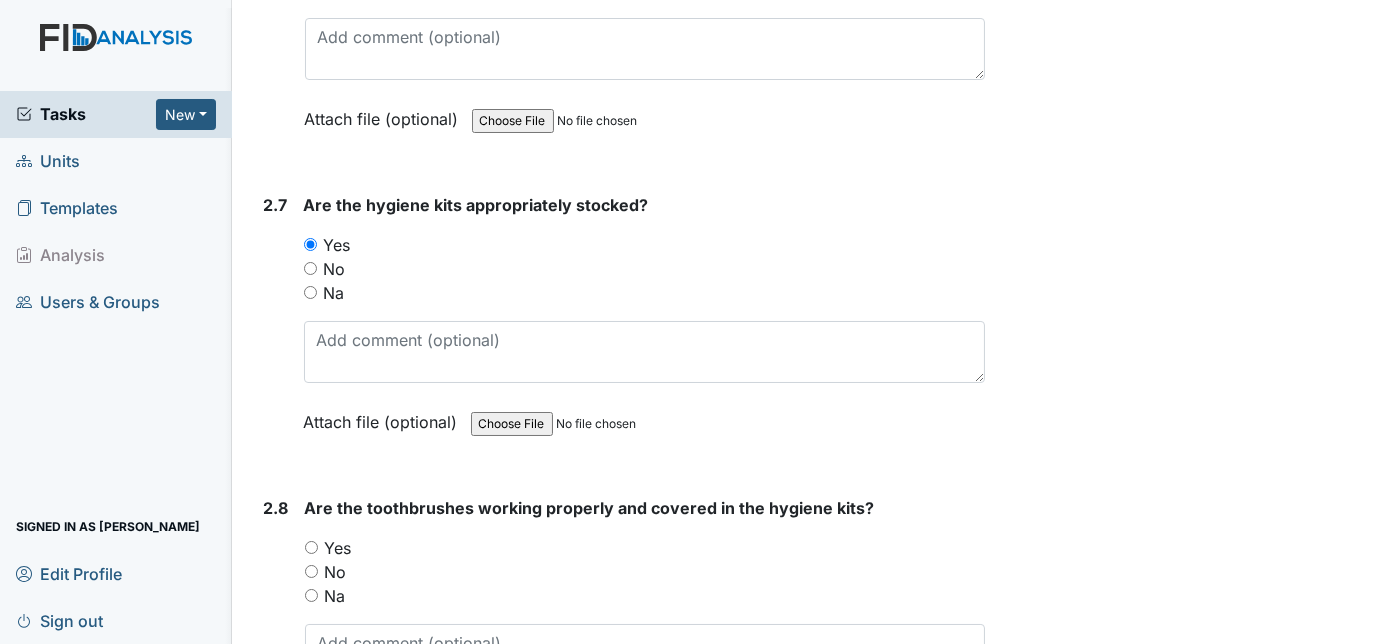 click on "2.7" at bounding box center [276, 328] 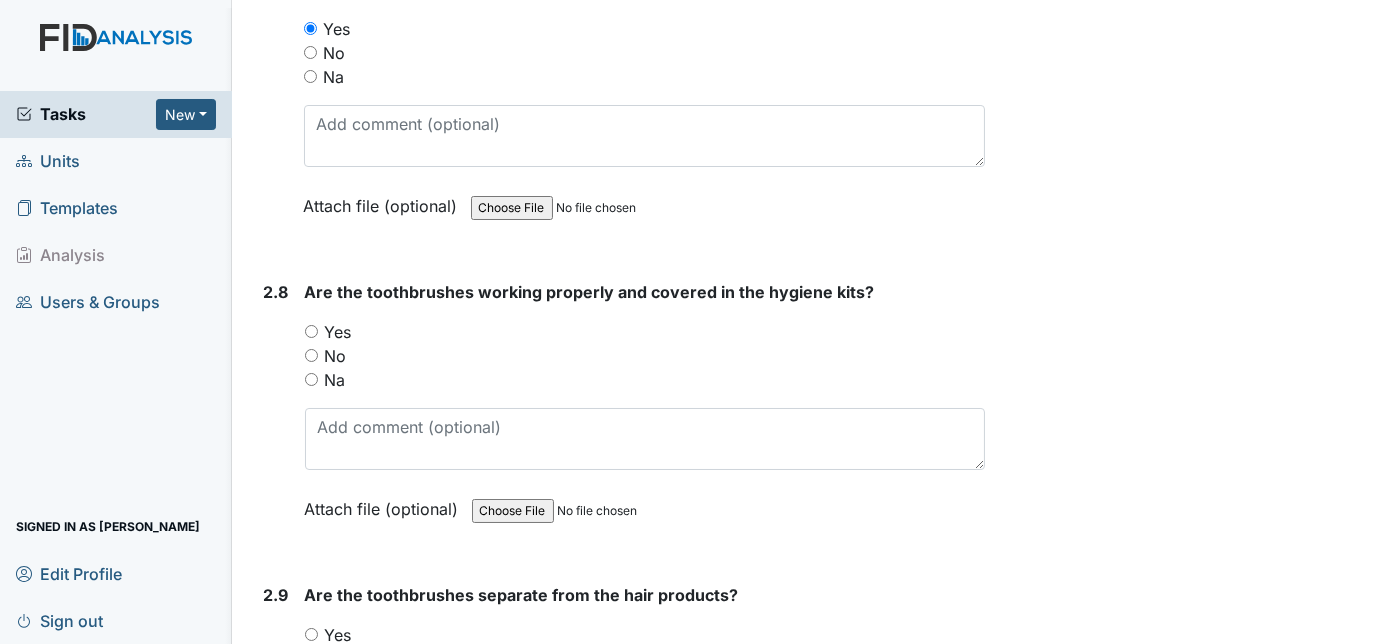 scroll, scrollTop: 4072, scrollLeft: 0, axis: vertical 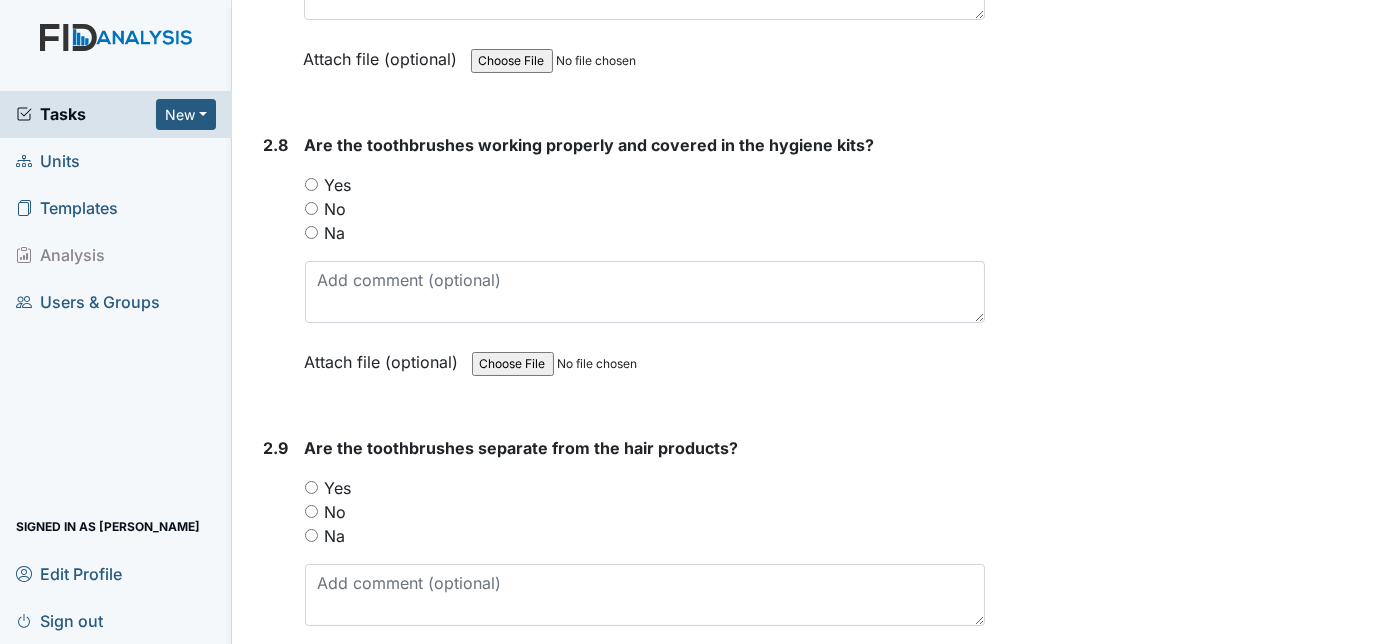 click on "Yes" at bounding box center [311, 184] 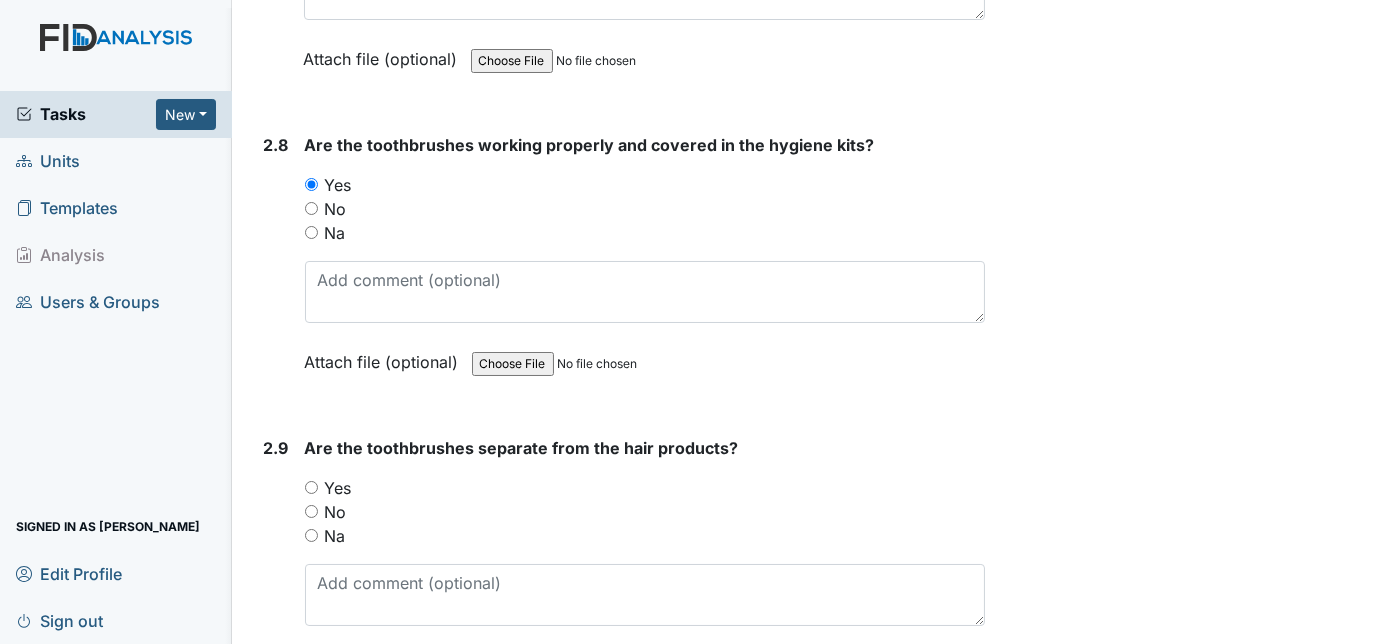 click on "2.8" at bounding box center (276, 268) 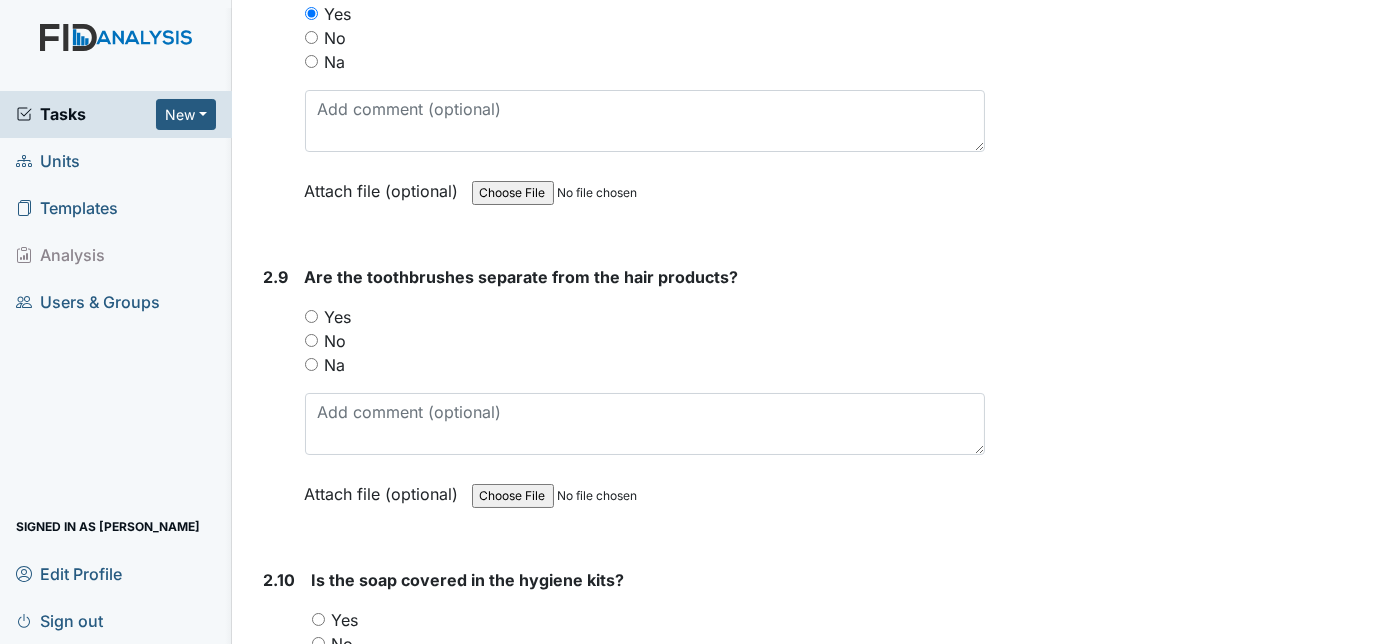 scroll, scrollTop: 4290, scrollLeft: 0, axis: vertical 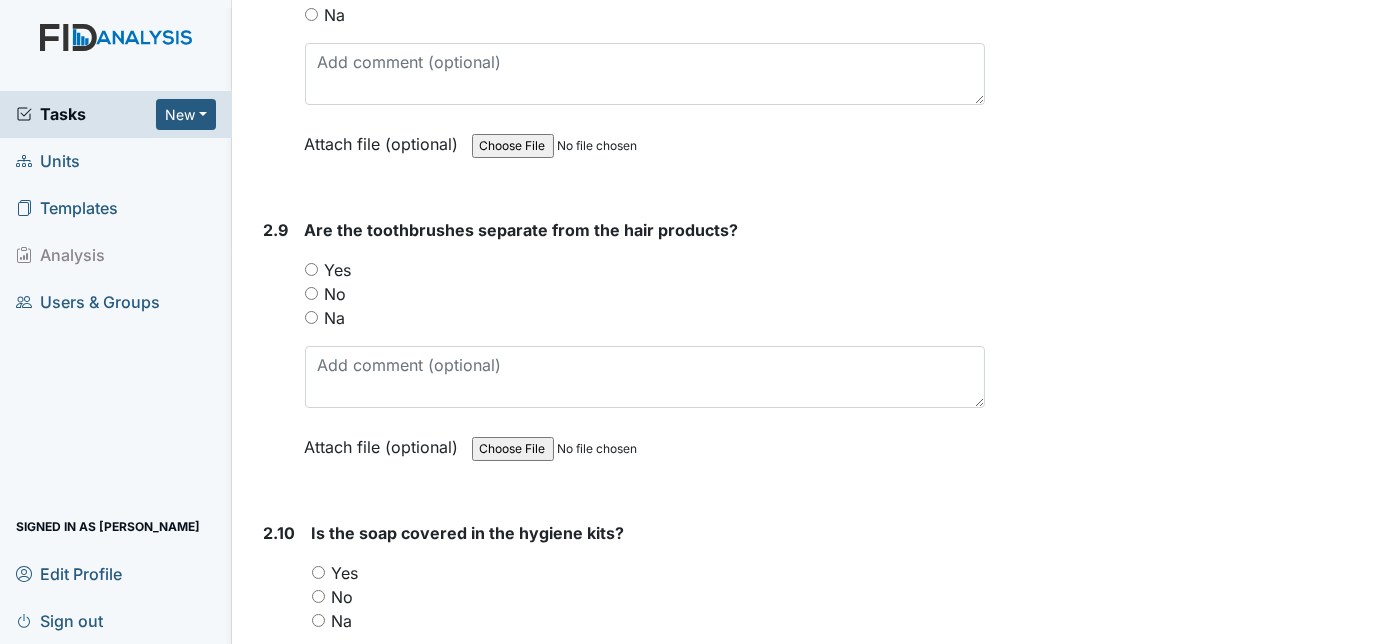 click on "Yes" at bounding box center [311, 269] 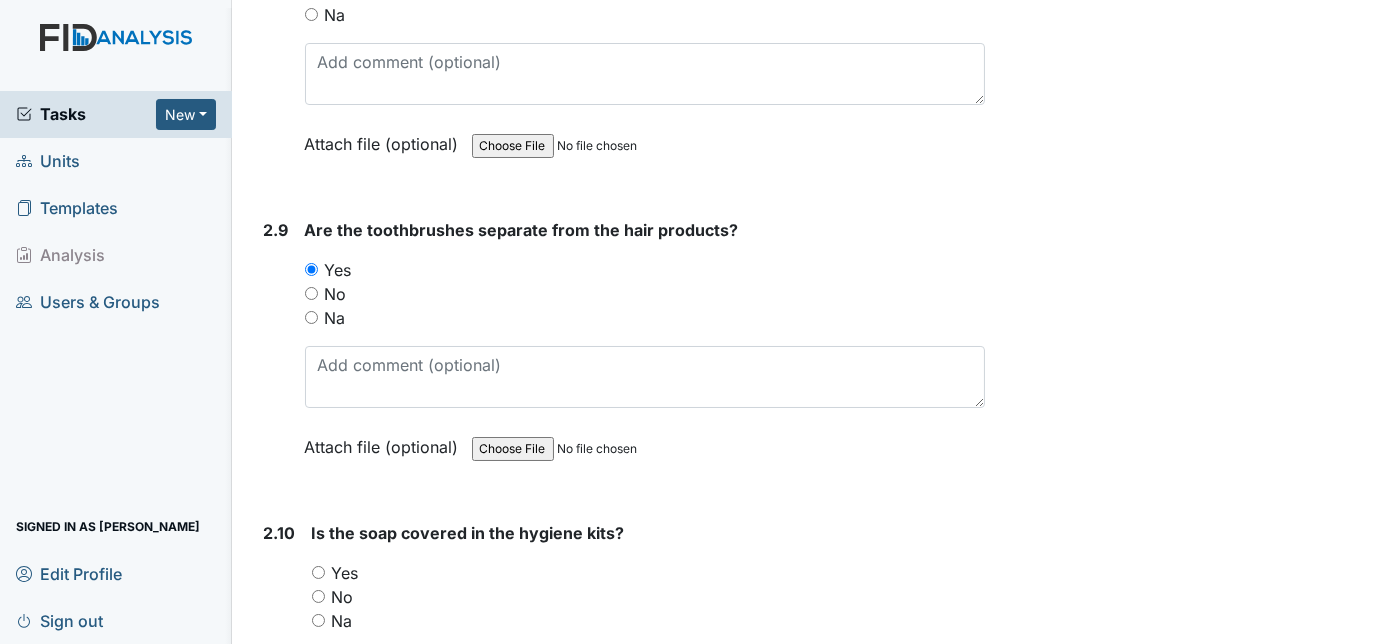 click on "2.9" at bounding box center (276, 353) 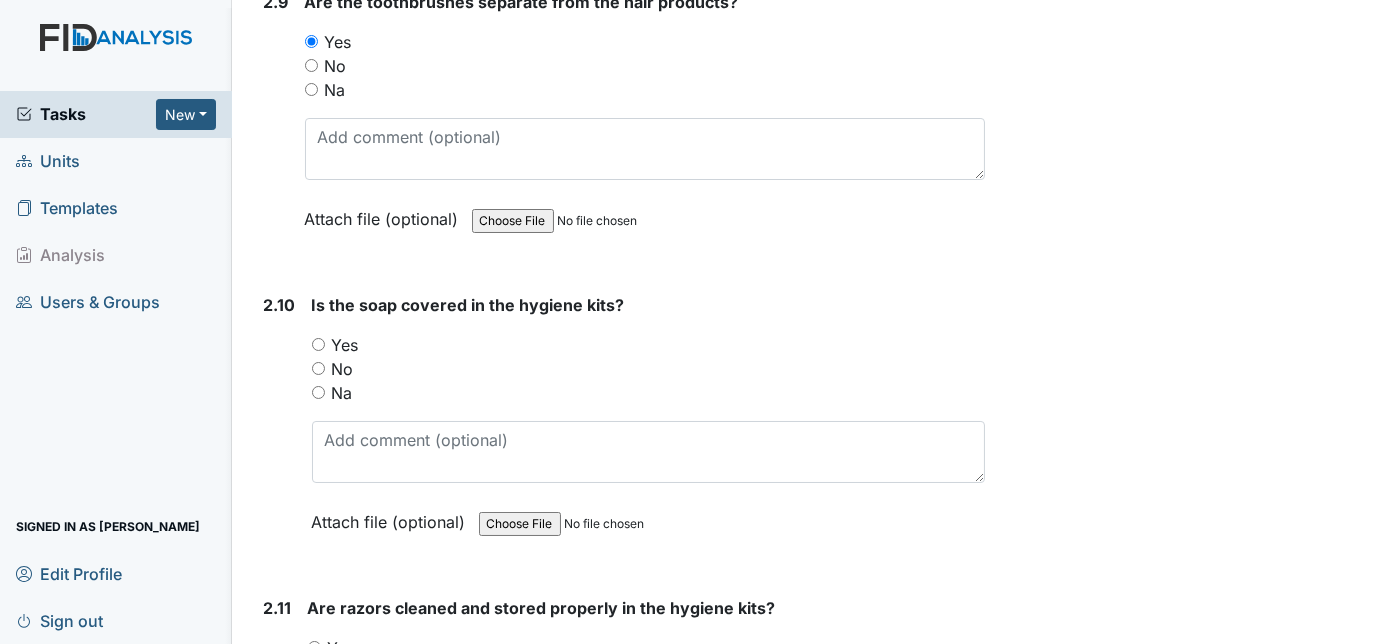 scroll, scrollTop: 4545, scrollLeft: 0, axis: vertical 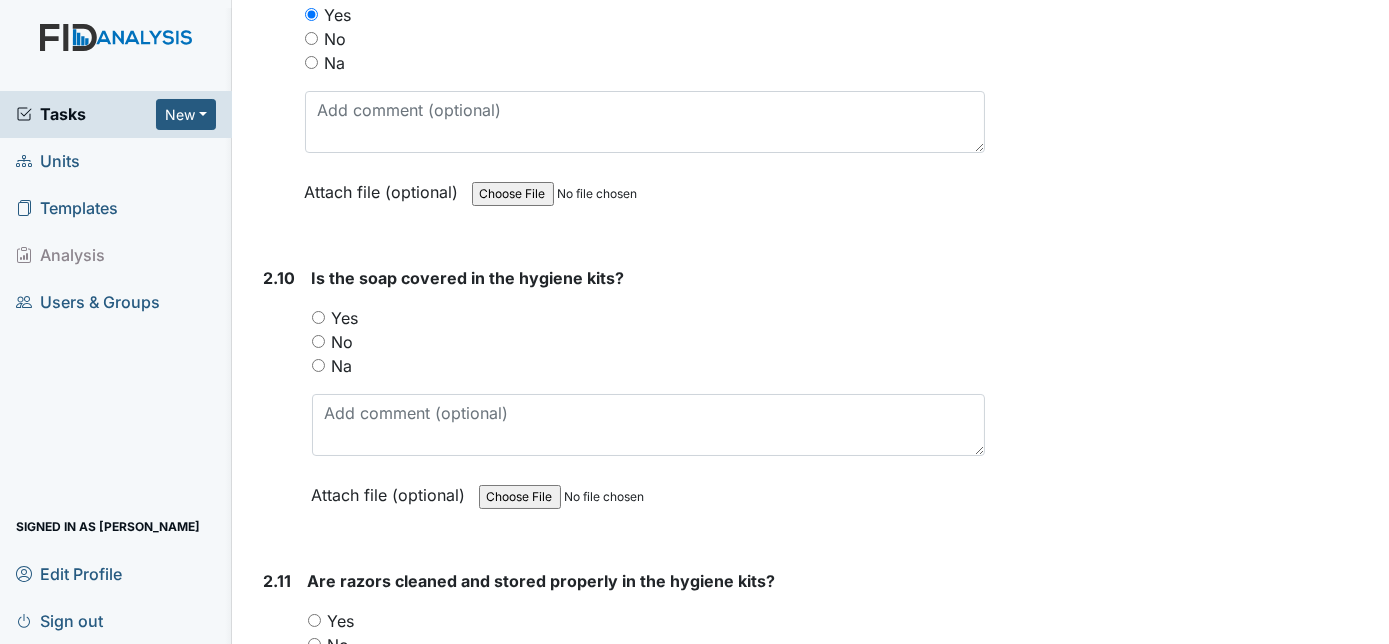 click on "Yes" at bounding box center [318, 317] 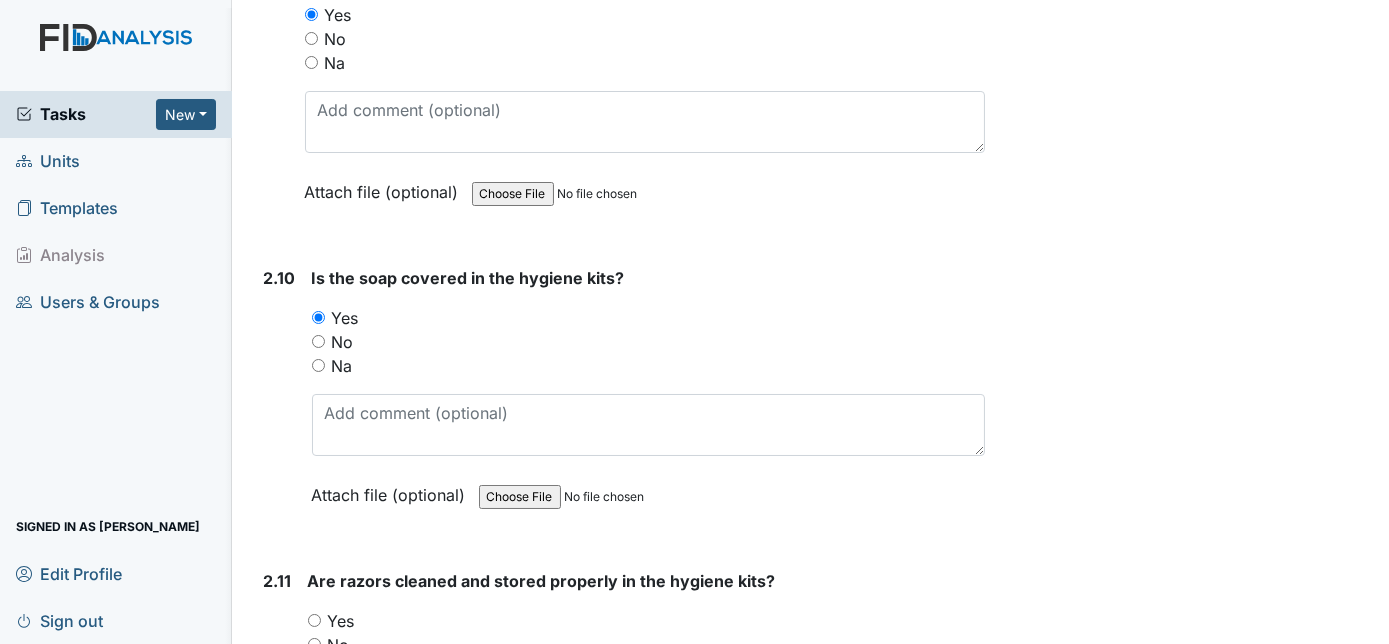 click on "2.10" at bounding box center (280, 401) 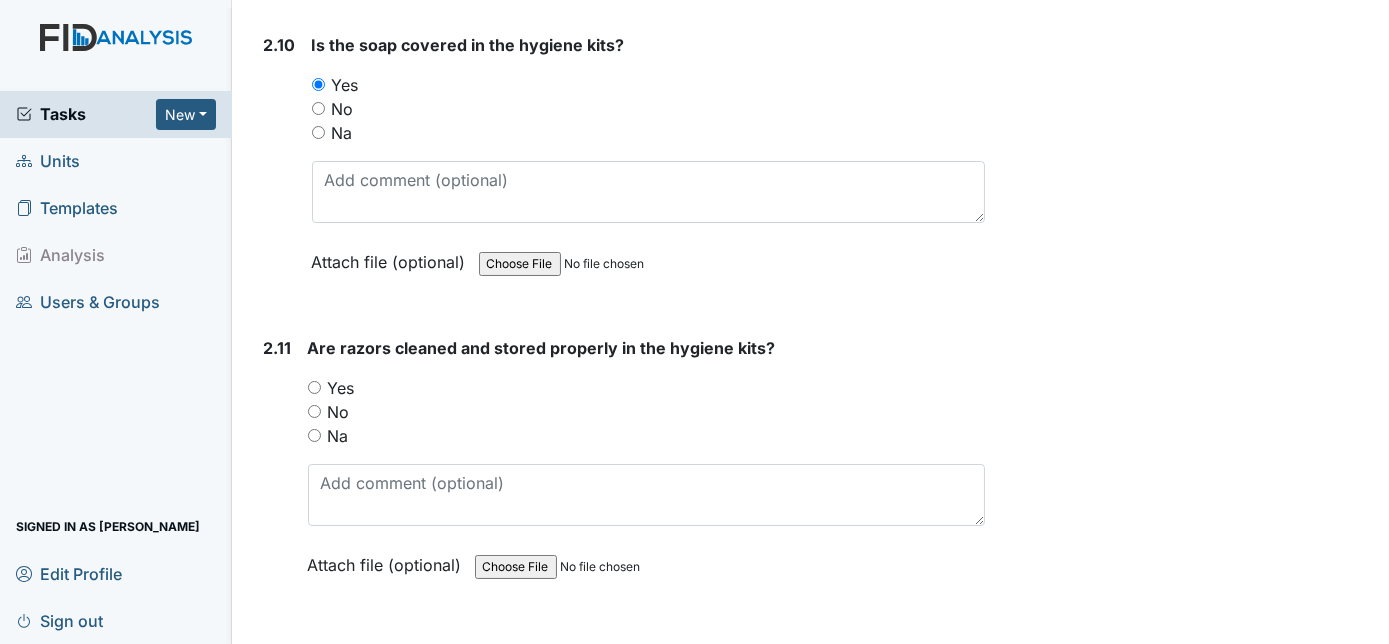 scroll, scrollTop: 4945, scrollLeft: 0, axis: vertical 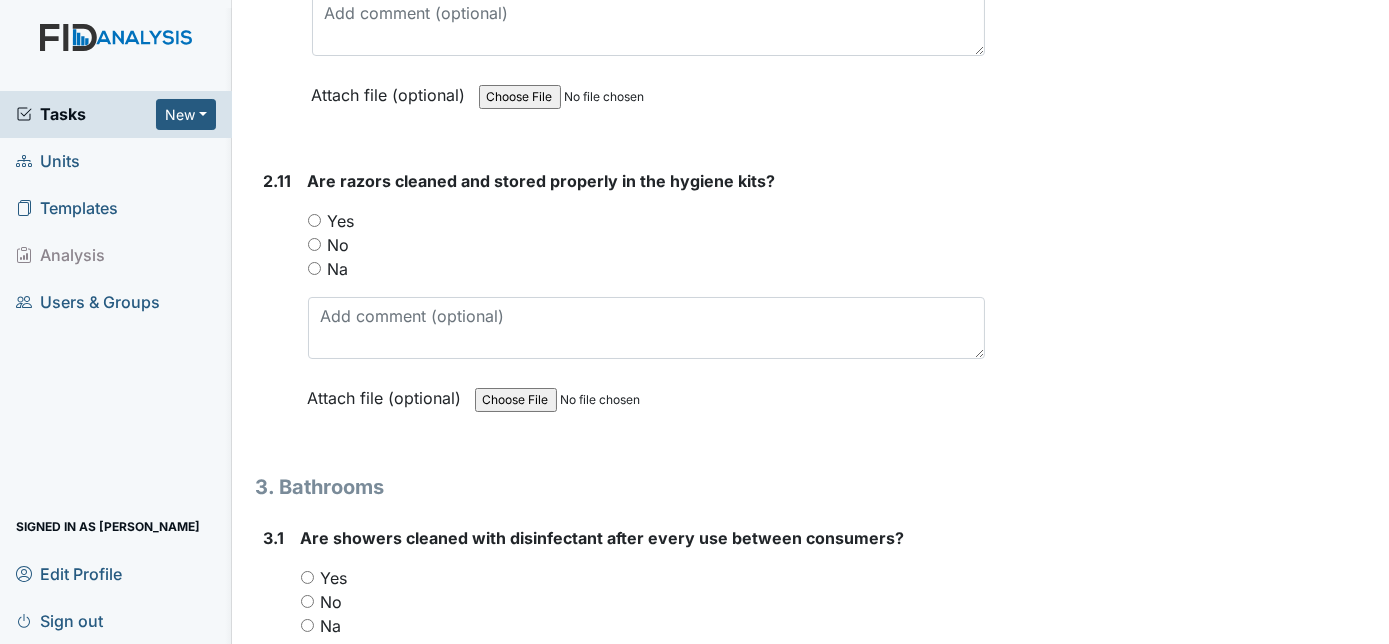 click on "Yes" at bounding box center [314, 220] 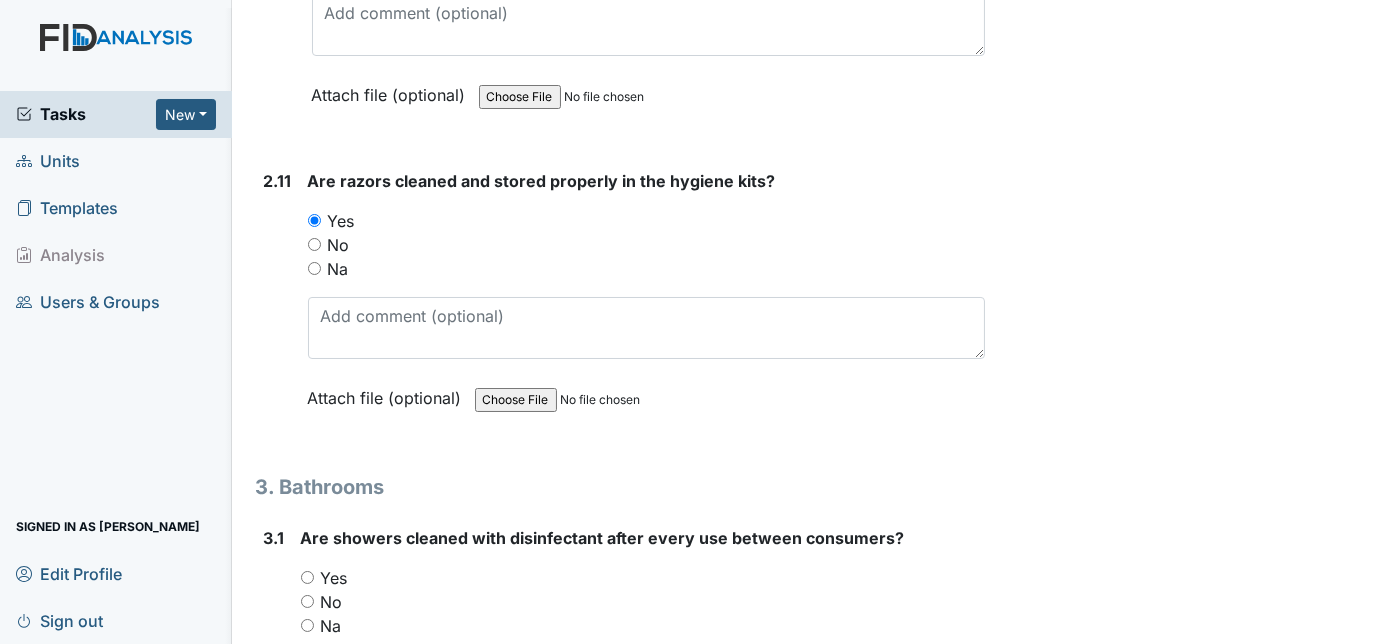 click on "2.11
Are razors cleaned and stored properly in the hygiene kits?
You must select one of the below options.
Yes
No
Na
Attach file (optional)
You can upload .pdf, .txt, .jpg, .jpeg, .png, .csv, .xls, or .doc files under 100MB." at bounding box center (621, 304) 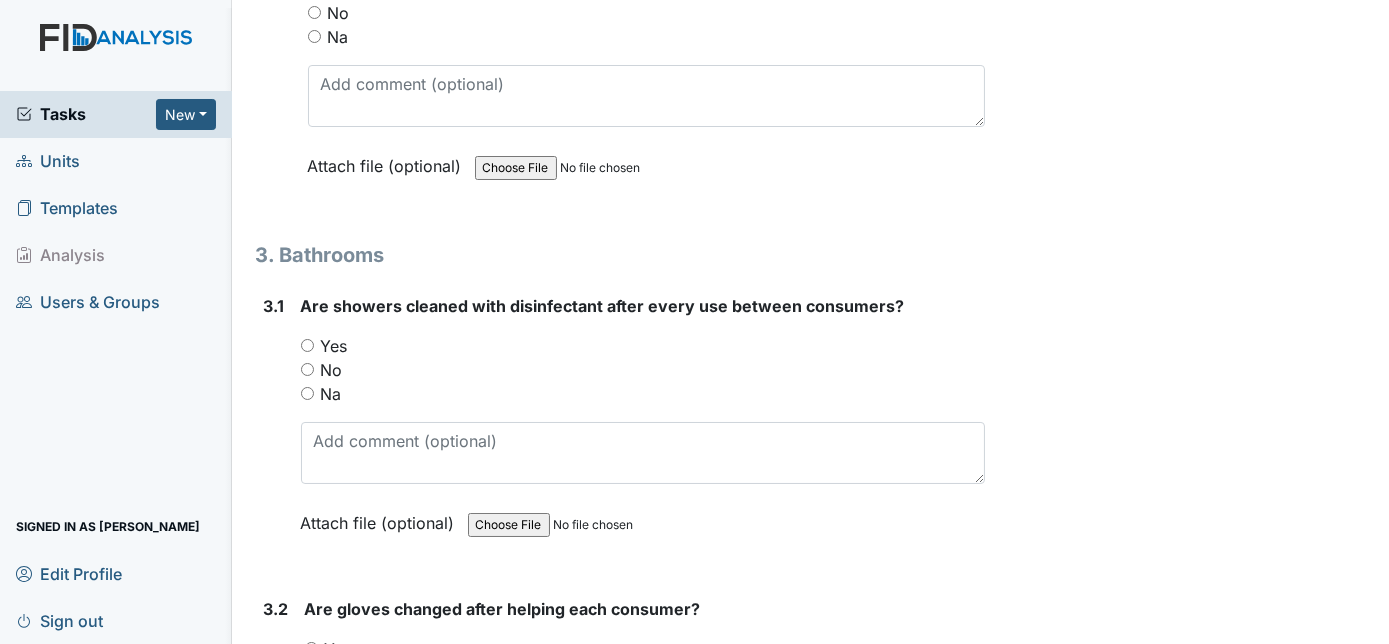 scroll, scrollTop: 5236, scrollLeft: 0, axis: vertical 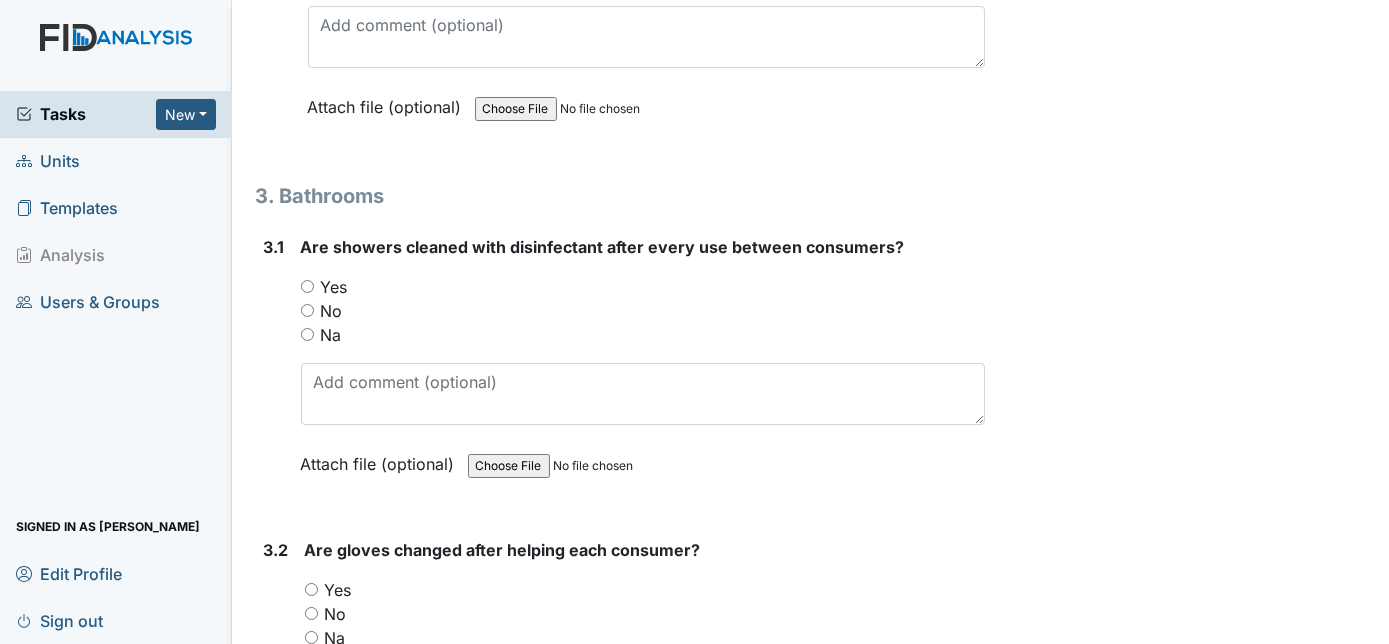 click on "Yes" at bounding box center [307, 286] 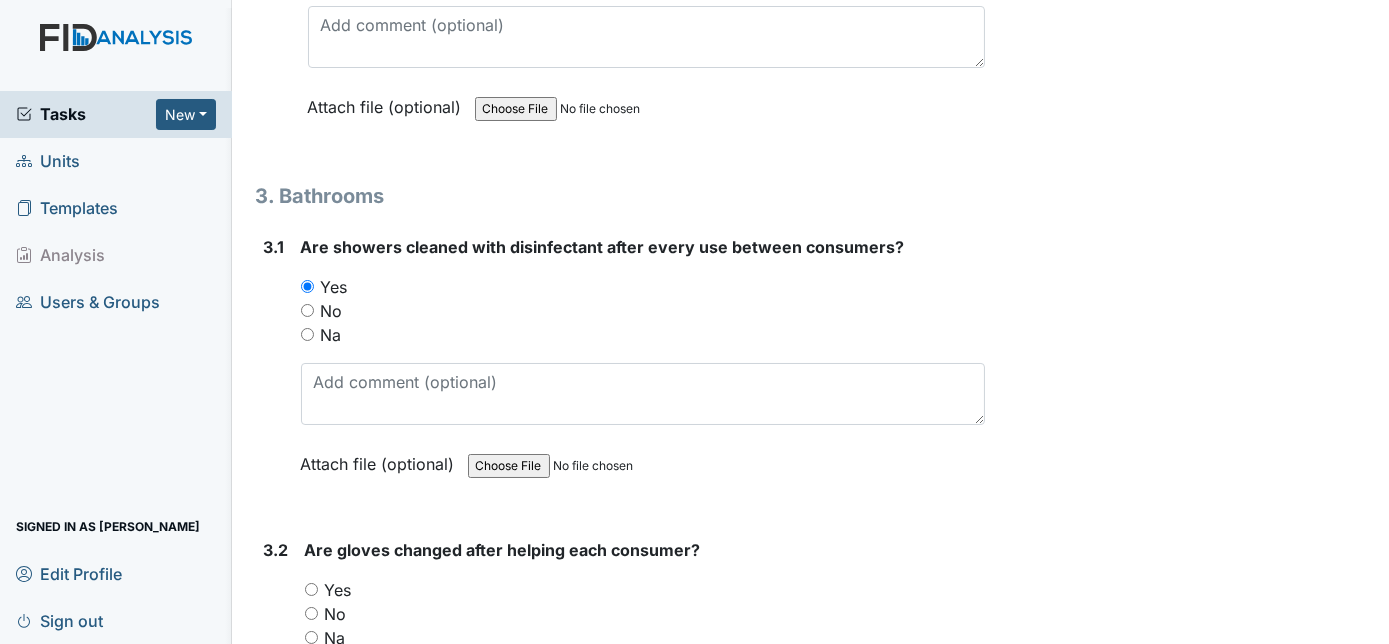 click on "3.1" at bounding box center [274, 370] 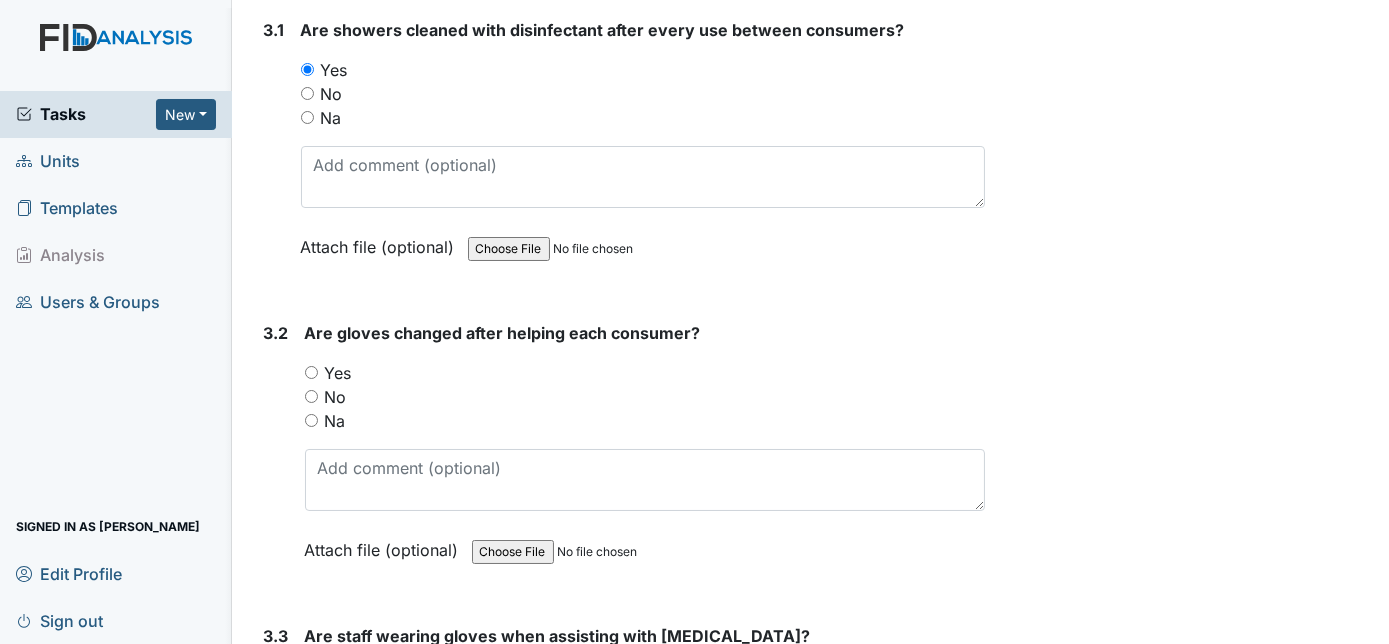 scroll, scrollTop: 5454, scrollLeft: 0, axis: vertical 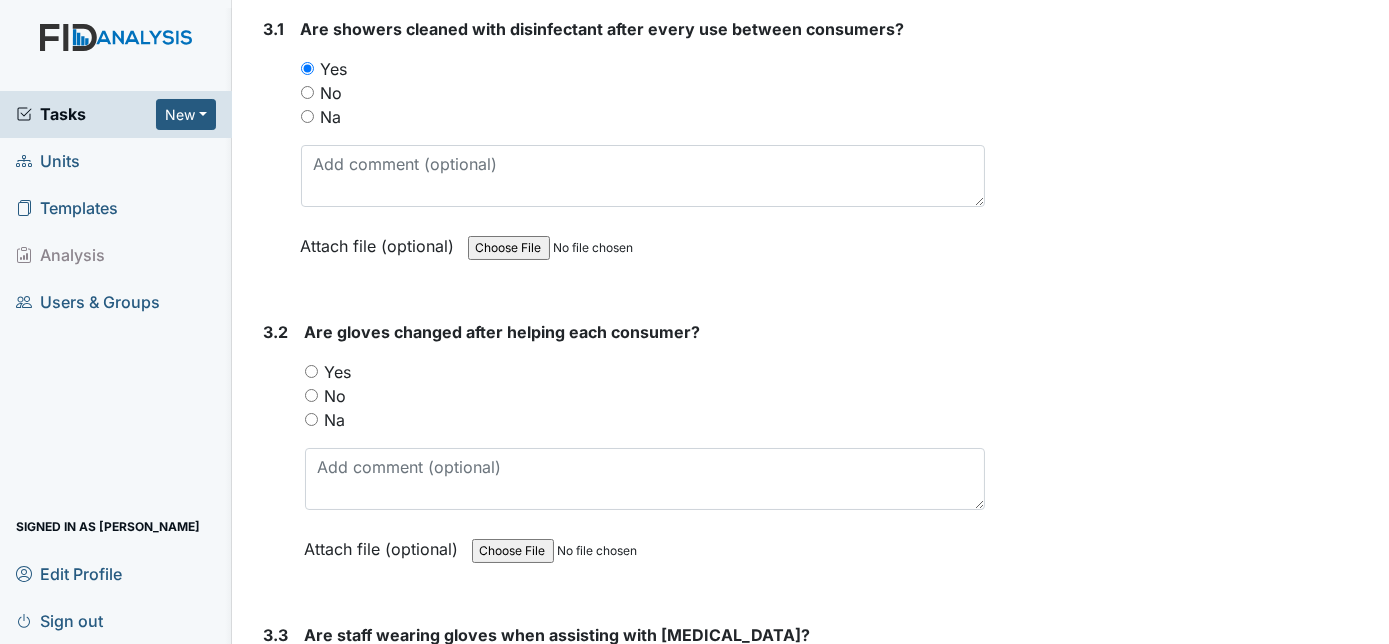 click on "Yes" at bounding box center (311, 371) 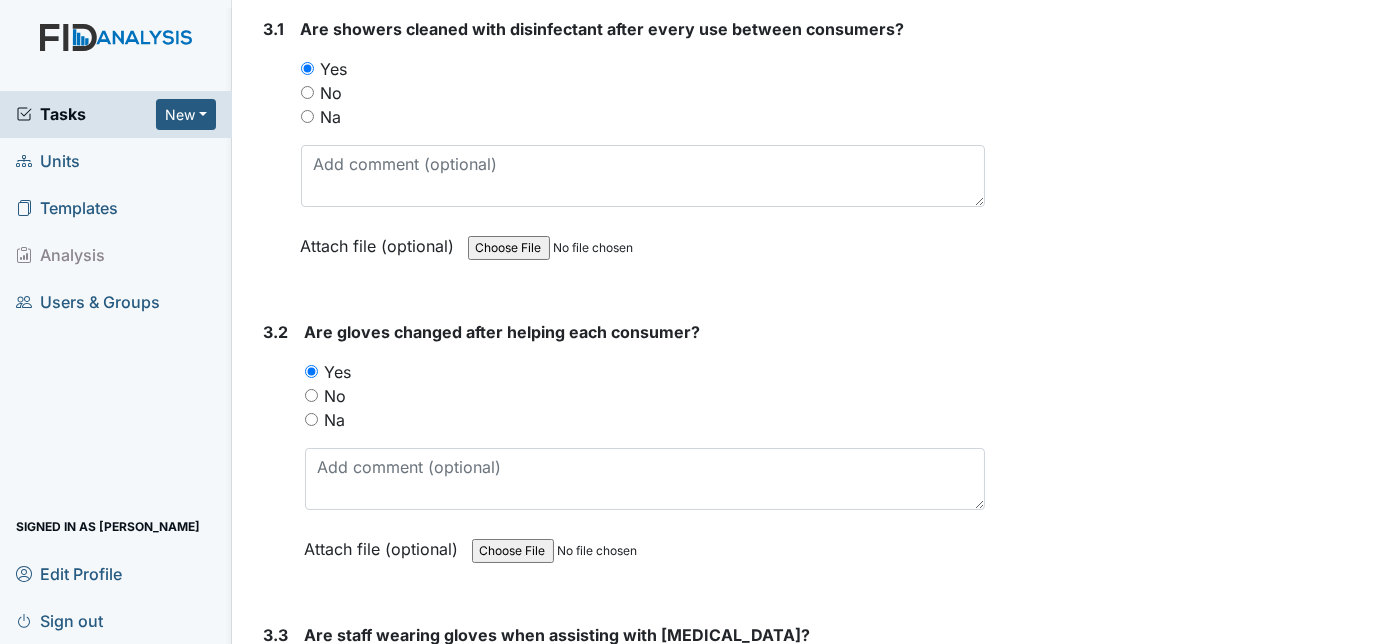 click on "Inspection:
Random Inspection for AM
ID:
#00012236
Open
Autosaving...
AM INSPECTION
Location:
Minuteman
Assignee:
Charnita McCall
Creator:
Charnita McCall
Remediator:
Unit Managers
Approver:
Unit Managers
Created:
Jul 9, 2025
Due:
Jul 23, 2025
1. Staff Information
1.1
Upon arrival, what is staff doing?
Getting consumers ready for the workshop
This field is required.
Attach file (optional)
You can upload .pdf, .txt, .jpg, .jpeg, .png, .csv, .xls, or .doc files under 100MB.
1.2
Did staff communicate with coworkers appropriately?
You must select one of the below options.
Yes
No
Na
Attach file (optional)
You can upload .pdf, .txt, .jpg, .jpeg, .png, .csv, .xls, or .doc files under 100MB.
1.3
You must select one of the below options." at bounding box center [621, 14097] 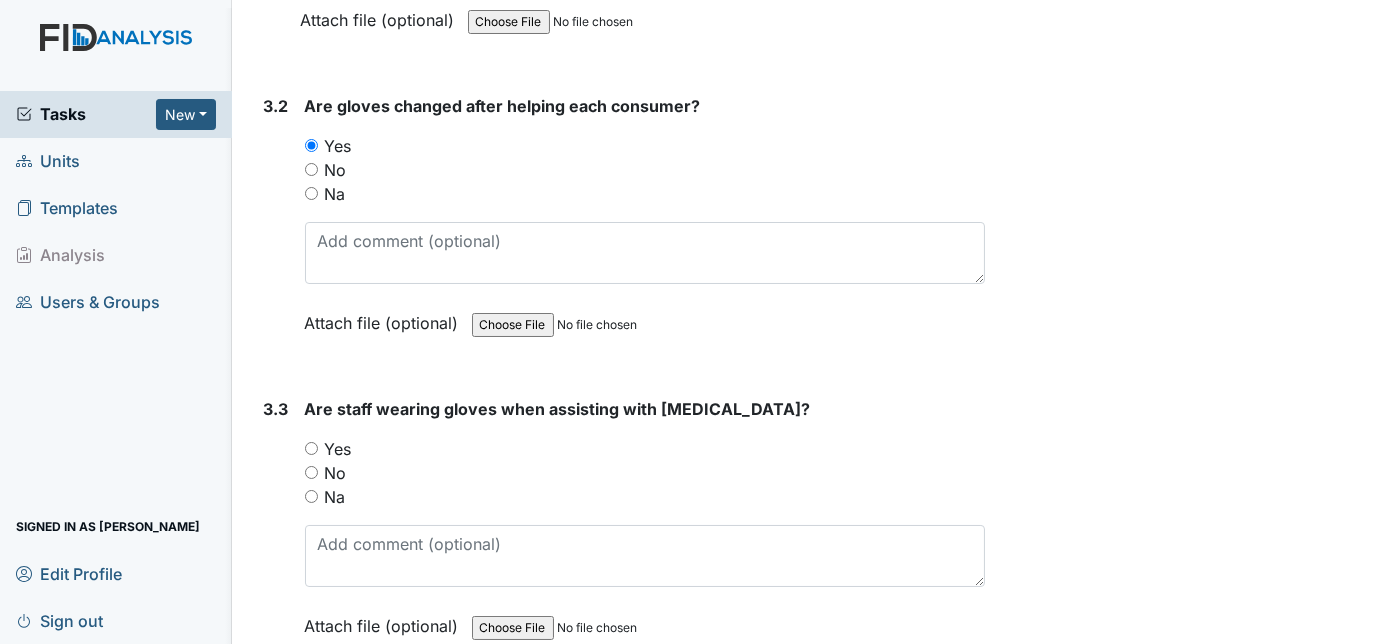 scroll, scrollTop: 5709, scrollLeft: 0, axis: vertical 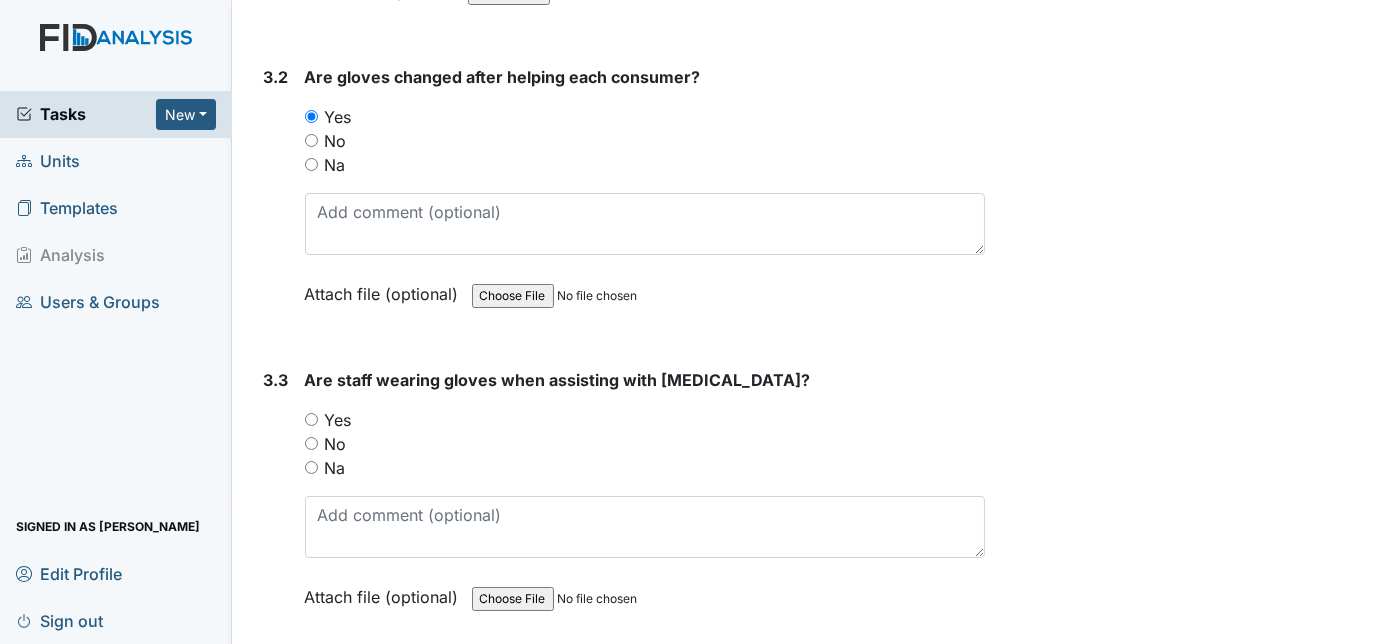 click on "Yes" at bounding box center (311, 419) 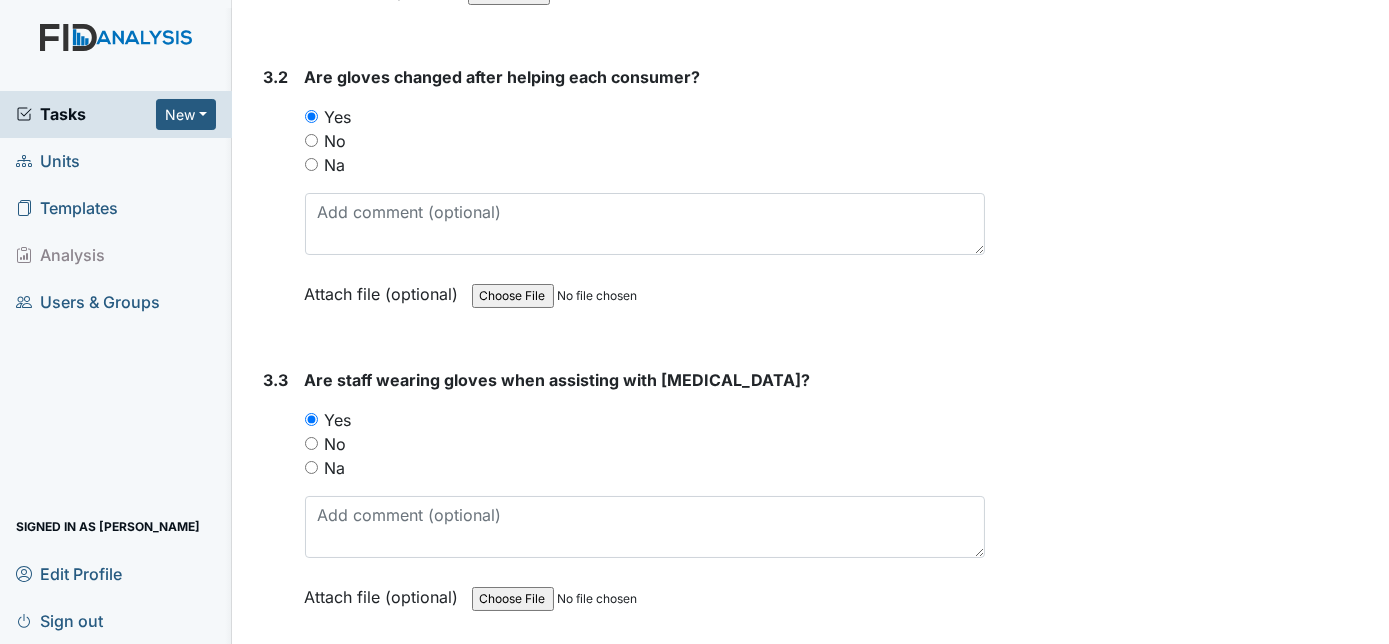 click on "3.3
Are staff wearing gloves when assisting with tooth brushing?
You must select one of the below options.
Yes
No
Na
Attach file (optional)
You can upload .pdf, .txt, .jpg, .jpeg, .png, .csv, .xls, or .doc files under 100MB." at bounding box center (621, 503) 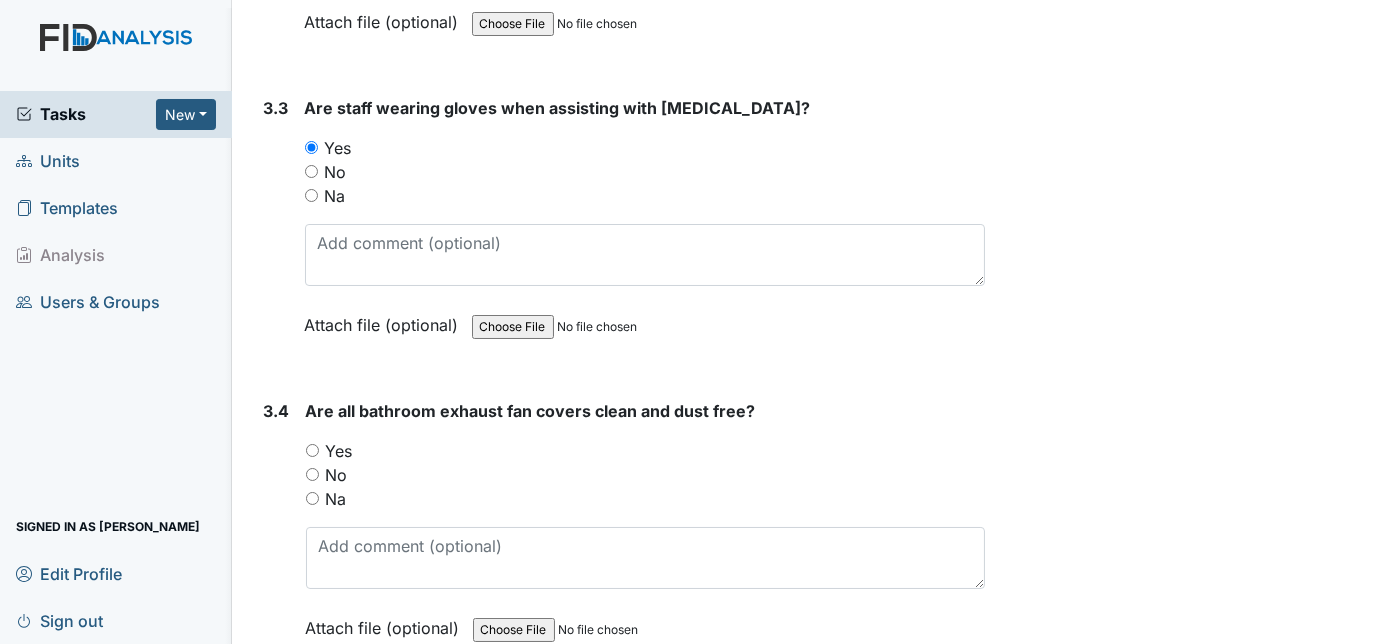 scroll, scrollTop: 6036, scrollLeft: 0, axis: vertical 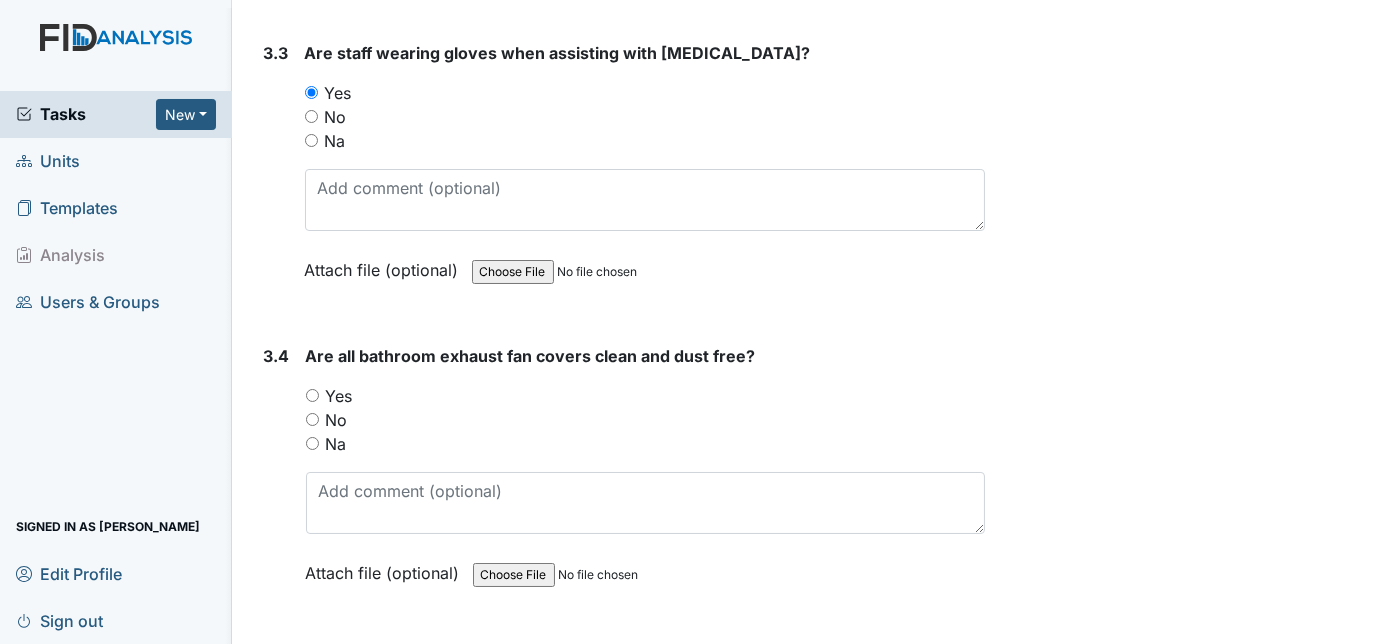 click on "Yes" at bounding box center (312, 395) 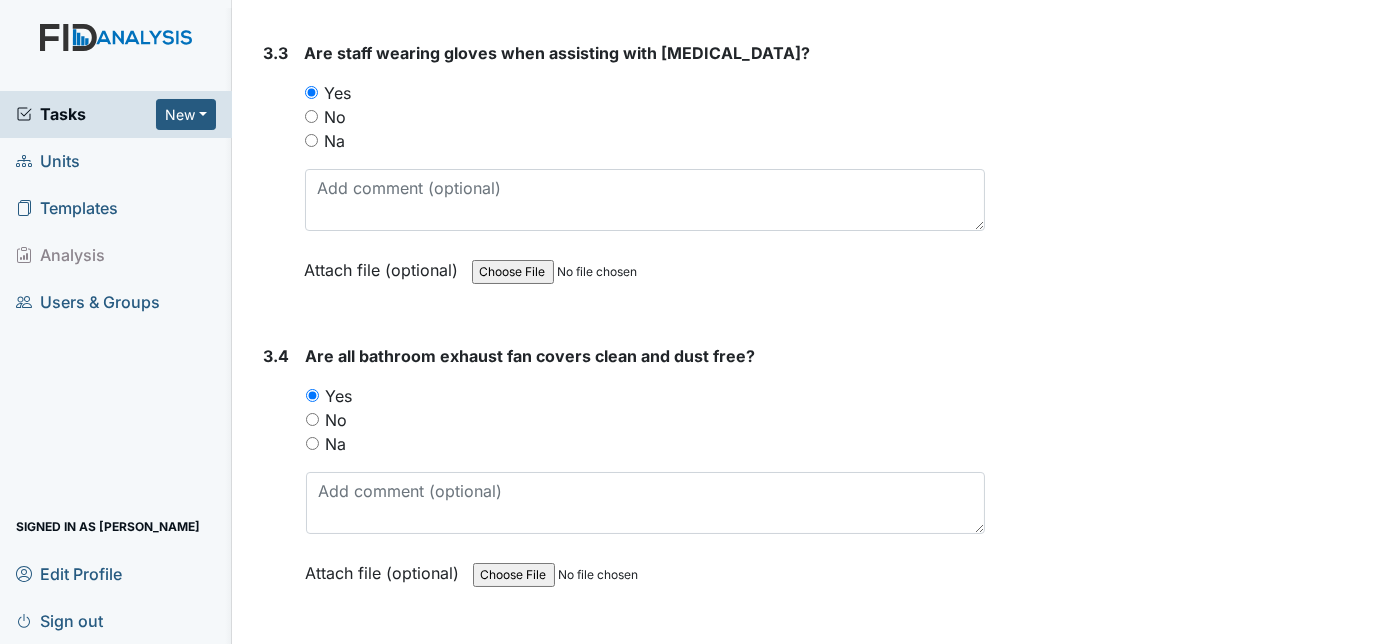 click on "3.4" at bounding box center [277, 479] 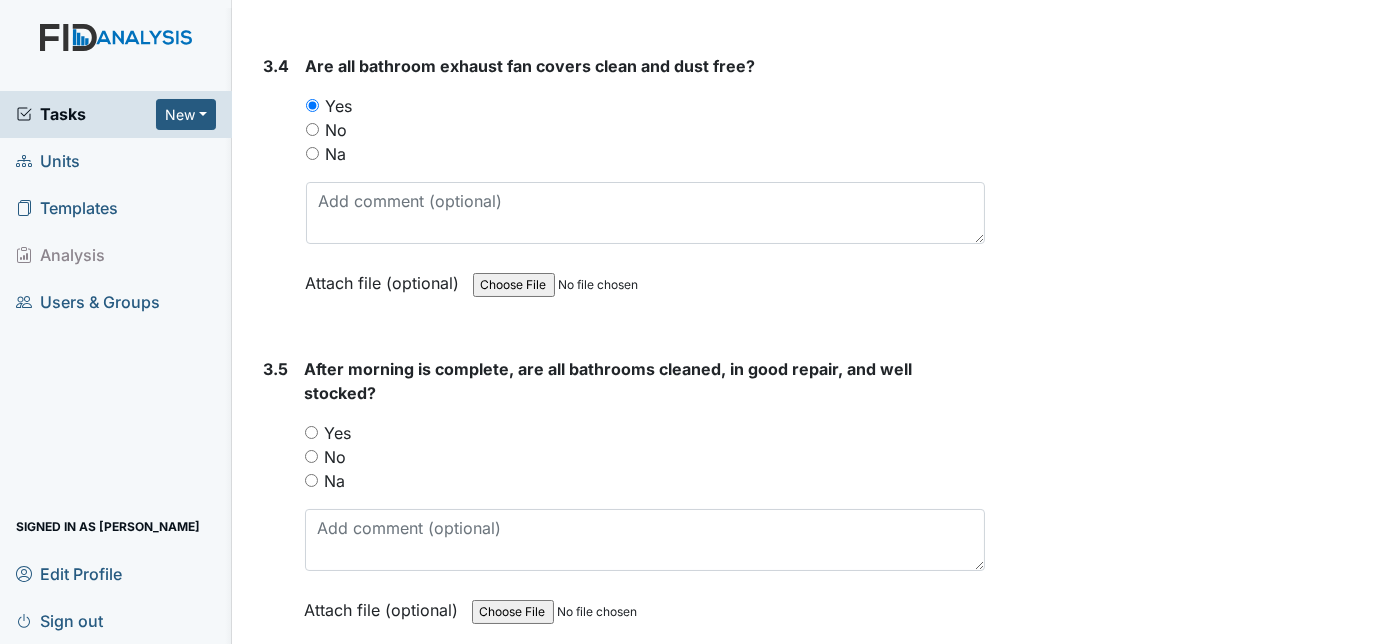 scroll, scrollTop: 6327, scrollLeft: 0, axis: vertical 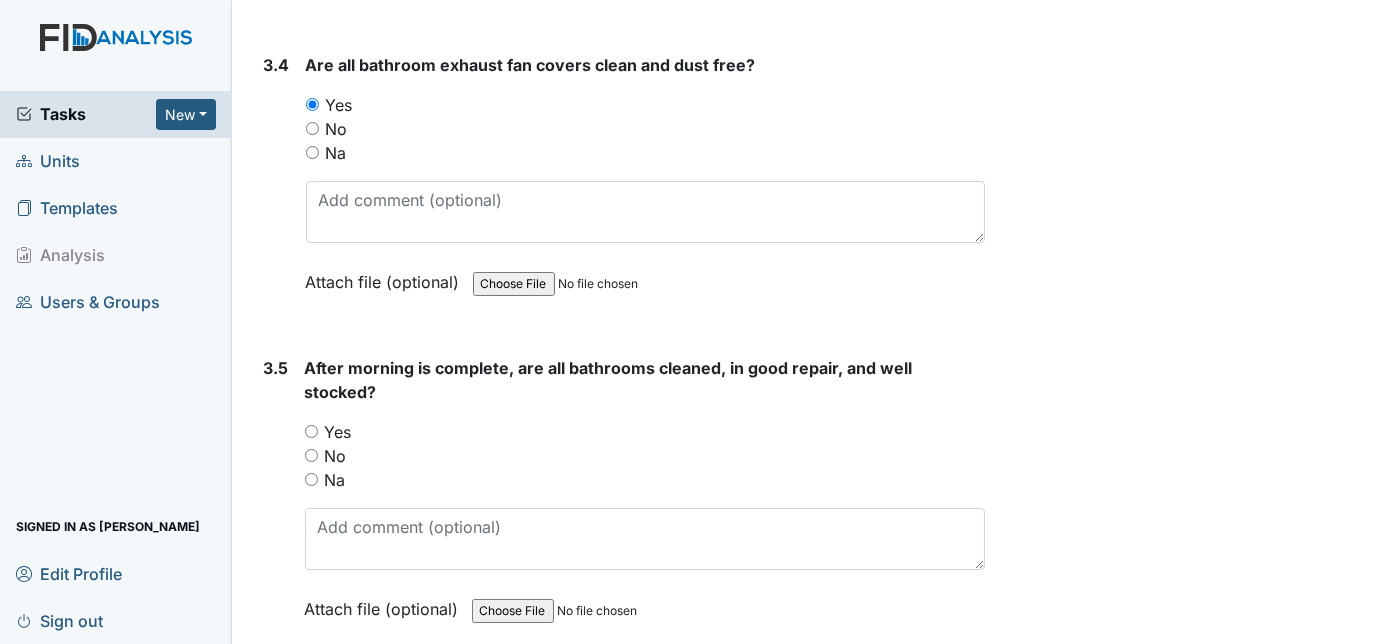 click on "Yes" at bounding box center [311, 431] 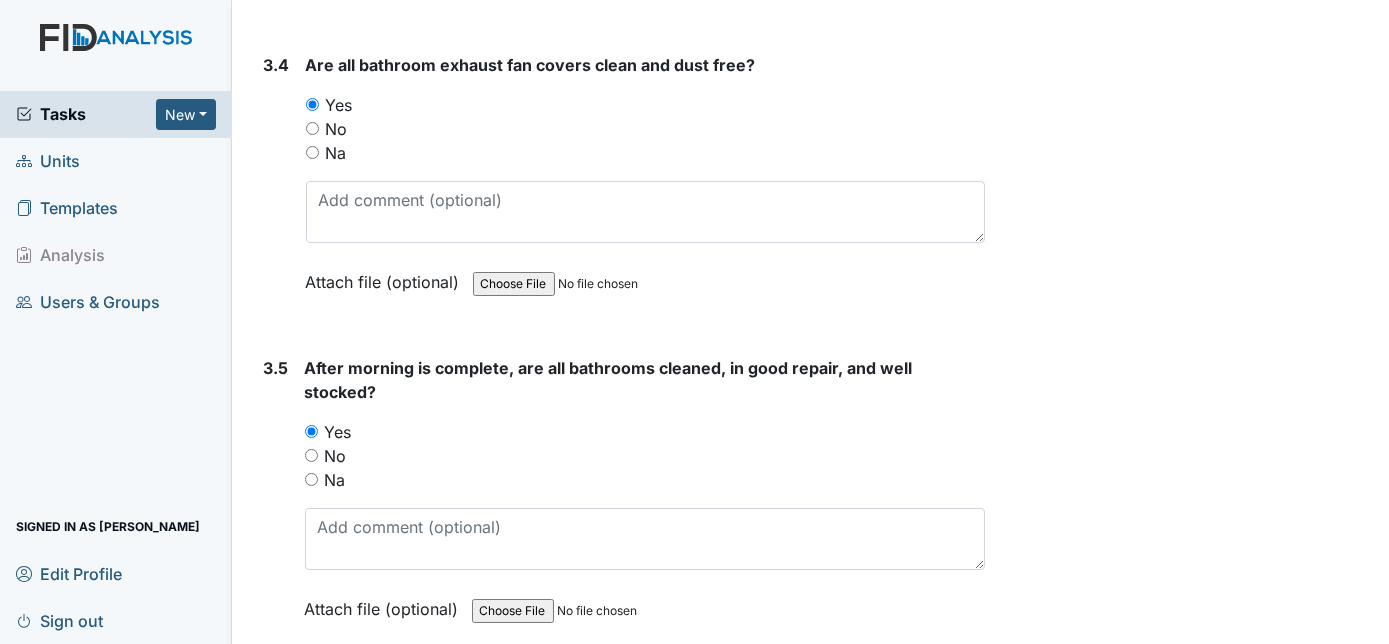 click on "3.5" at bounding box center (276, 503) 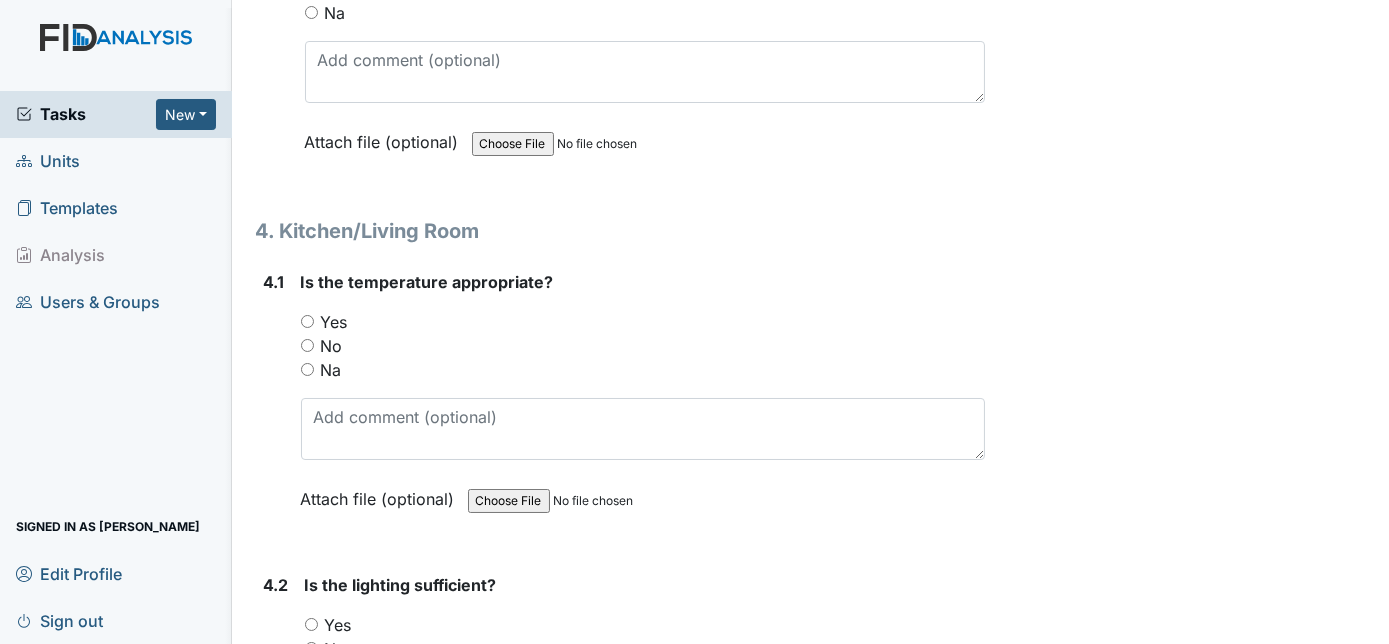 scroll, scrollTop: 6800, scrollLeft: 0, axis: vertical 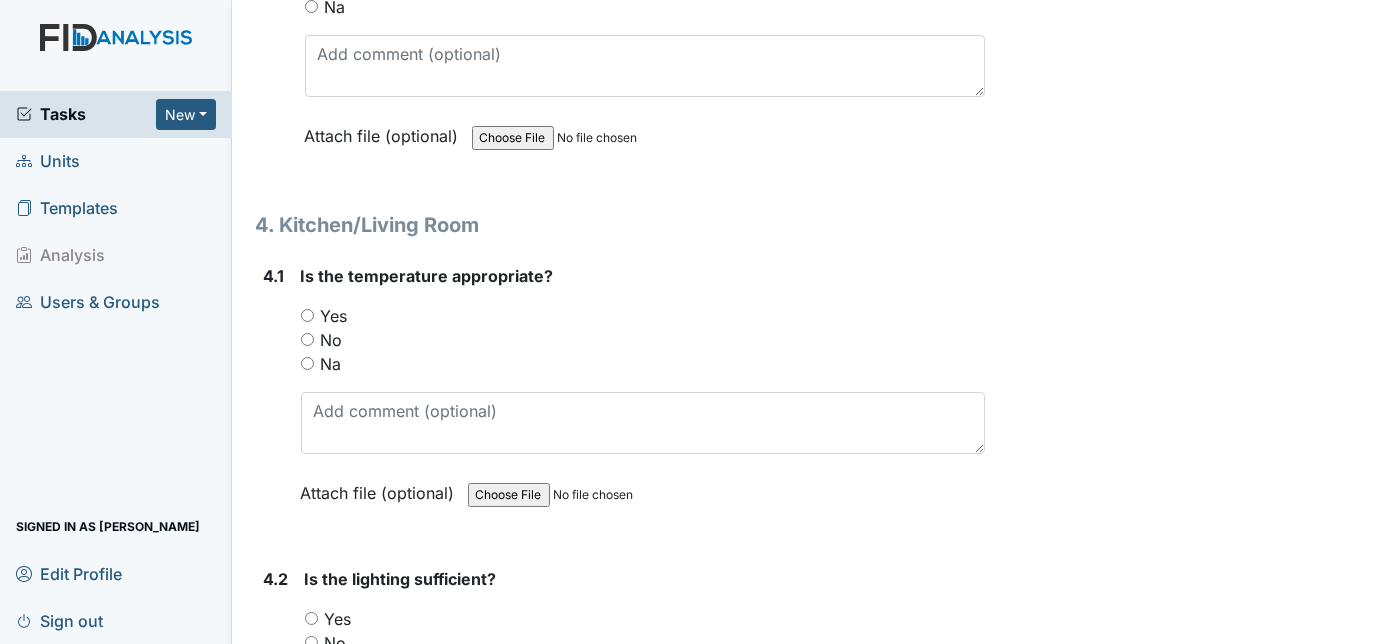 click on "Yes" at bounding box center [307, 315] 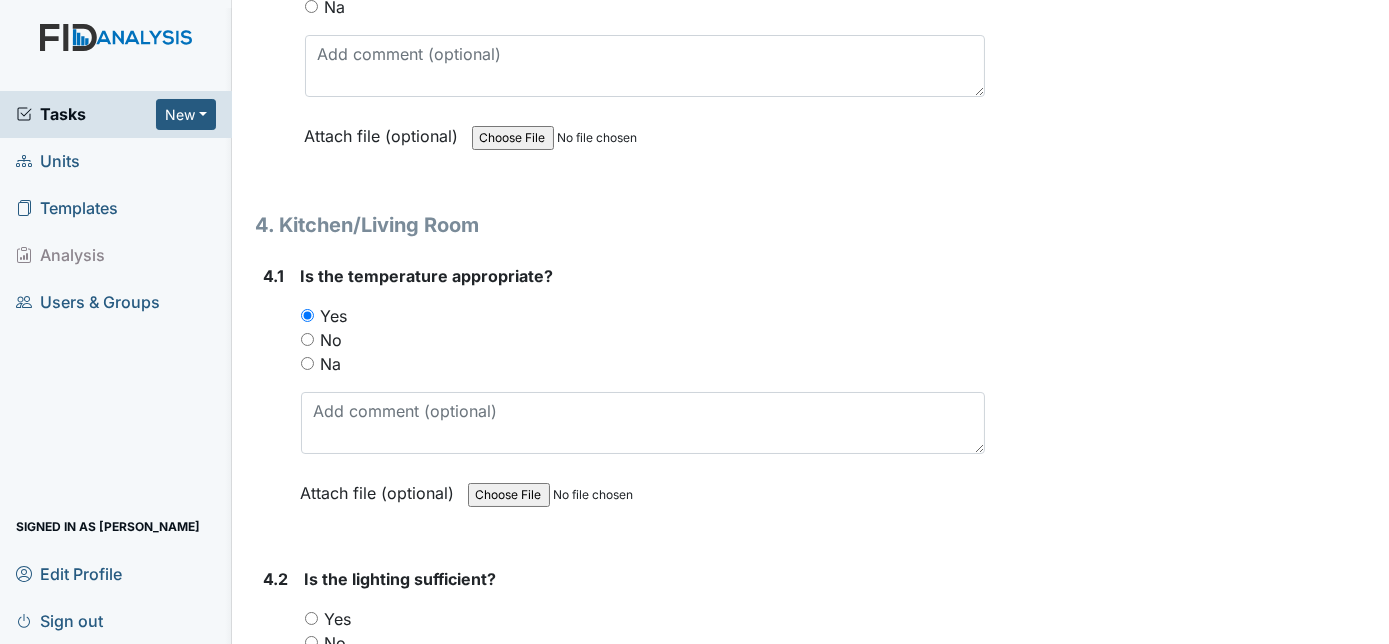 click on "4.1" at bounding box center (274, 399) 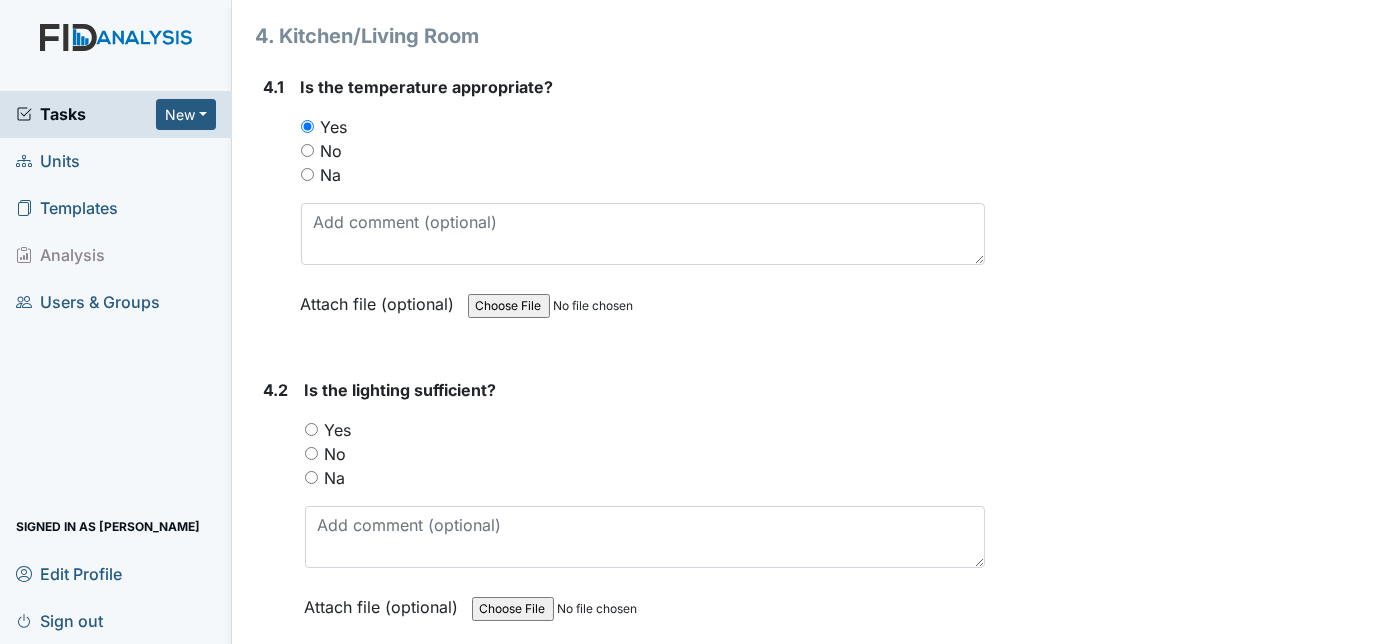 scroll, scrollTop: 7163, scrollLeft: 0, axis: vertical 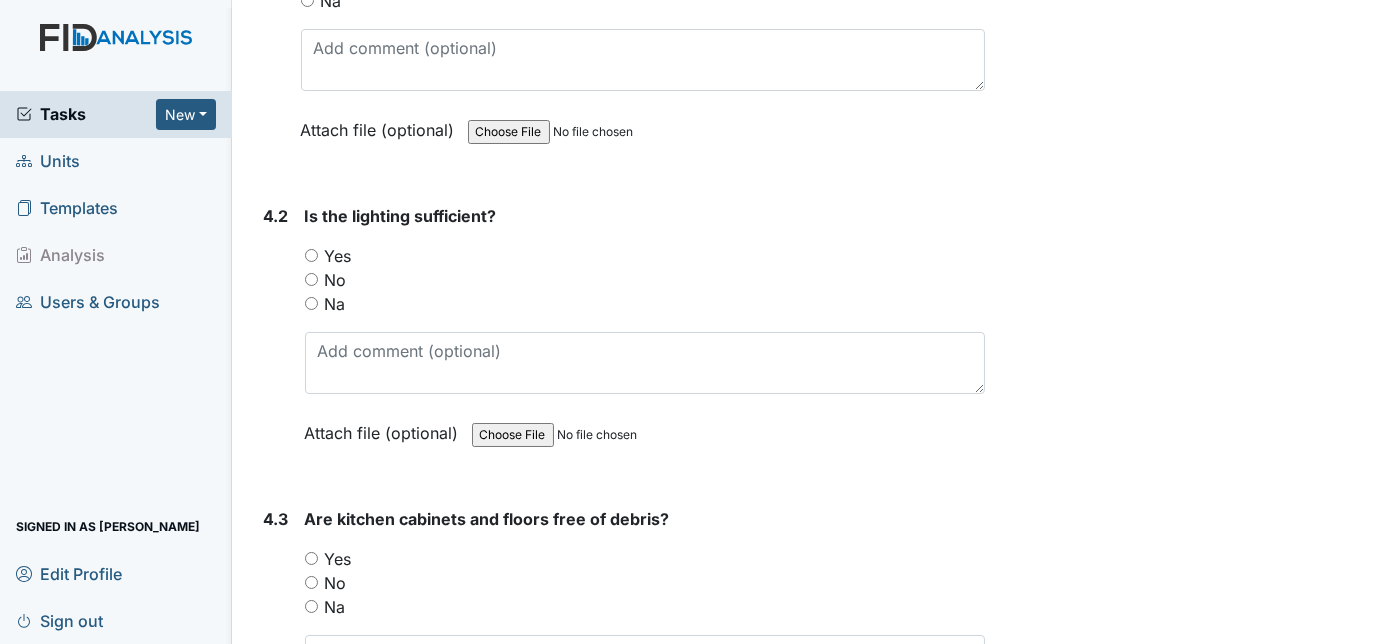 click on "Yes" at bounding box center (311, 255) 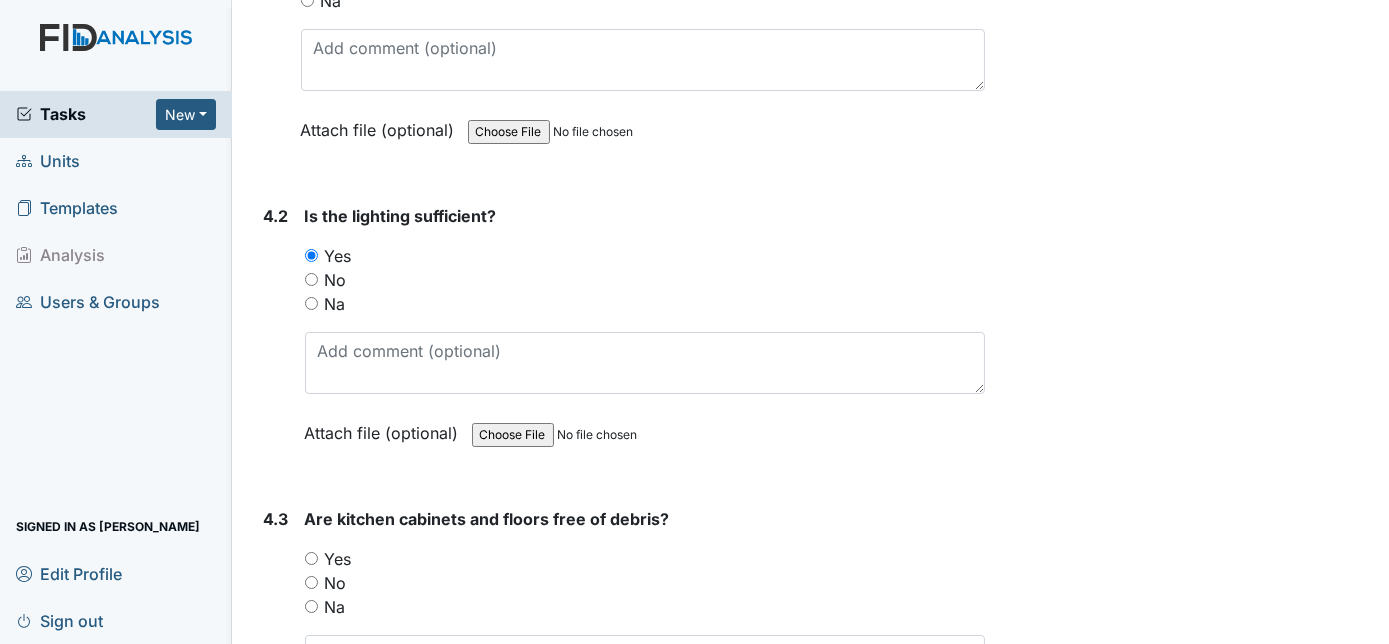 click on "4.2" at bounding box center (276, 339) 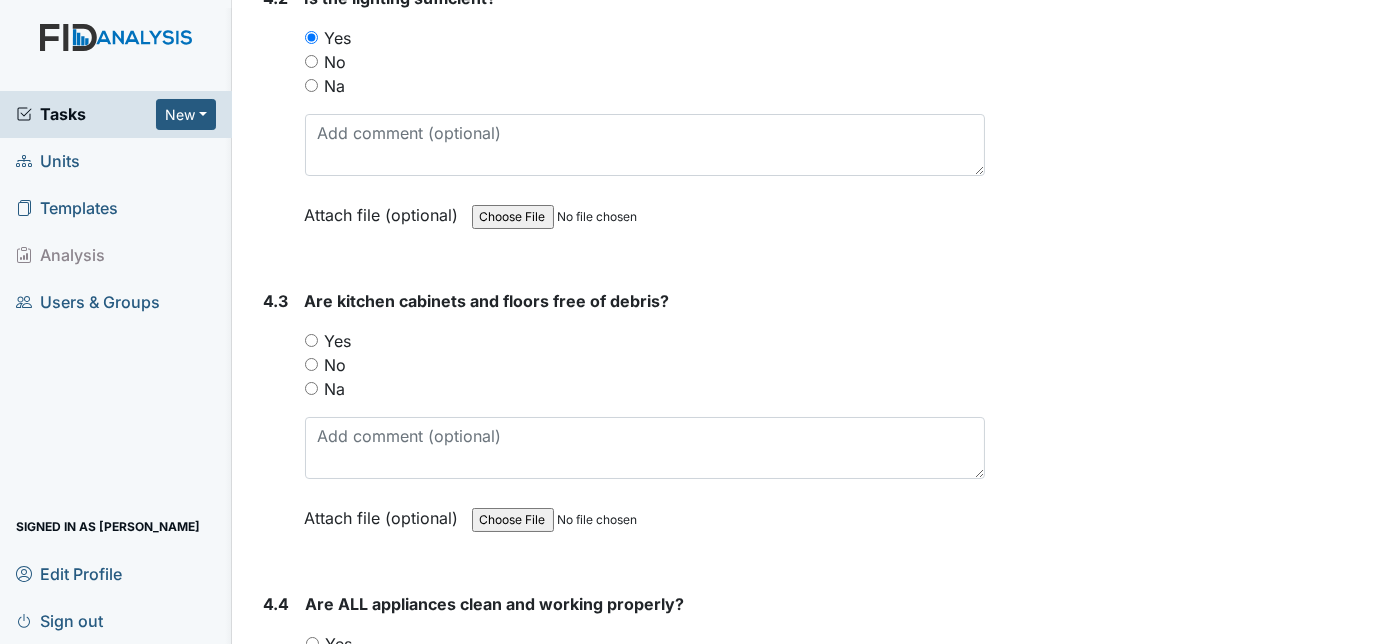 scroll, scrollTop: 7418, scrollLeft: 0, axis: vertical 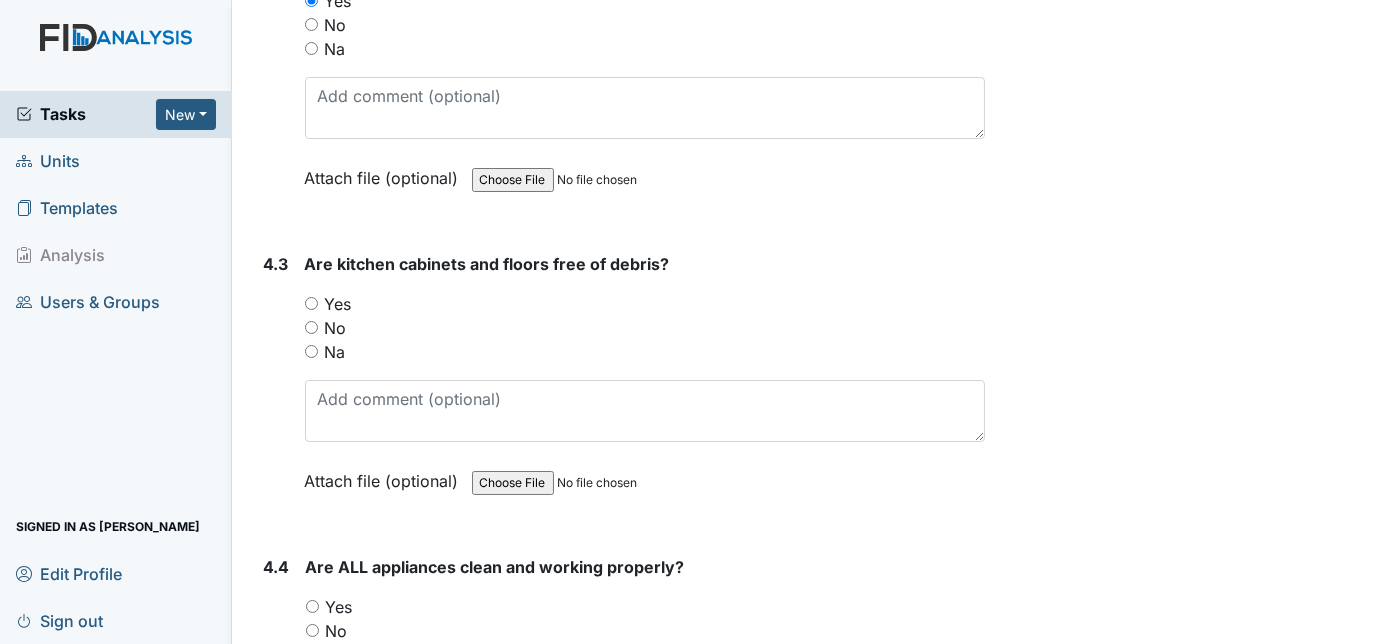 click on "Yes" at bounding box center (311, 303) 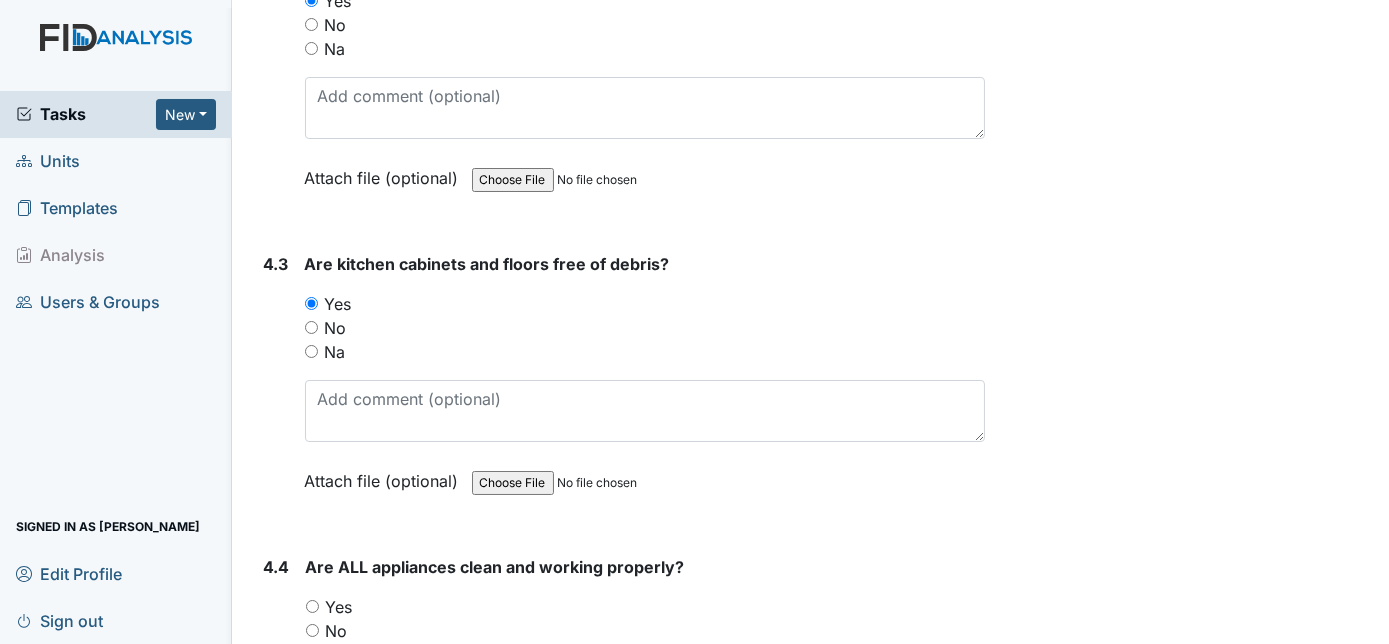 click on "4.3" at bounding box center [276, 387] 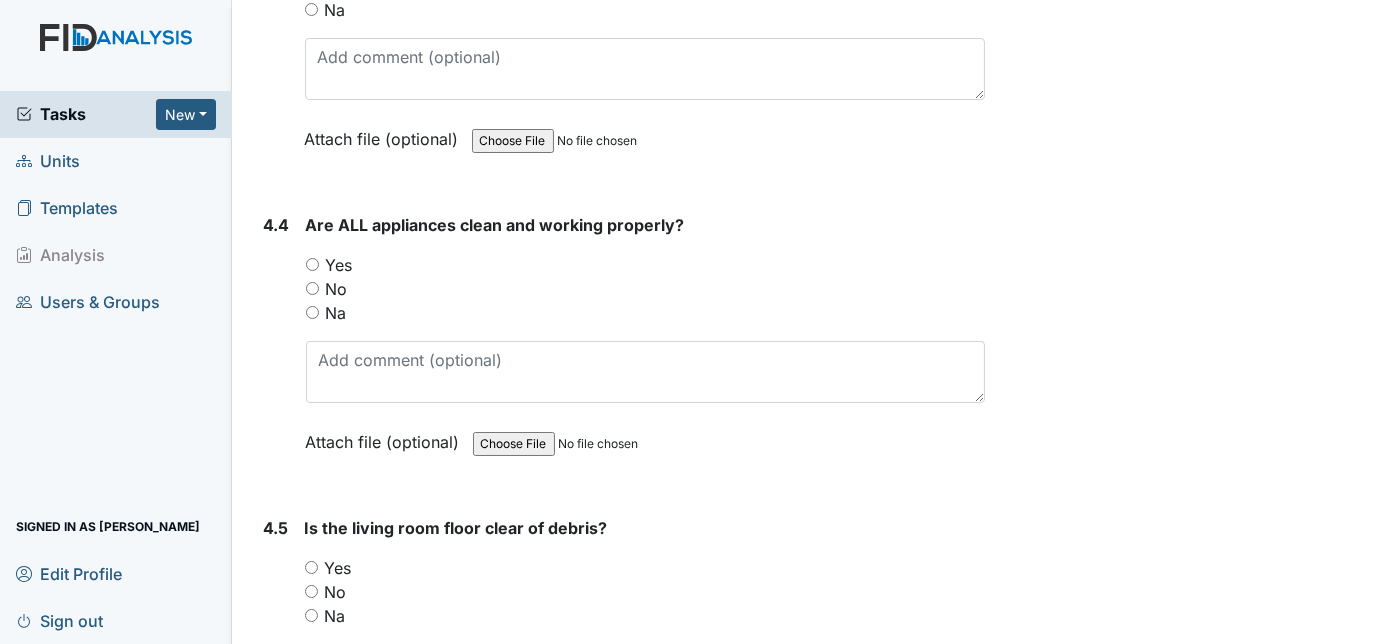 scroll, scrollTop: 7818, scrollLeft: 0, axis: vertical 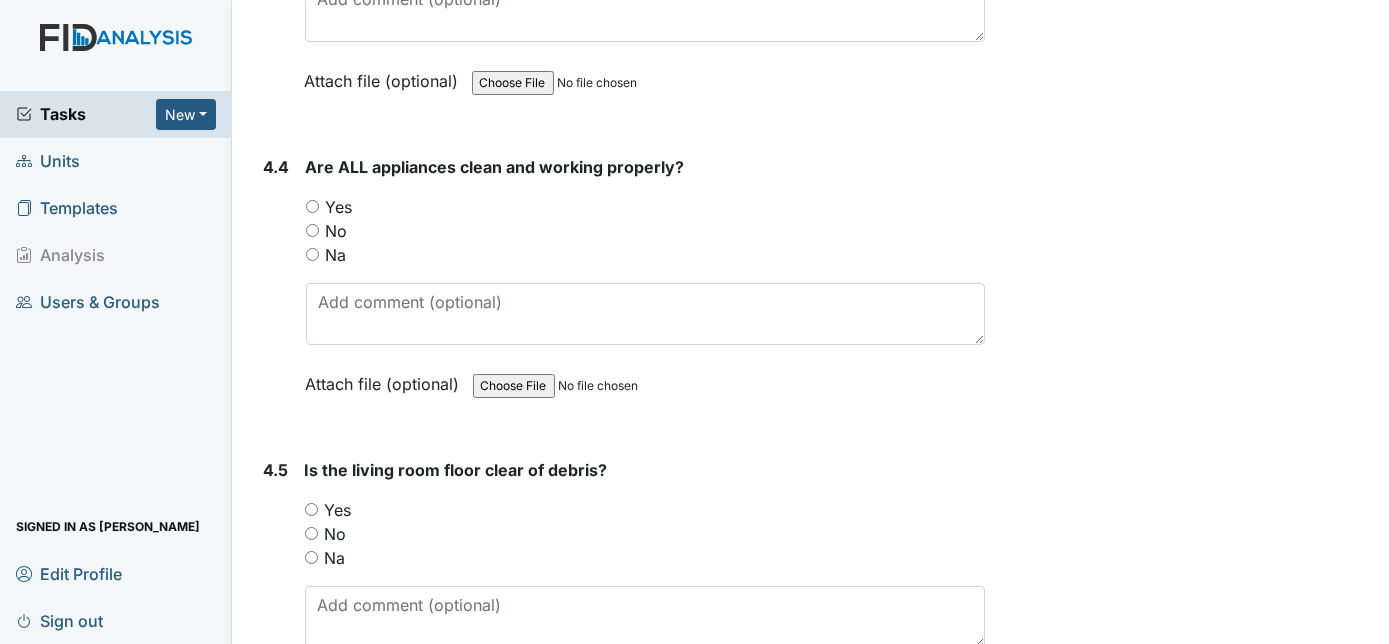 click on "Yes" at bounding box center [312, 206] 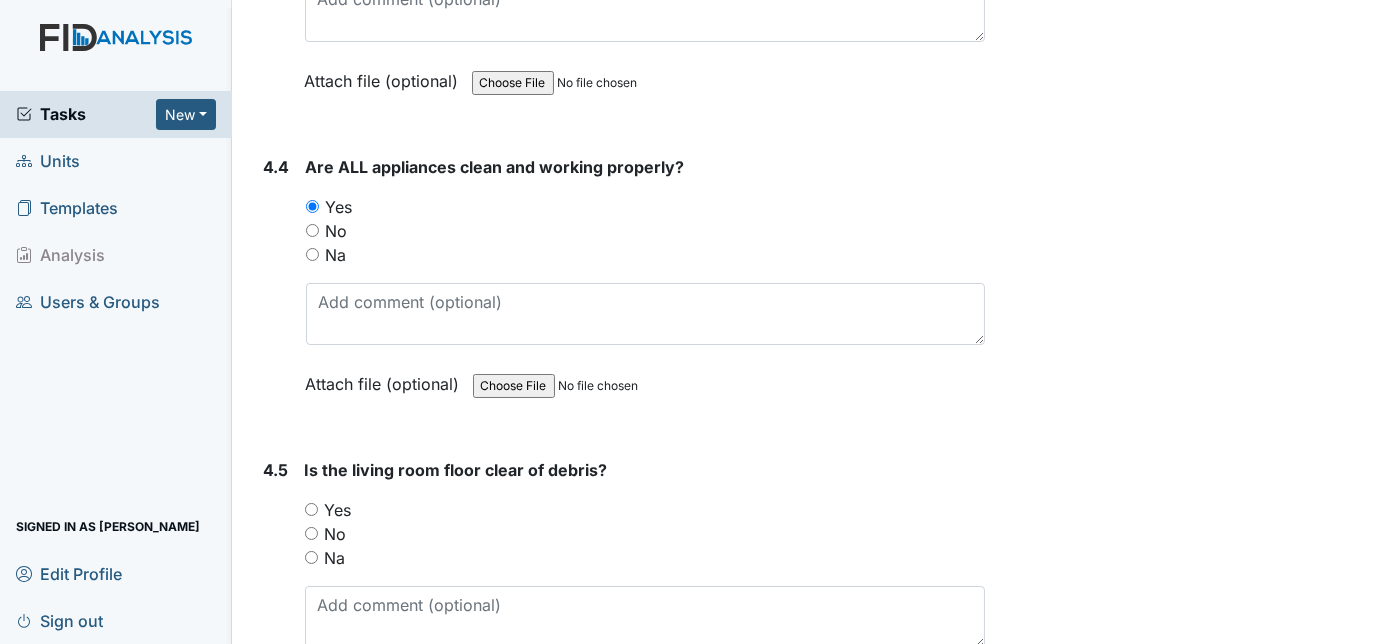 click on "4.4" at bounding box center (277, 290) 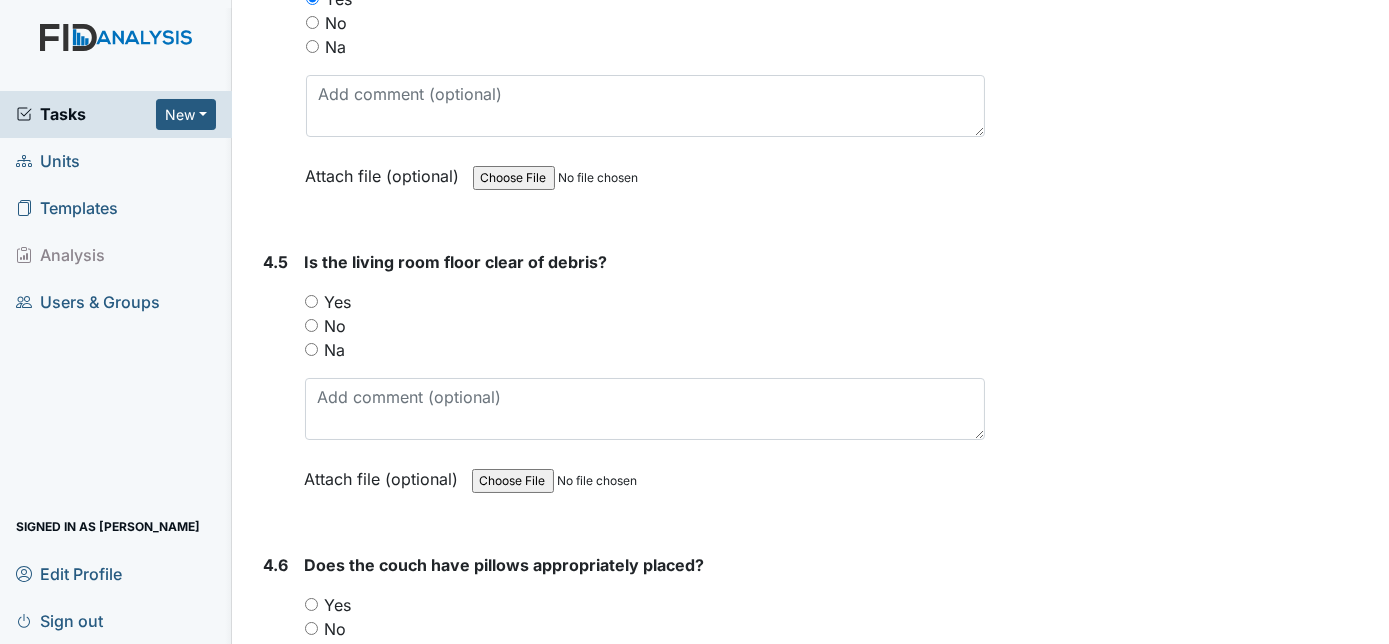 scroll, scrollTop: 8036, scrollLeft: 0, axis: vertical 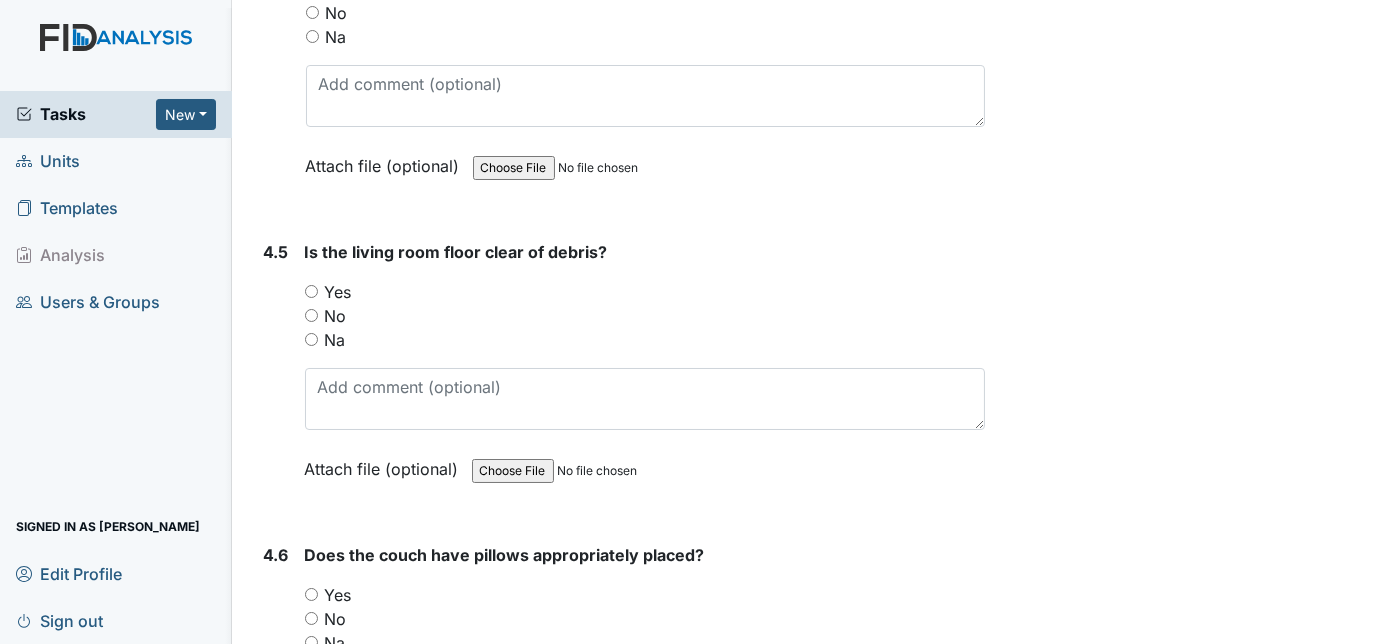 click on "Yes" at bounding box center (311, 291) 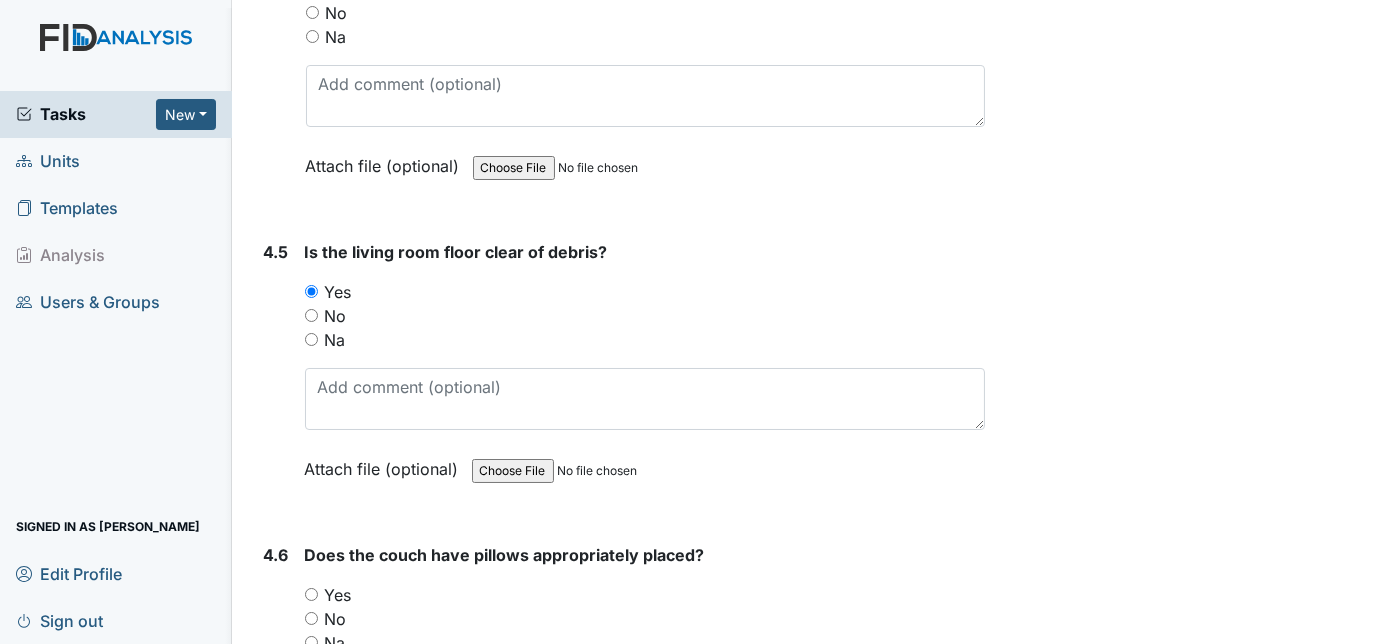 click on "4.5" at bounding box center [276, 375] 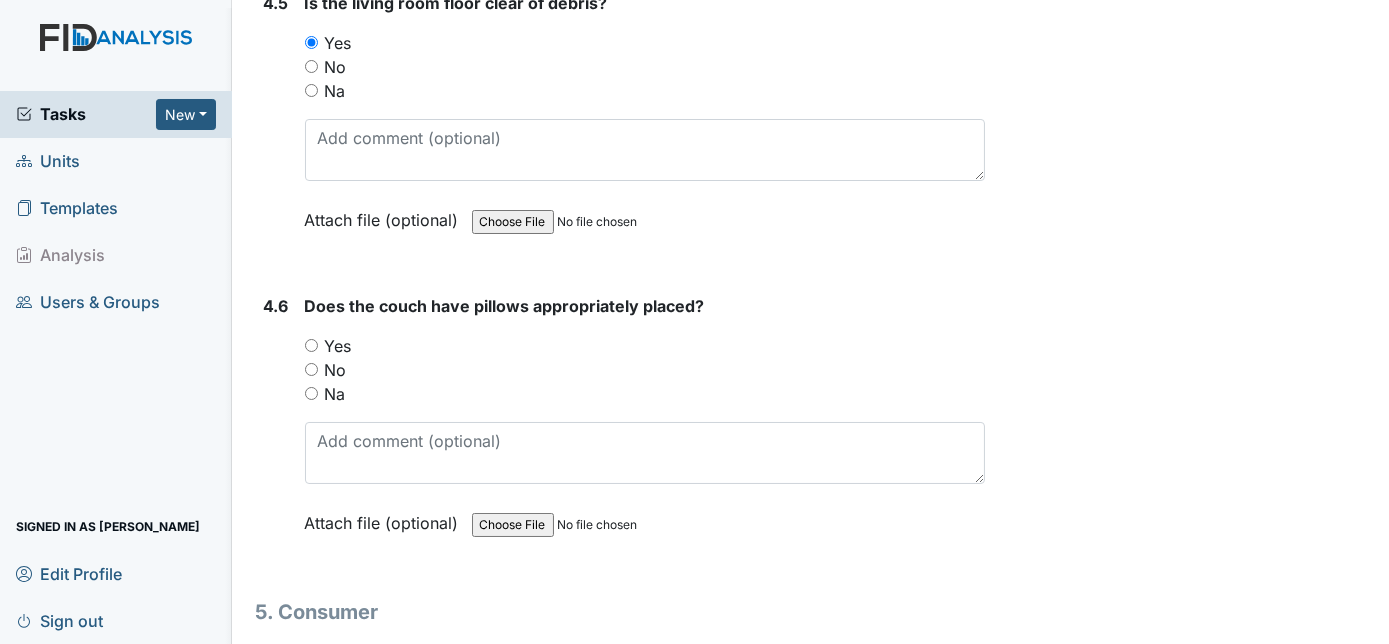 scroll, scrollTop: 8363, scrollLeft: 0, axis: vertical 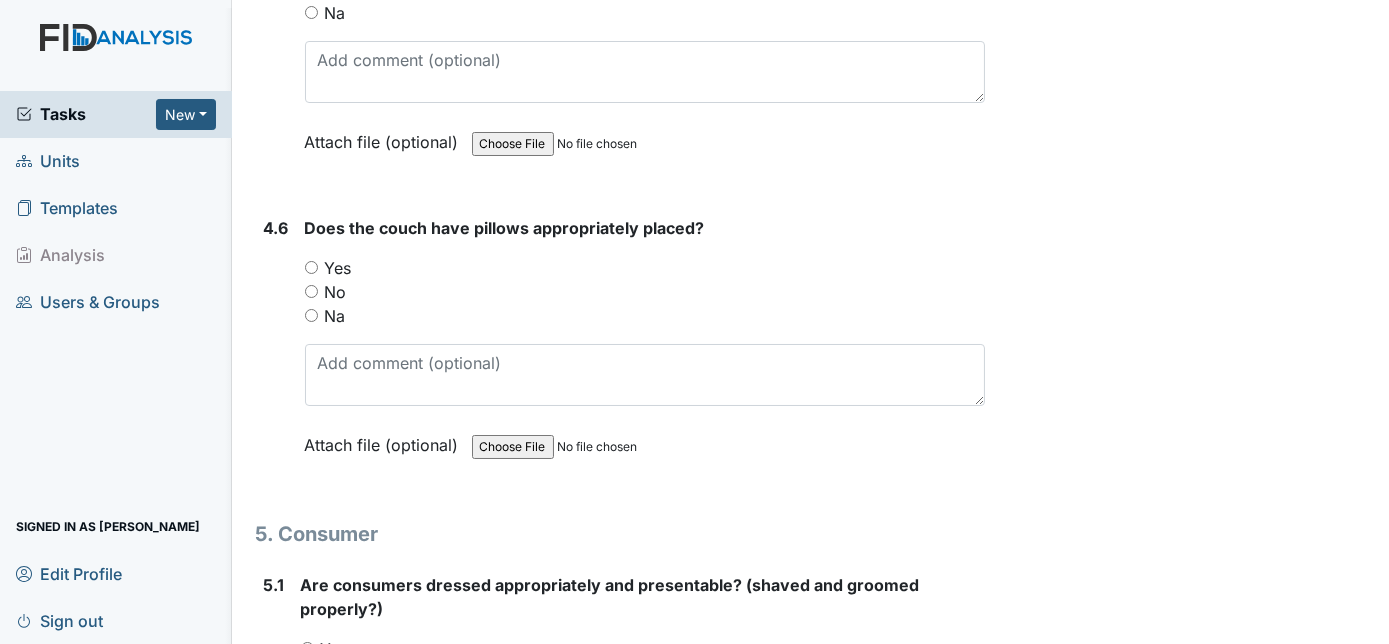 click on "Yes" at bounding box center (311, 267) 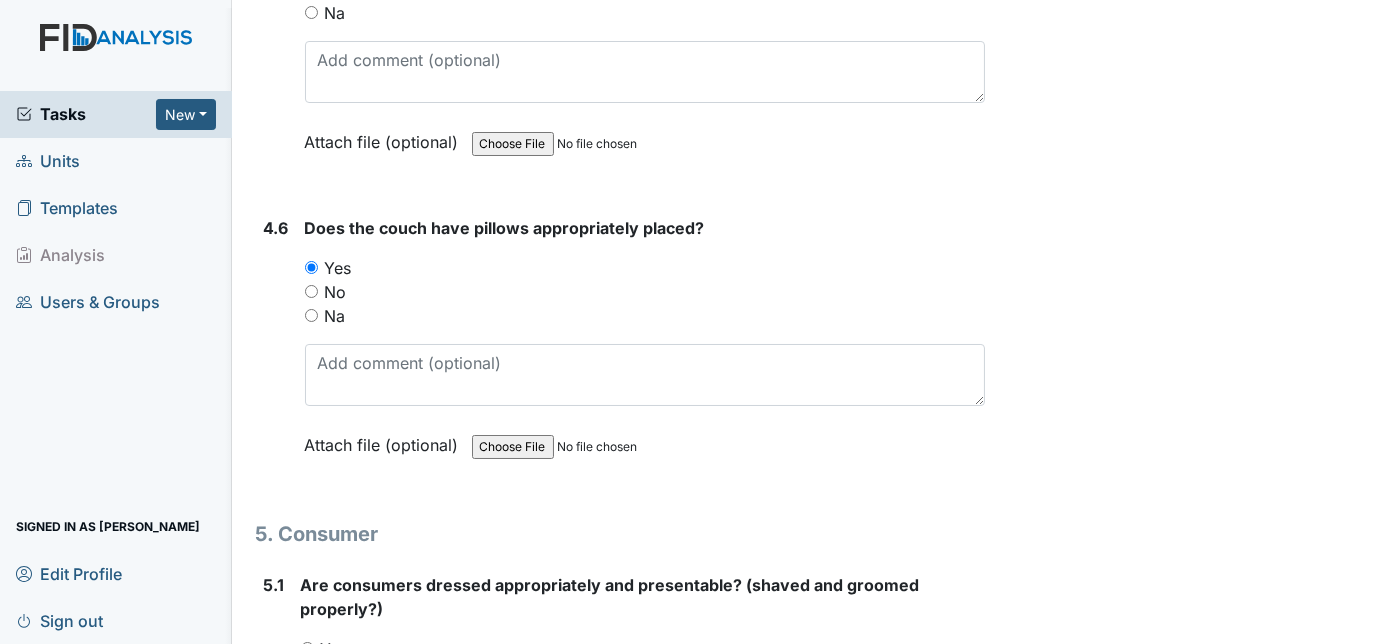 click on "4.6" at bounding box center (276, 351) 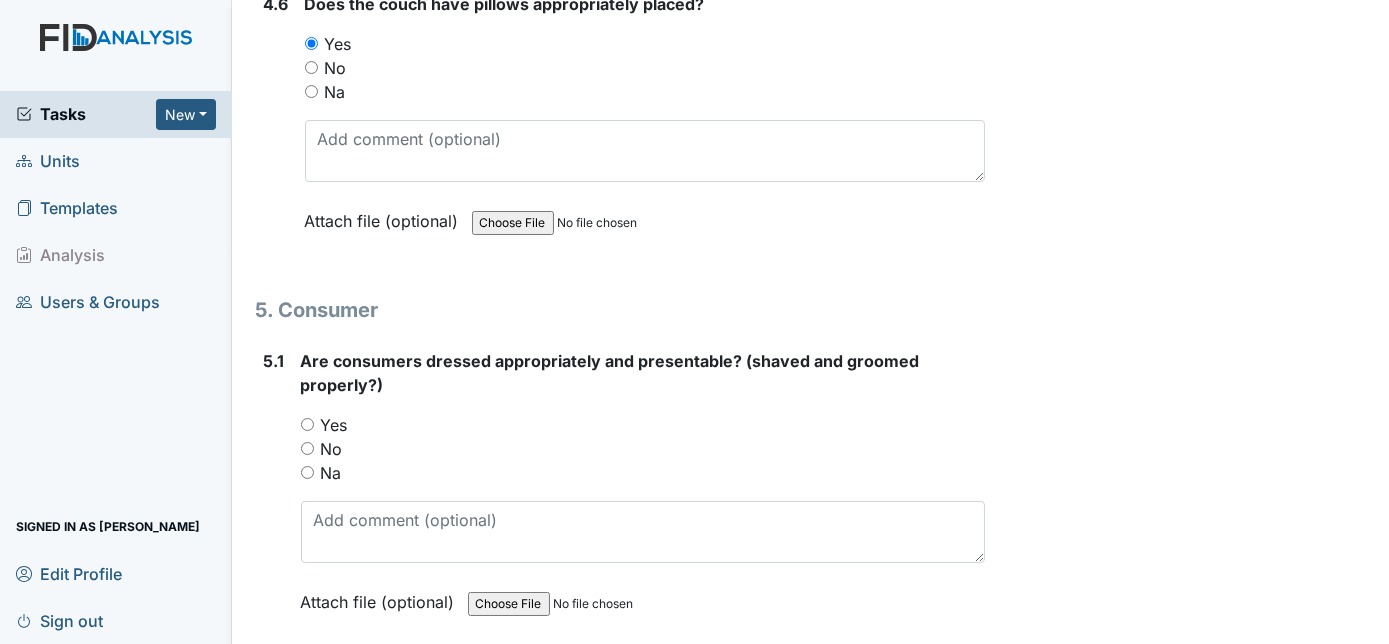 scroll, scrollTop: 8727, scrollLeft: 0, axis: vertical 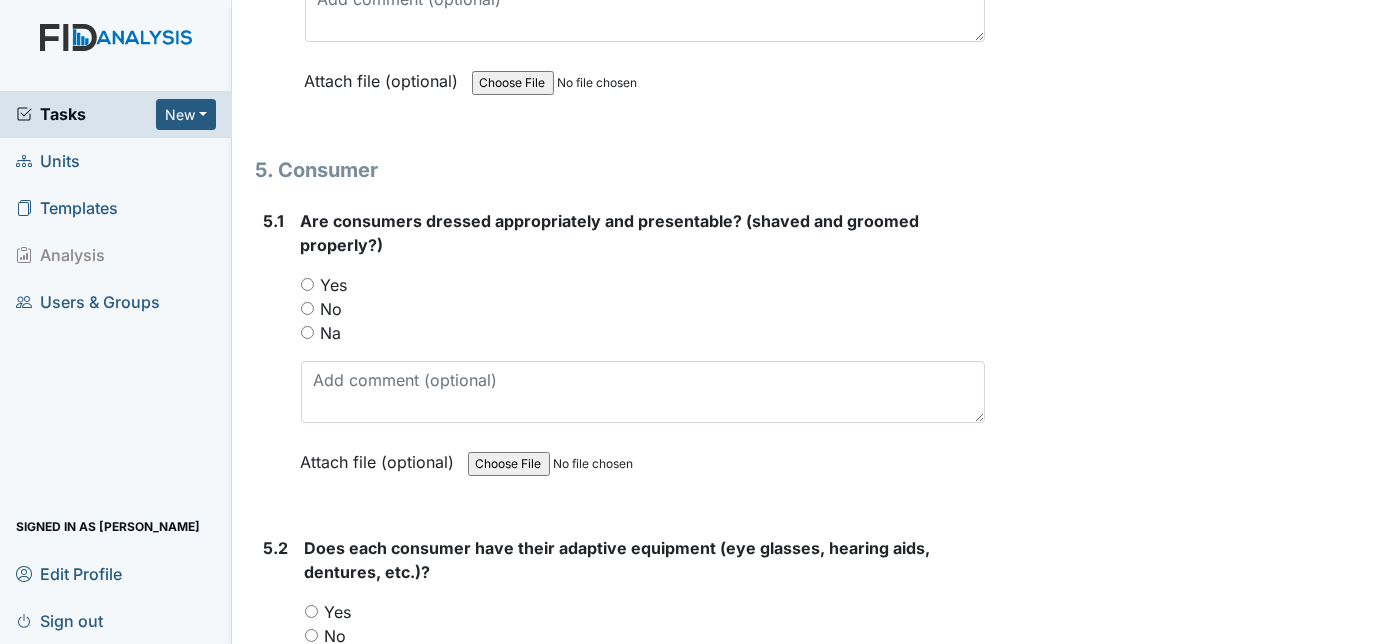 click on "Yes" at bounding box center (307, 284) 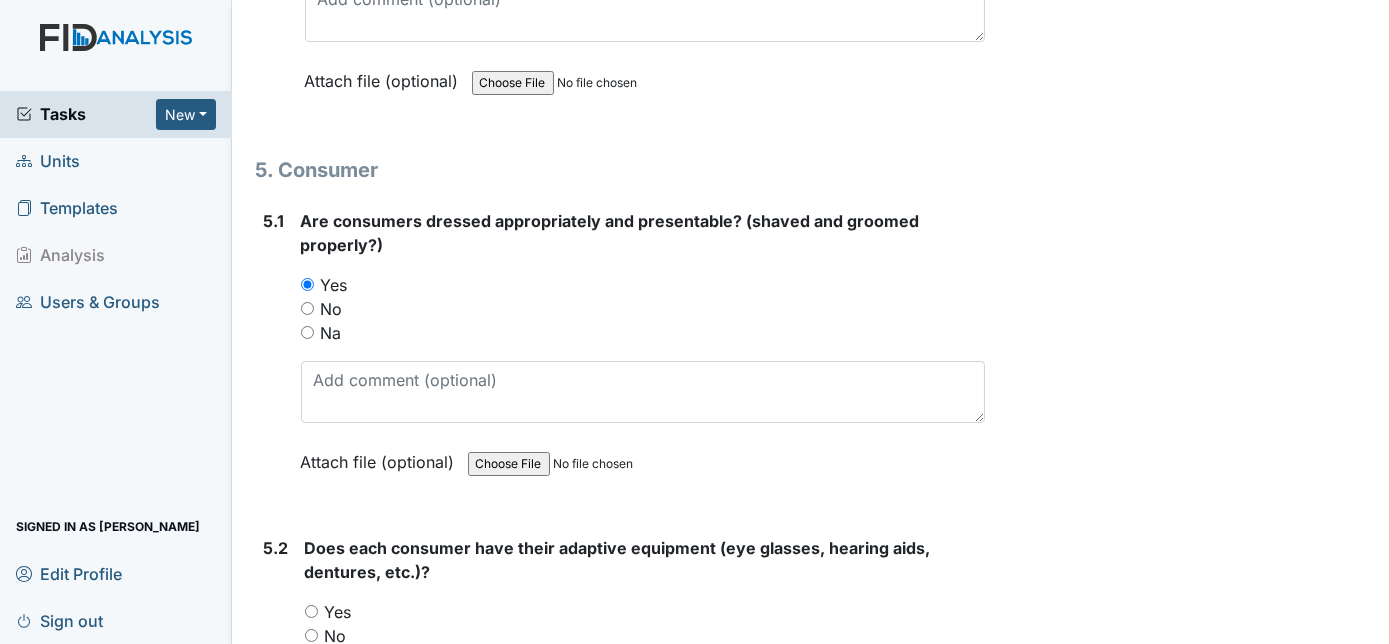 click on "5.1" at bounding box center (274, 356) 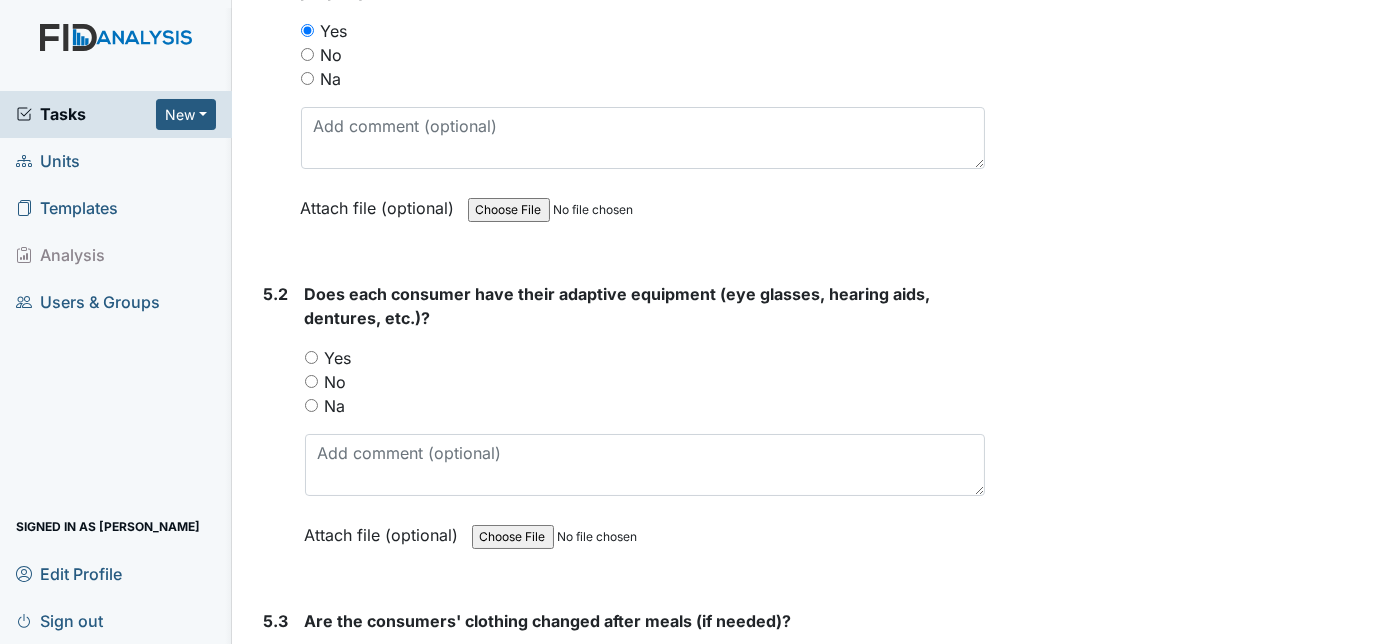 scroll, scrollTop: 9018, scrollLeft: 0, axis: vertical 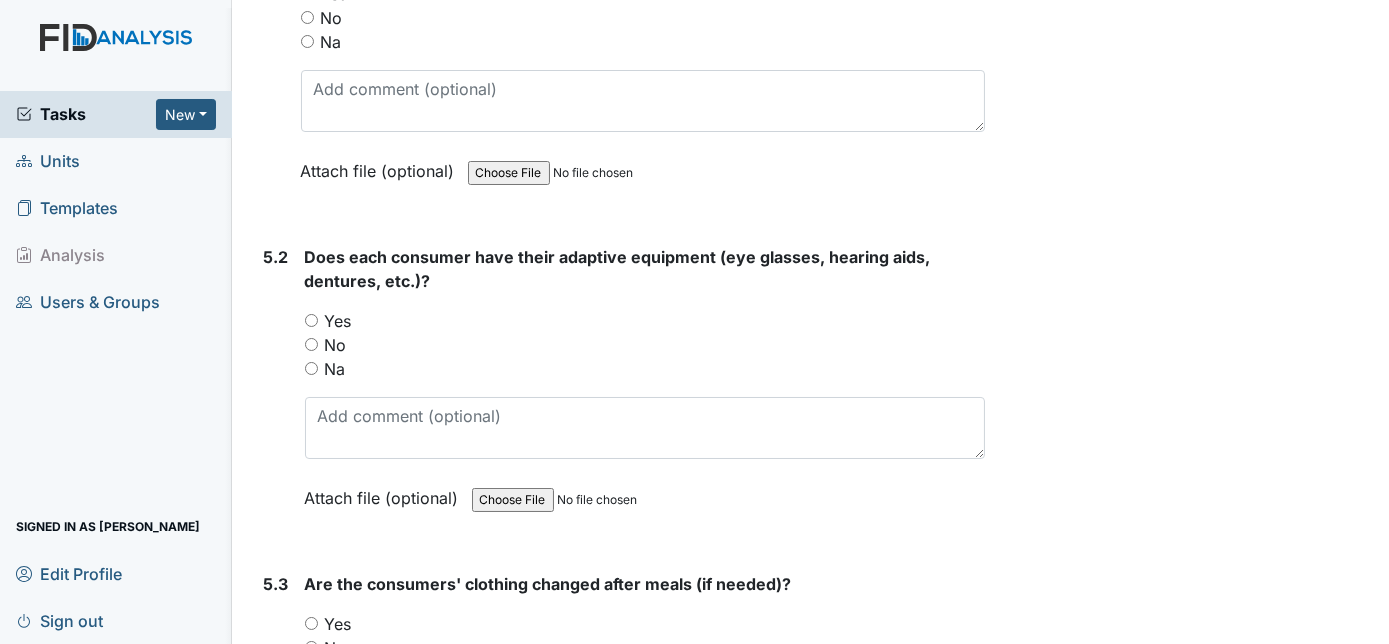 click on "Yes" at bounding box center (311, 320) 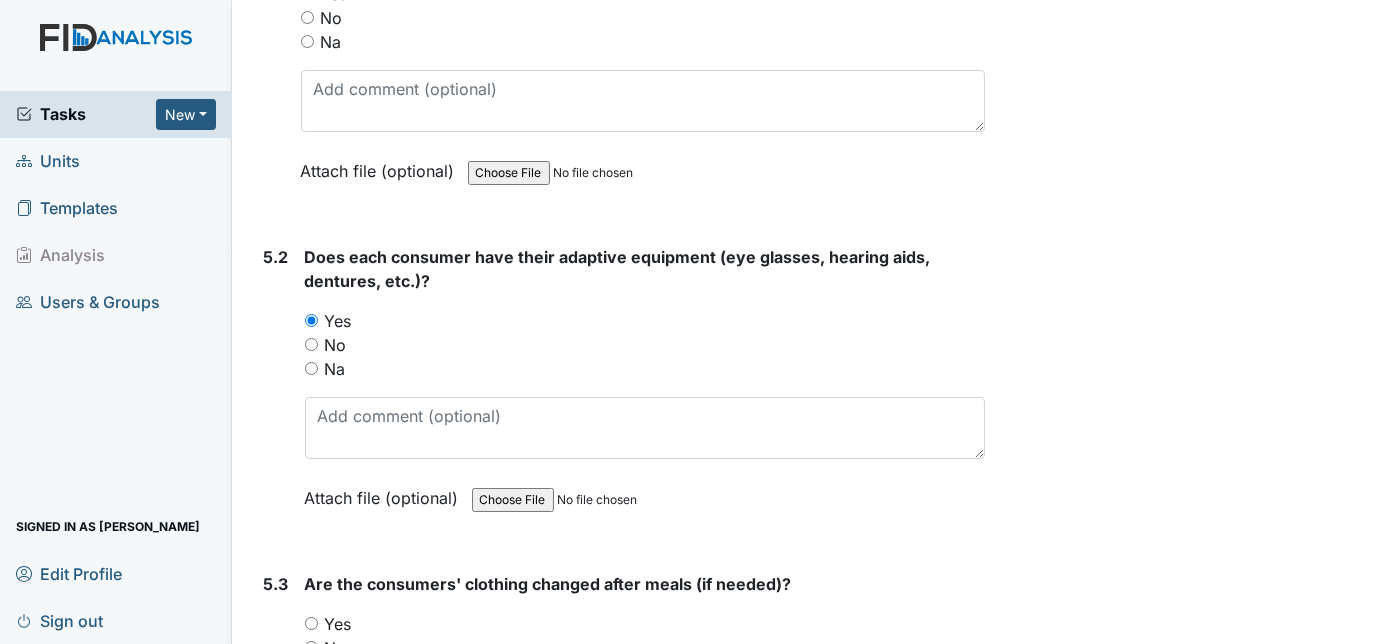 click on "5.2" at bounding box center [276, 392] 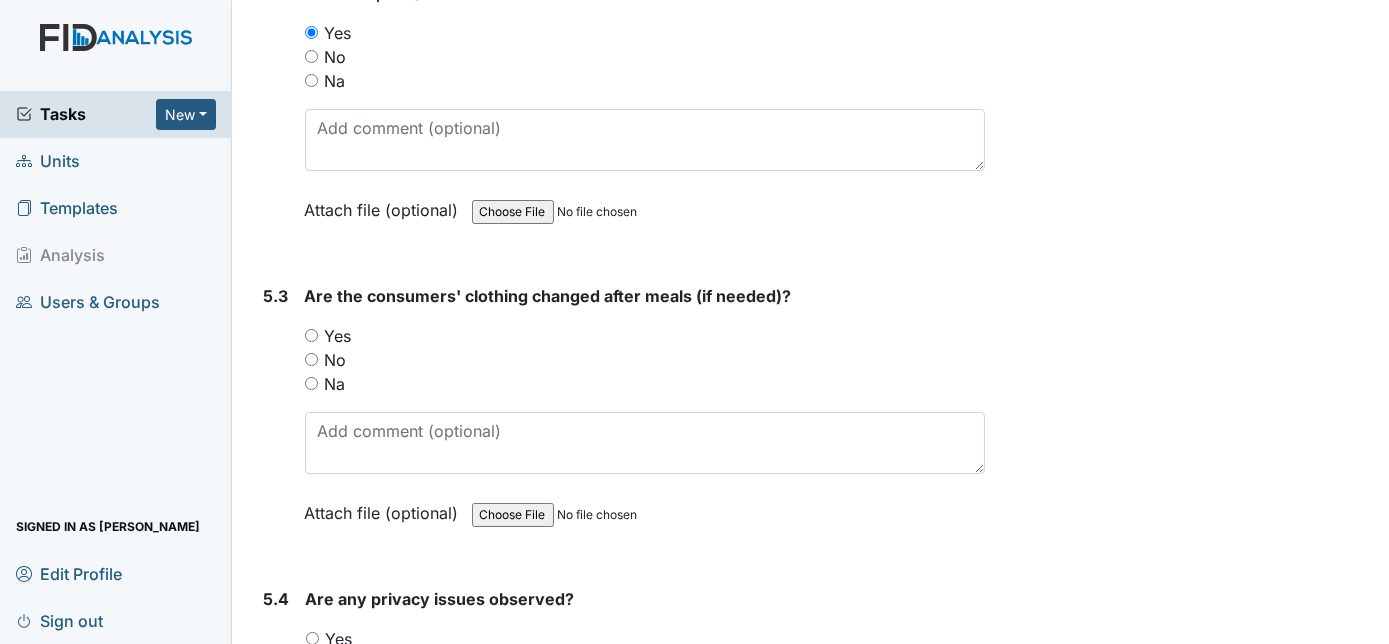 scroll, scrollTop: 9309, scrollLeft: 0, axis: vertical 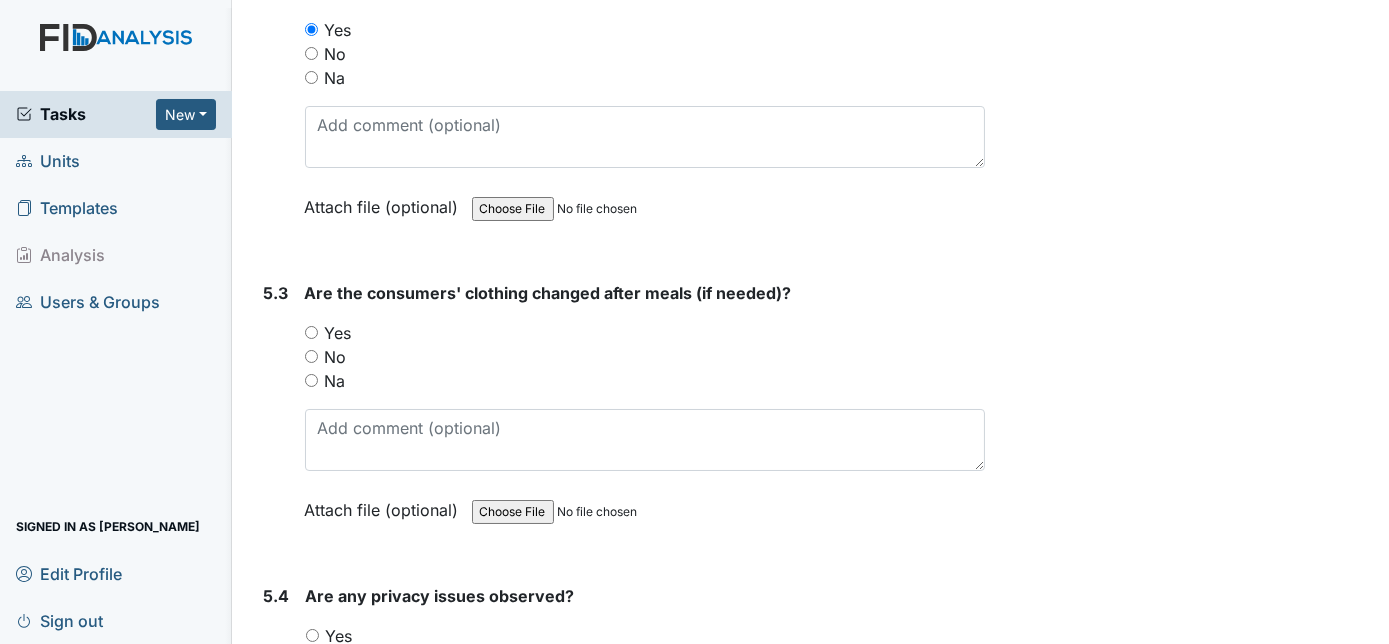 click on "Yes" at bounding box center (311, 332) 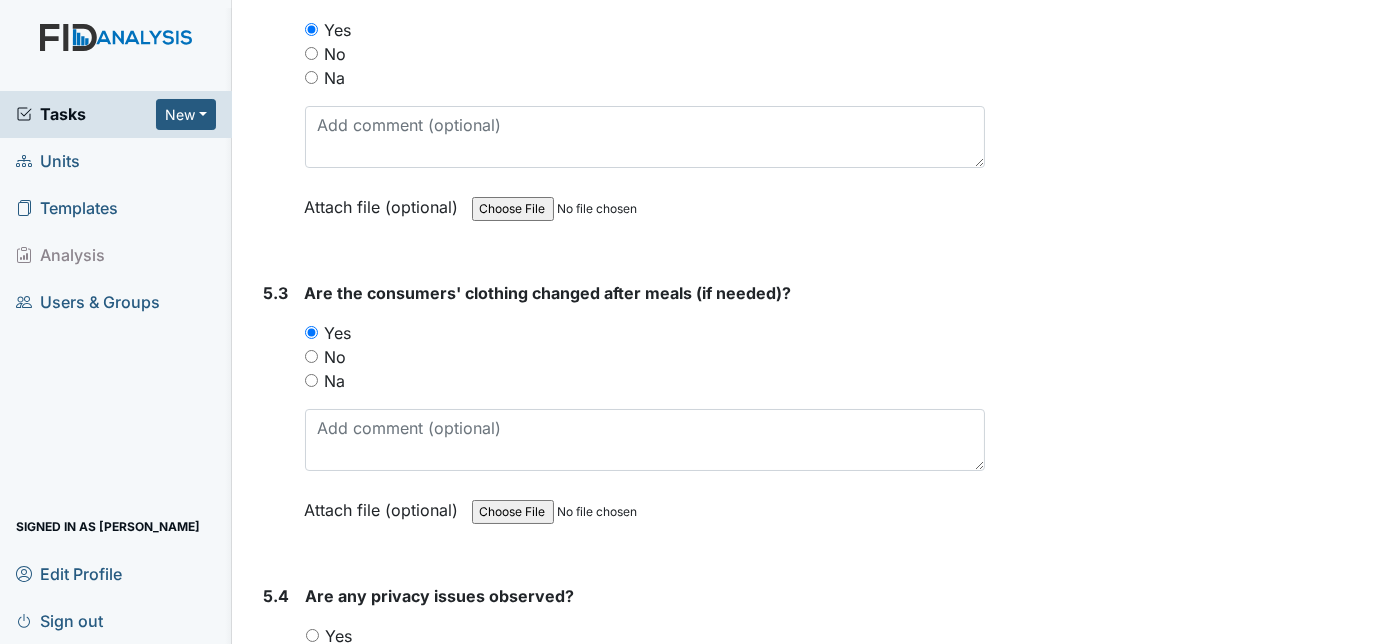 click on "5.3" at bounding box center (276, 416) 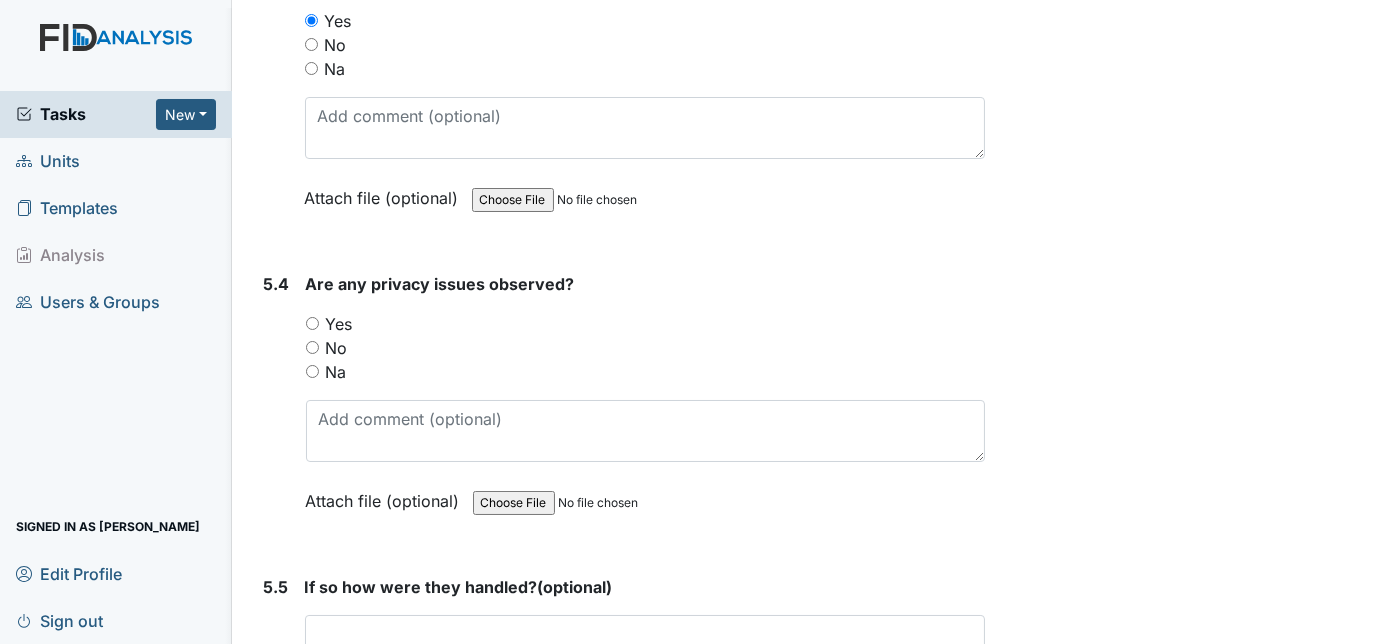 scroll, scrollTop: 9636, scrollLeft: 0, axis: vertical 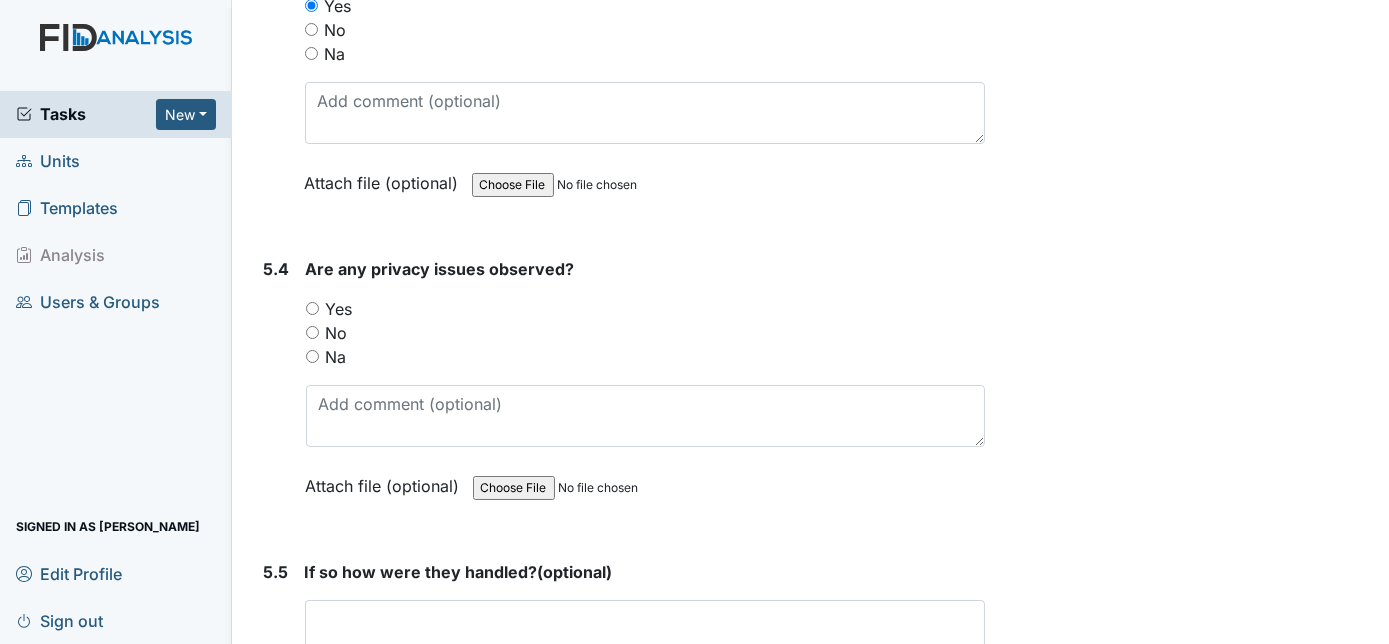 click on "No" at bounding box center (312, 332) 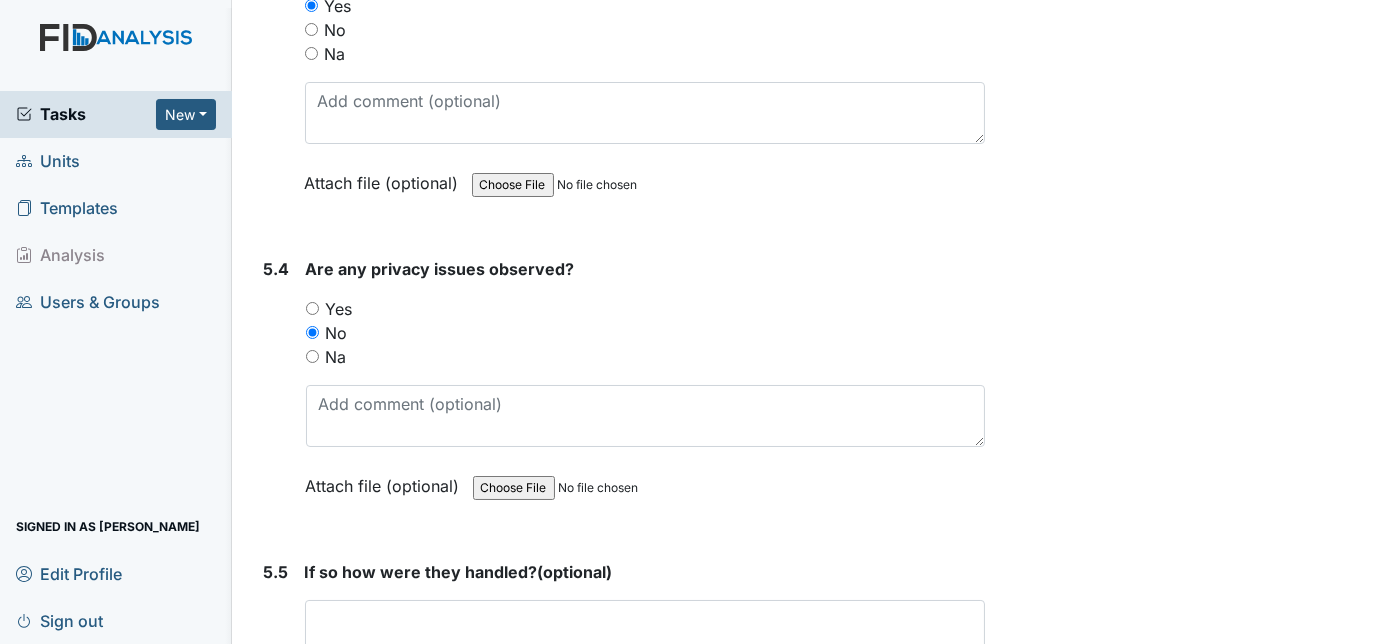 click on "5.4" at bounding box center (277, 392) 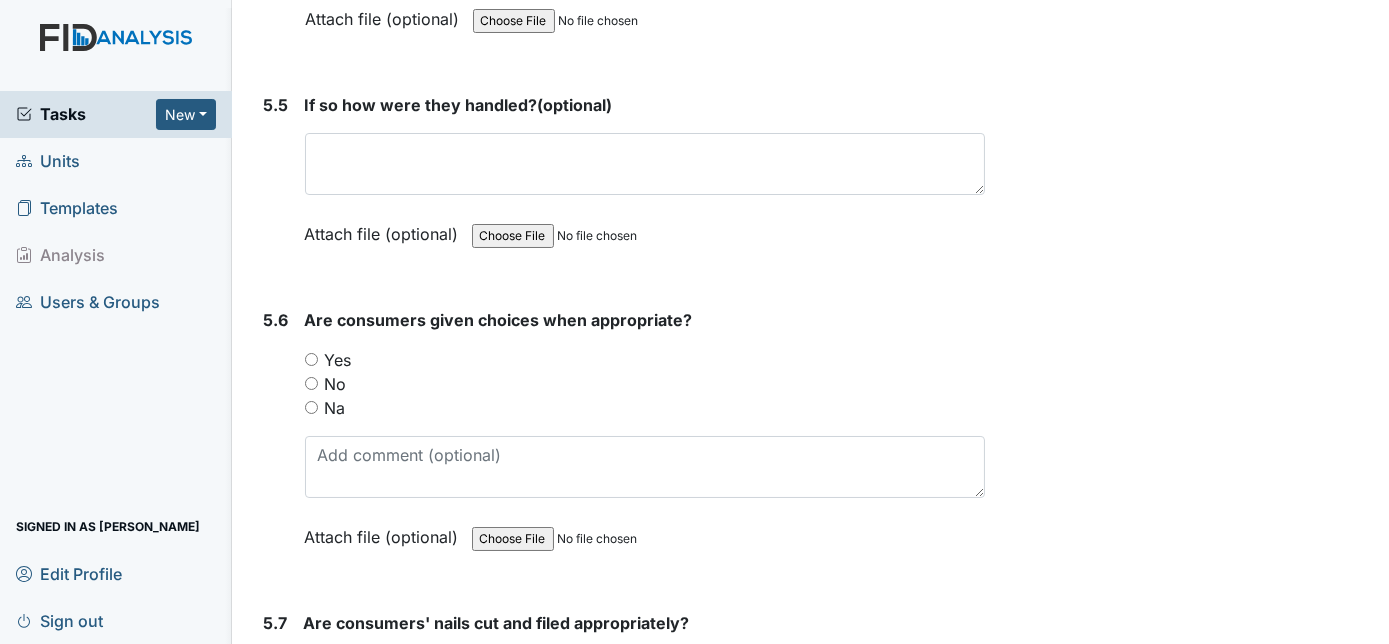 scroll, scrollTop: 10109, scrollLeft: 0, axis: vertical 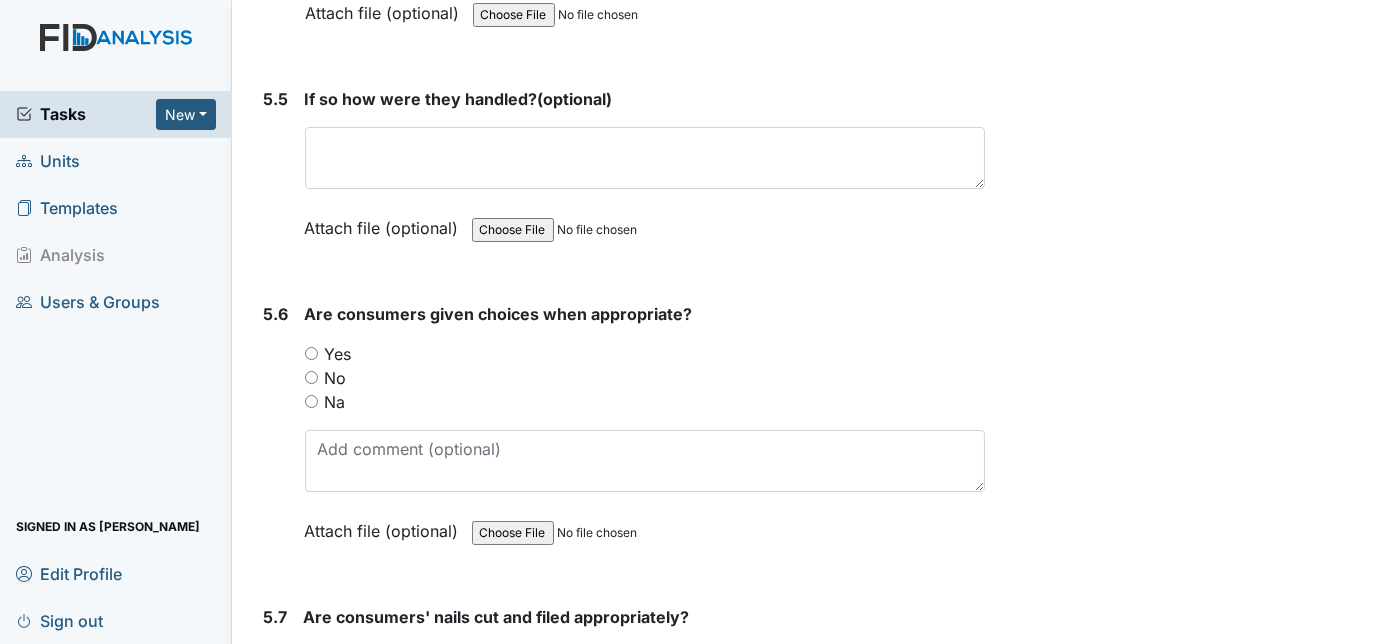 click on "Yes" at bounding box center (311, 353) 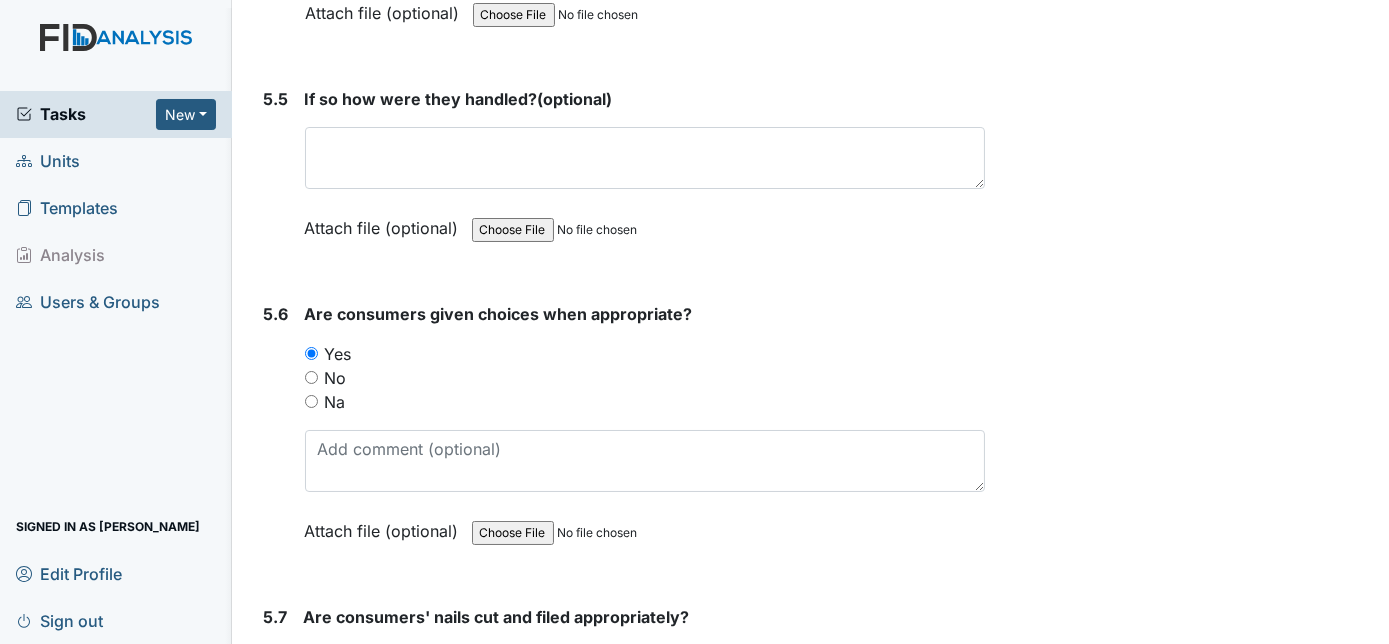 click on "5.6" at bounding box center [276, 437] 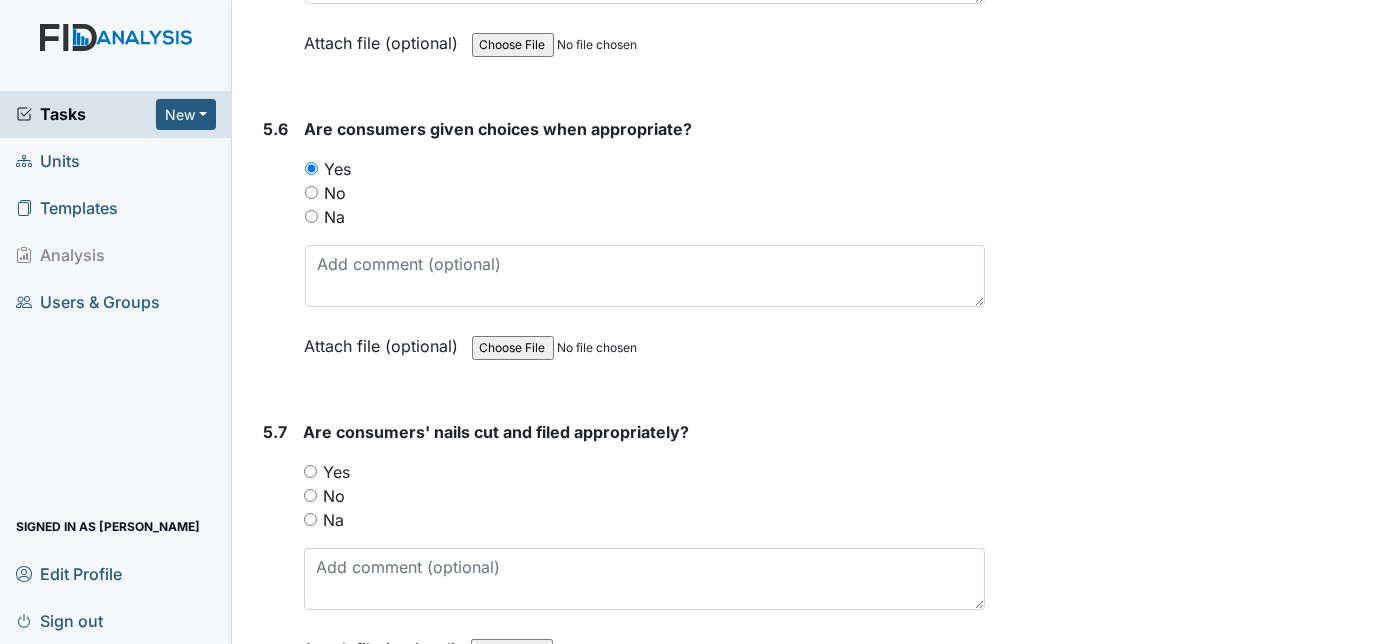 scroll, scrollTop: 10400, scrollLeft: 0, axis: vertical 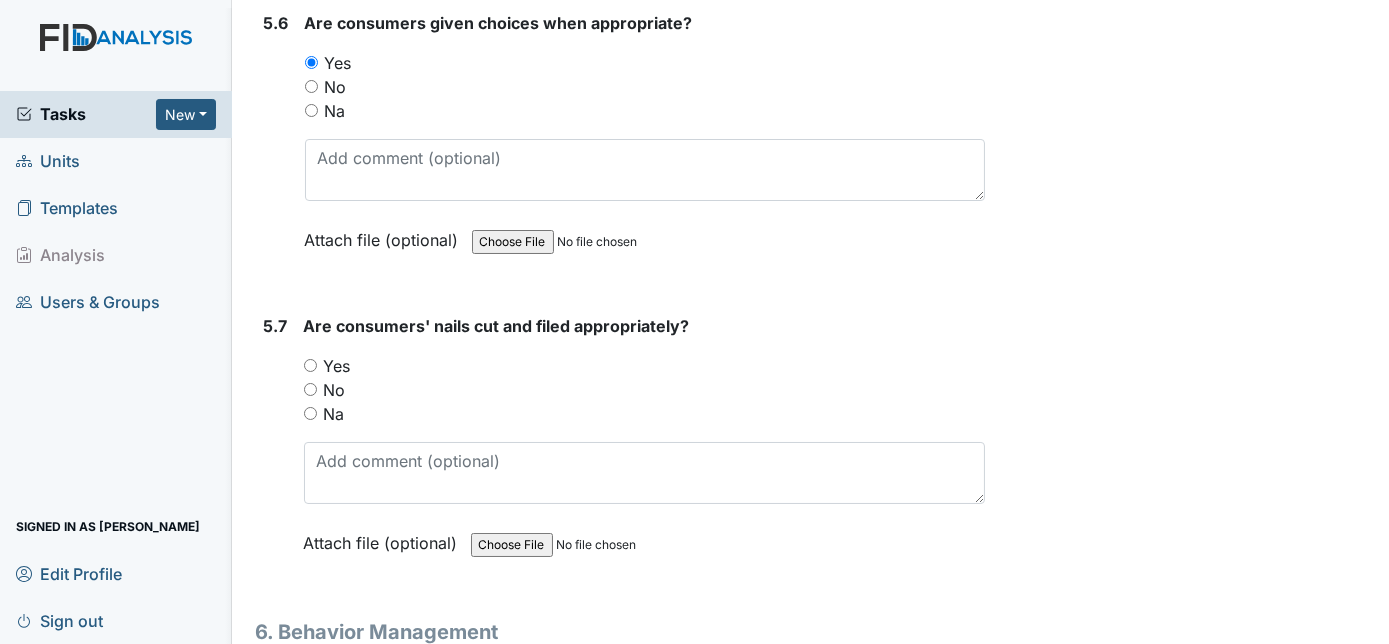click on "Yes" at bounding box center [310, 365] 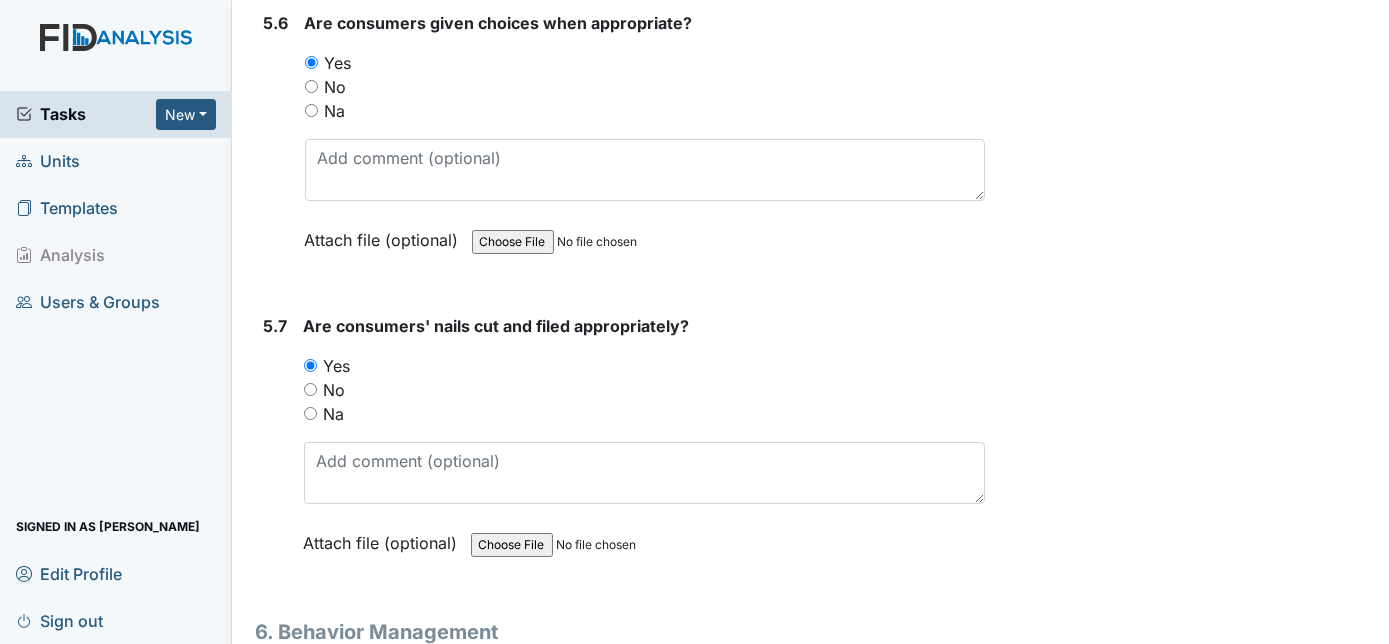 click on "5.7" at bounding box center (276, 449) 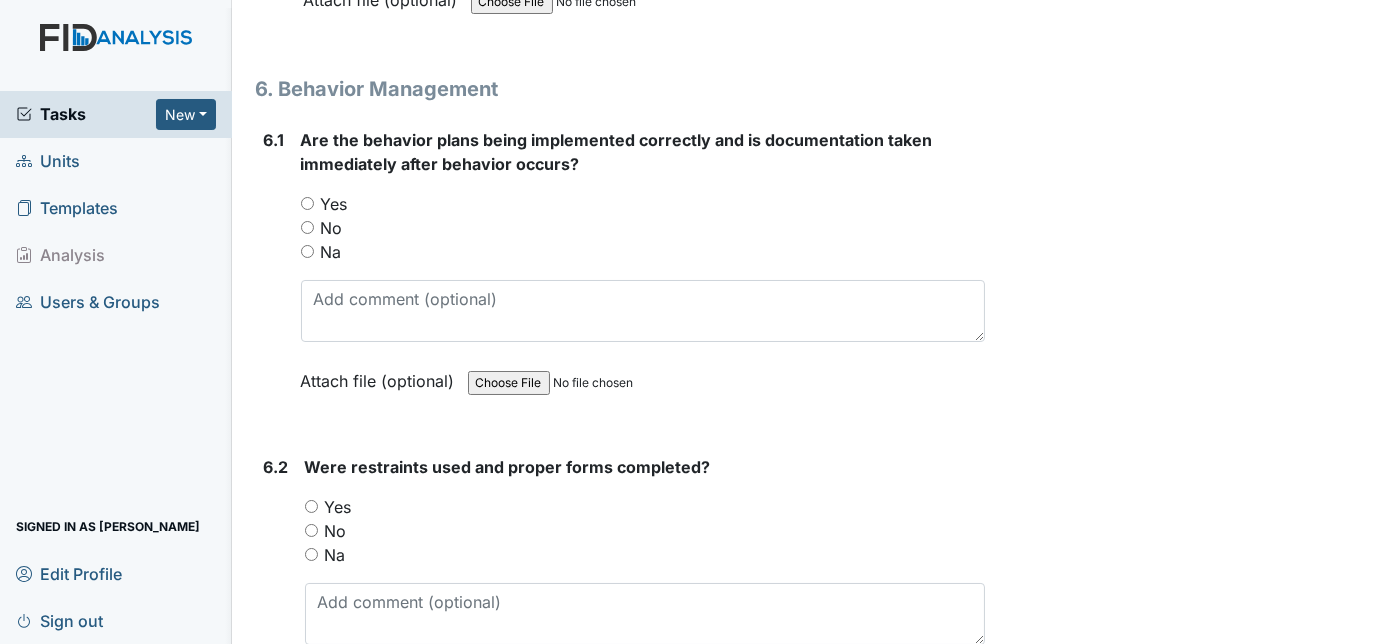 scroll, scrollTop: 10945, scrollLeft: 0, axis: vertical 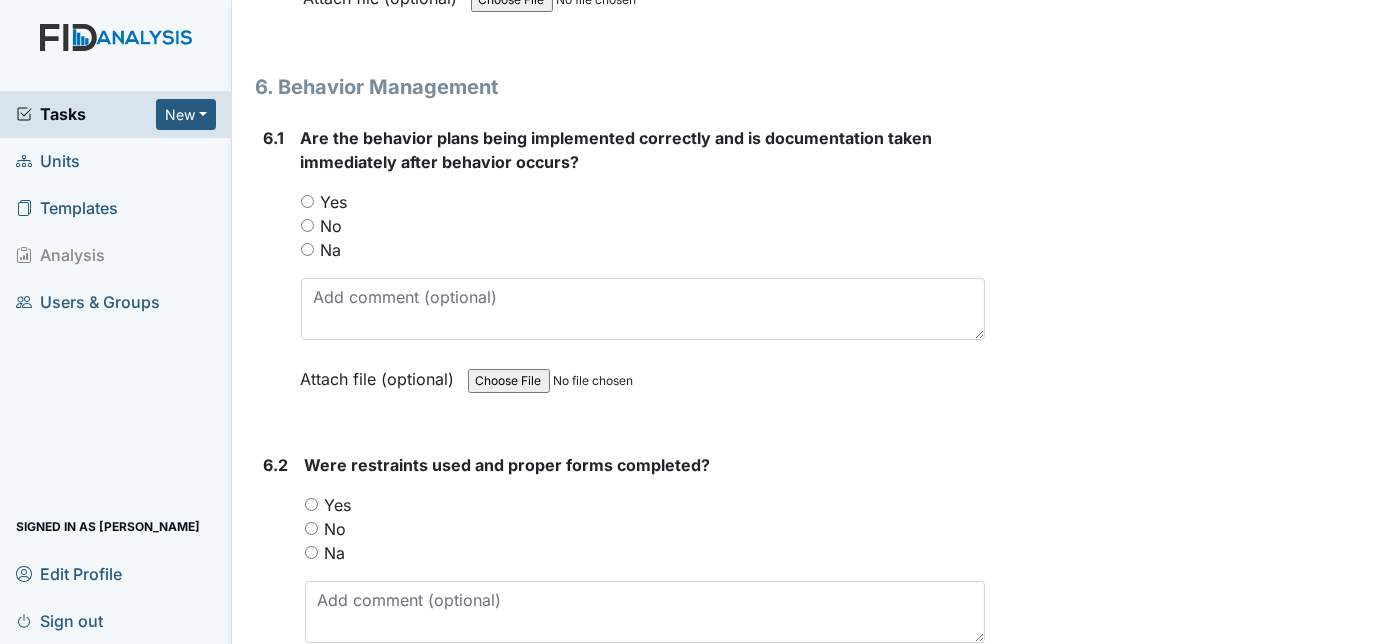 click on "Yes" at bounding box center [307, 201] 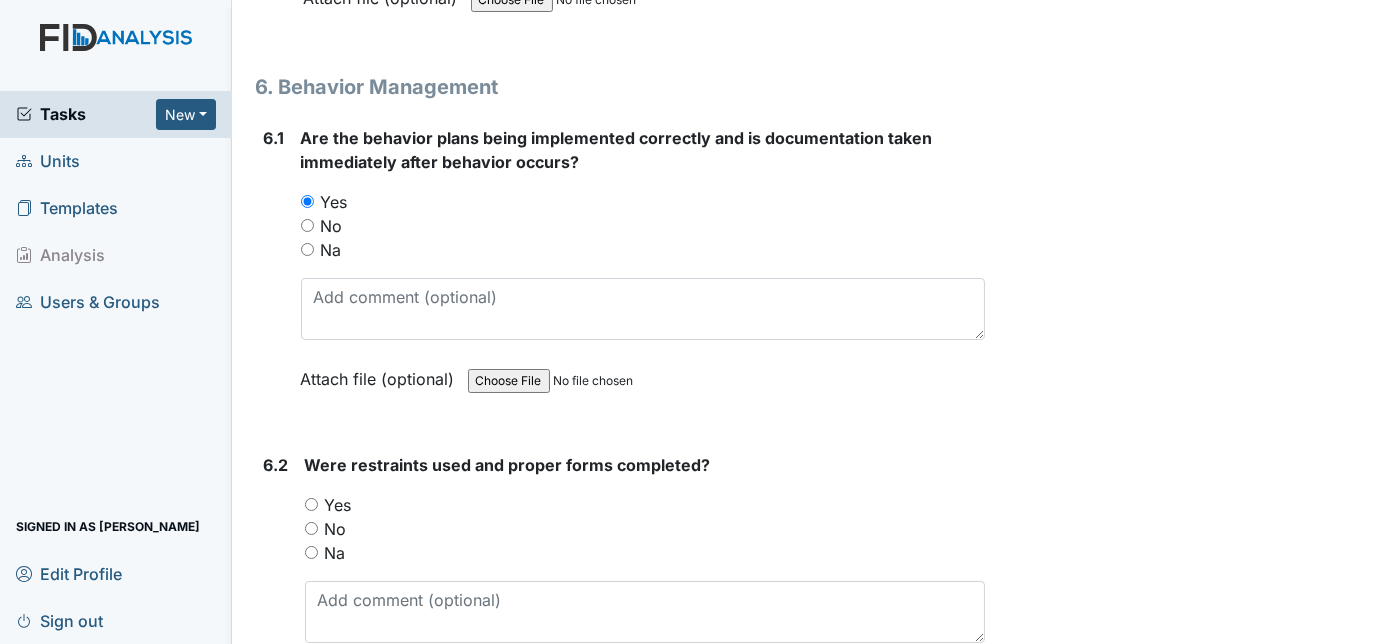 click on "Yes" at bounding box center (311, 504) 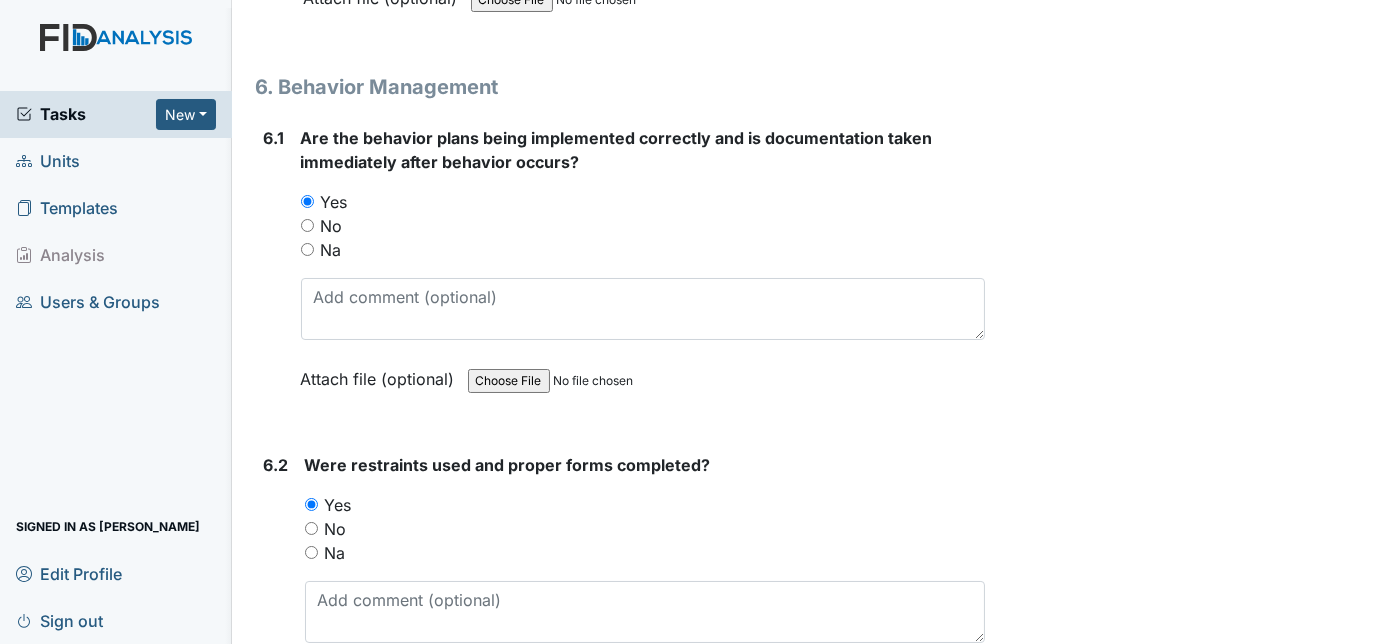 click on "6.2" at bounding box center [276, 588] 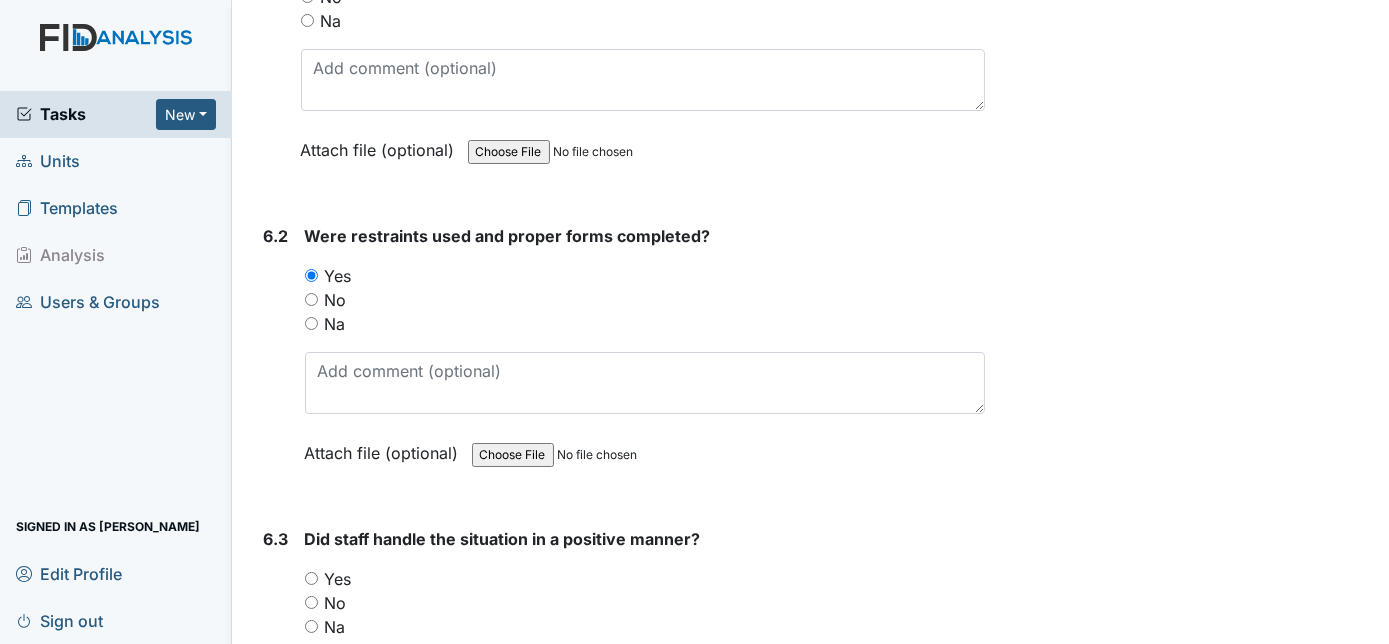 scroll, scrollTop: 11236, scrollLeft: 0, axis: vertical 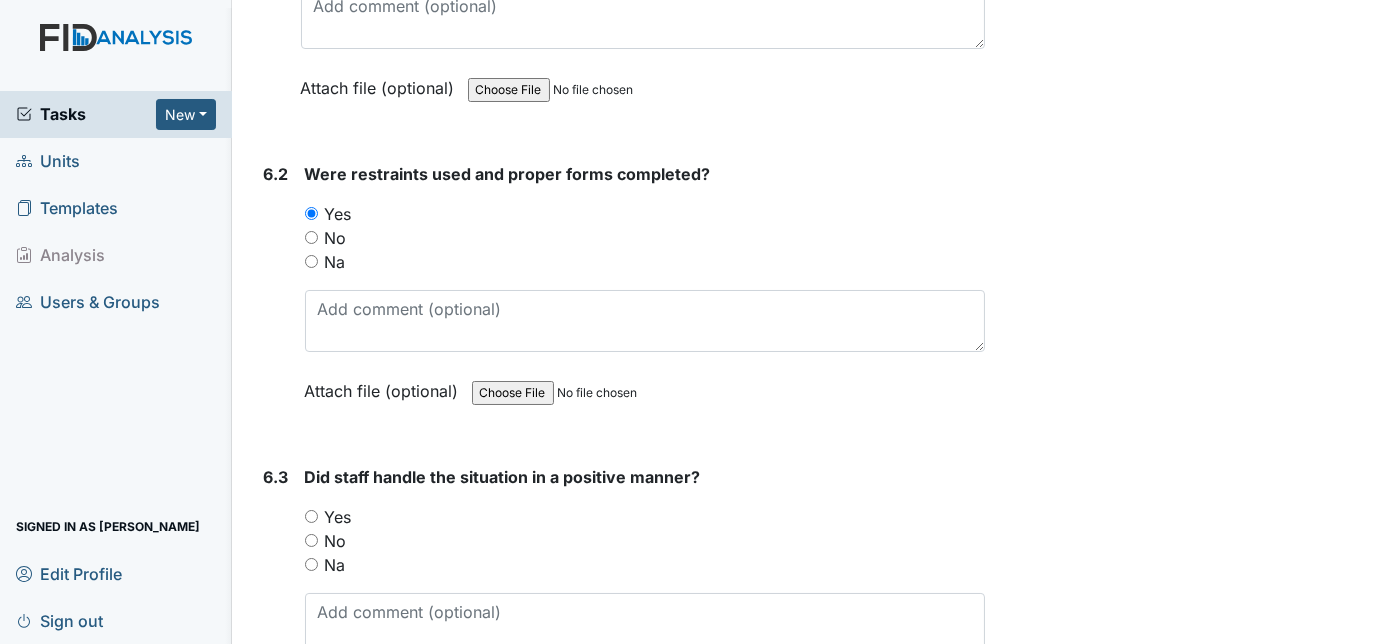 click on "Na" at bounding box center [311, 261] 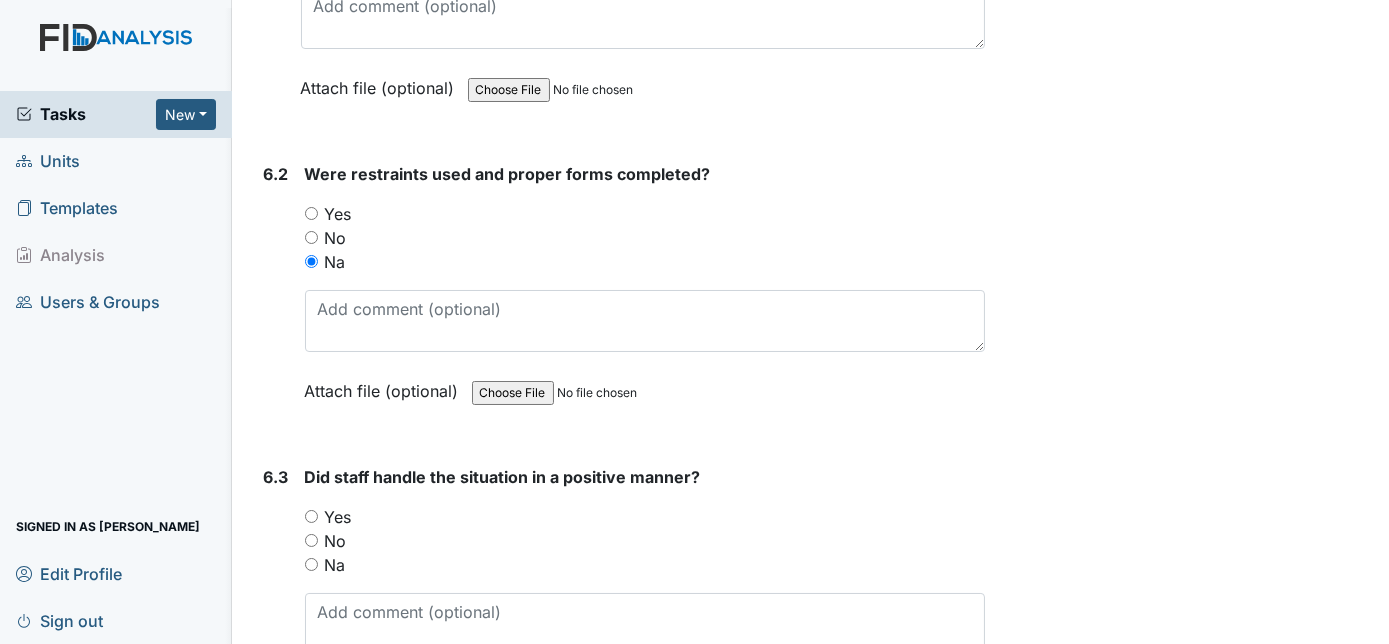 click on "6.2" at bounding box center (276, 297) 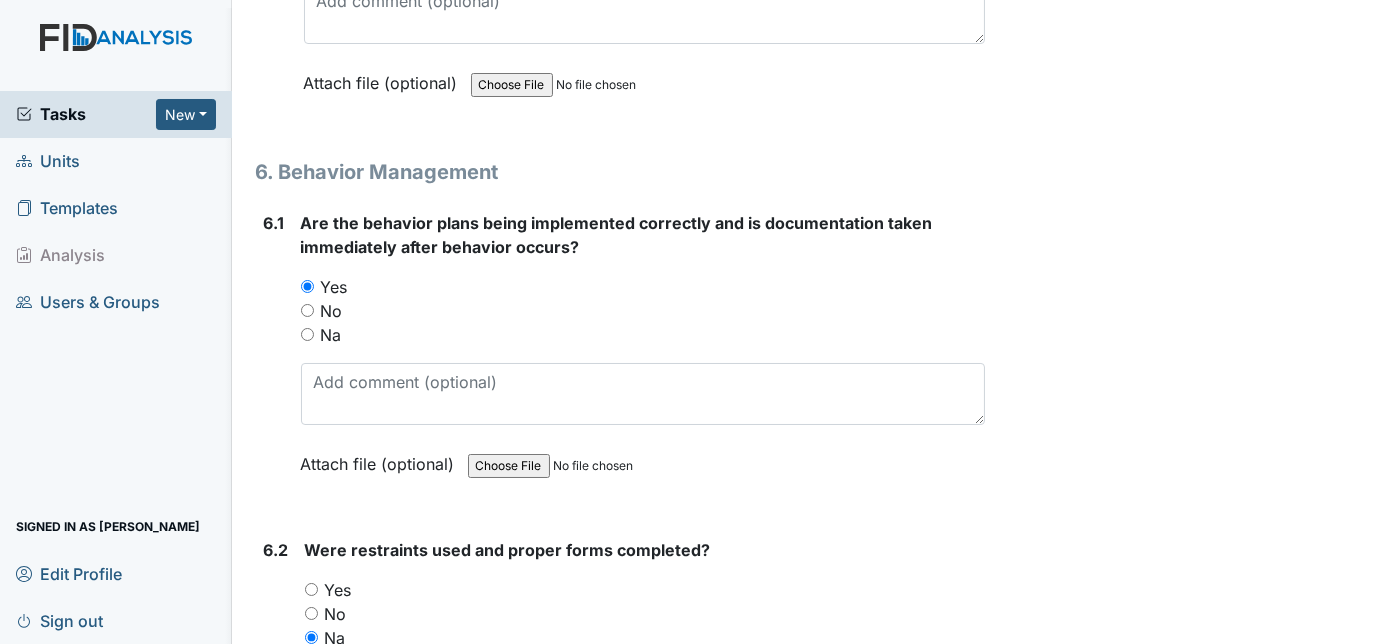 scroll, scrollTop: 10800, scrollLeft: 0, axis: vertical 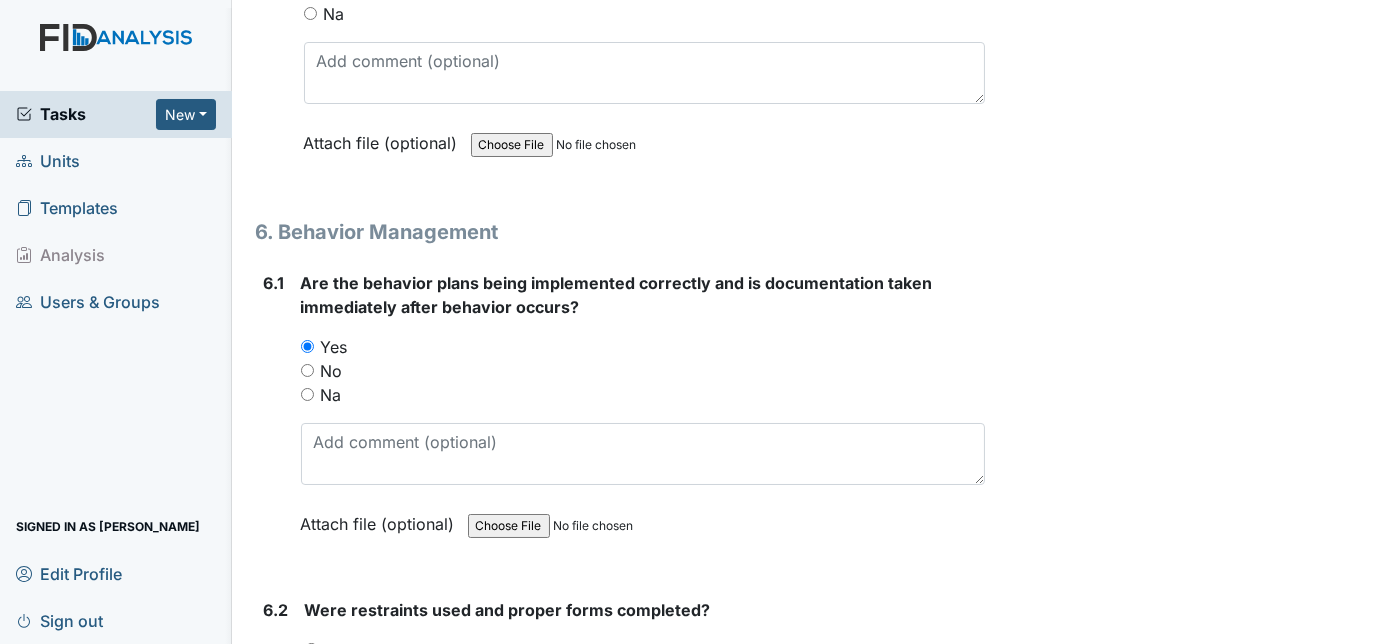 click on "6.1" at bounding box center [274, 418] 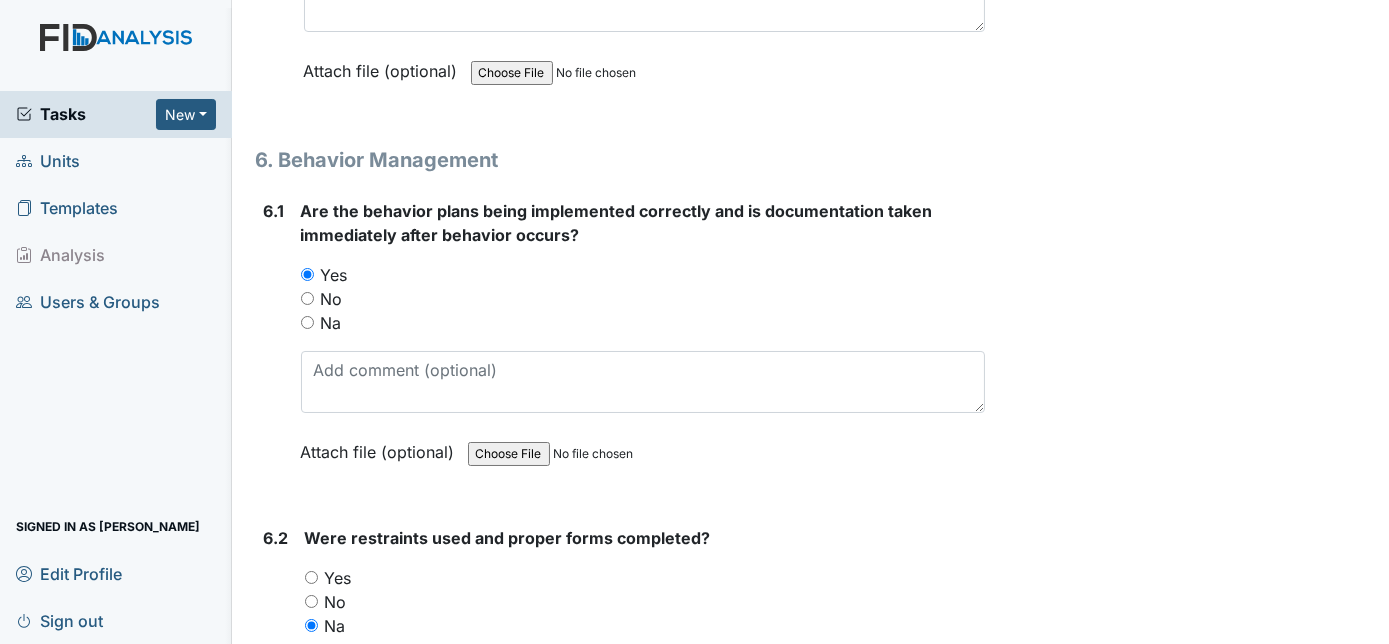 click on "6.1" at bounding box center [274, 346] 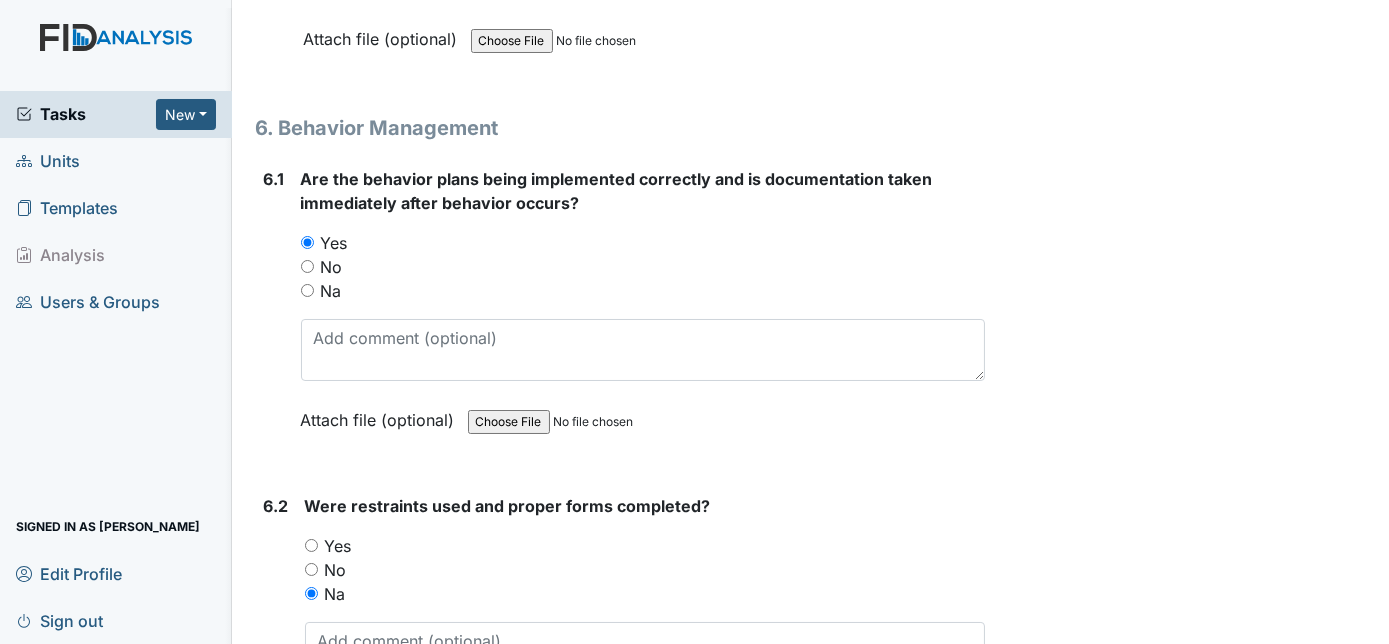 scroll, scrollTop: 10909, scrollLeft: 0, axis: vertical 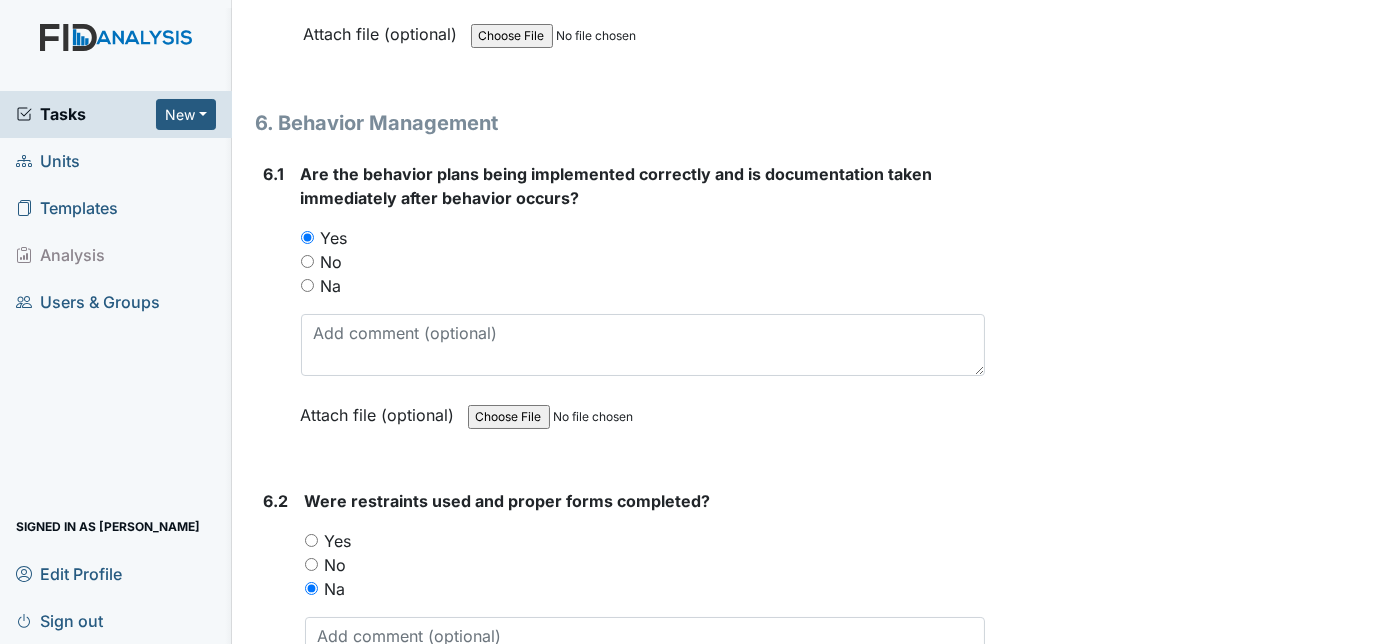 click on "6.1
Are the behavior plans being implemented correctly and is documentation taken immediately after behavior occurs?
You must select one of the below options.
Yes
No
Na
Attach file (optional)
You can upload .pdf, .txt, .jpg, .jpeg, .png, .csv, .xls, or .doc files under 100MB." at bounding box center (621, 309) 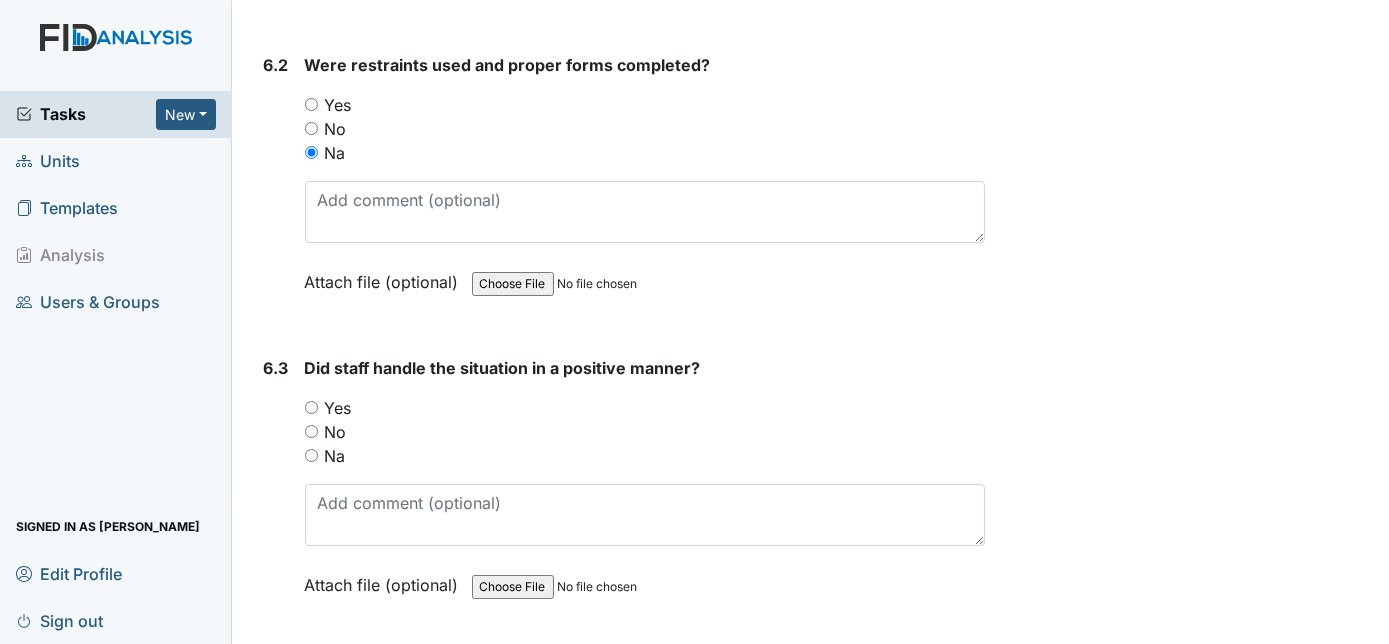 scroll, scrollTop: 11454, scrollLeft: 0, axis: vertical 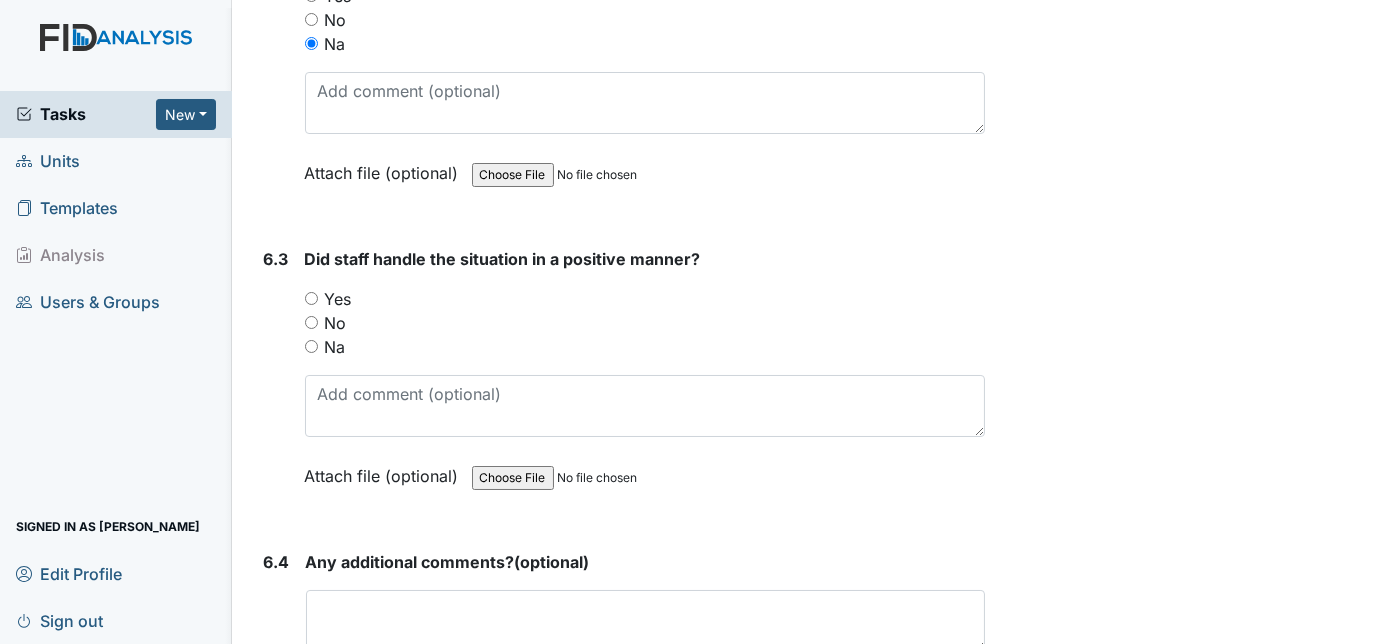 click on "Na" at bounding box center [311, 346] 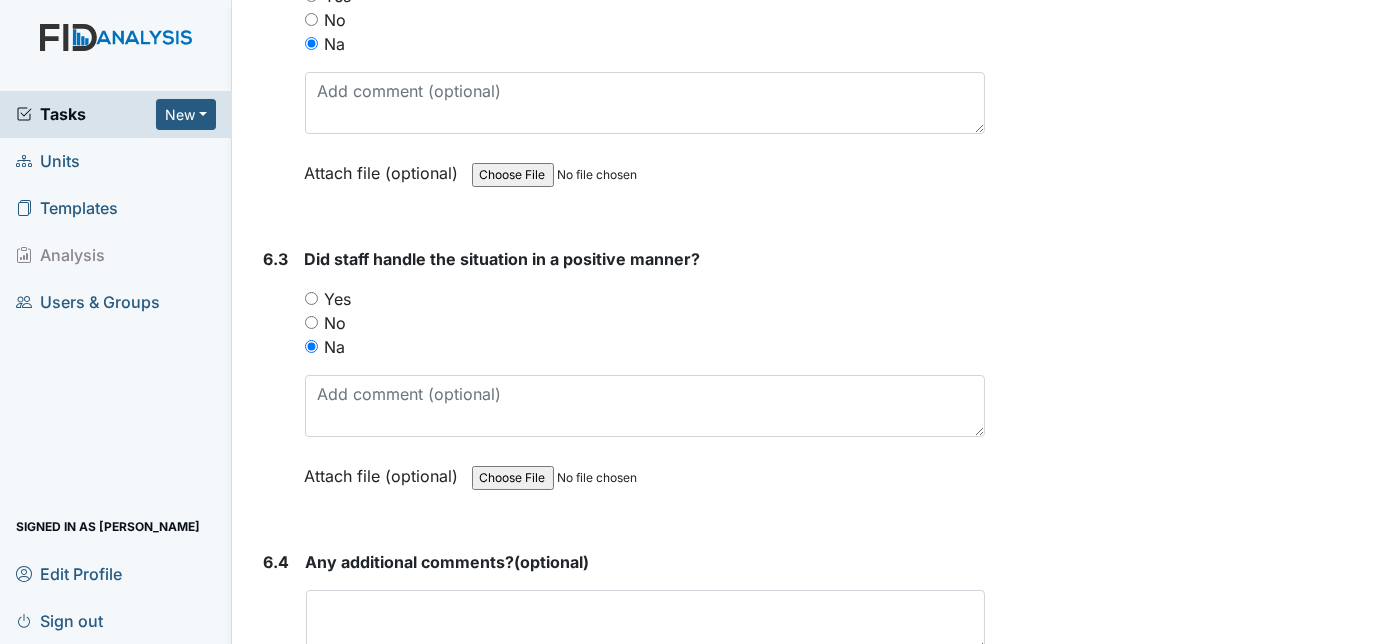 click on "6.3" at bounding box center [276, 382] 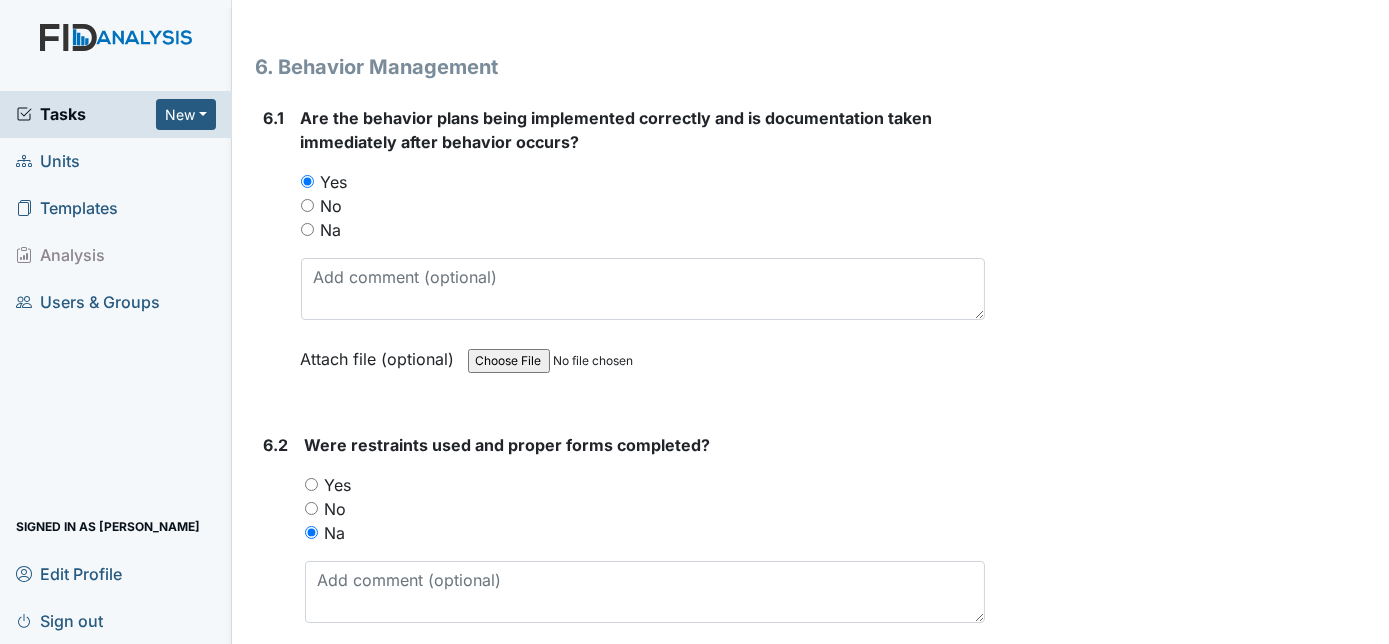 scroll, scrollTop: 10763, scrollLeft: 0, axis: vertical 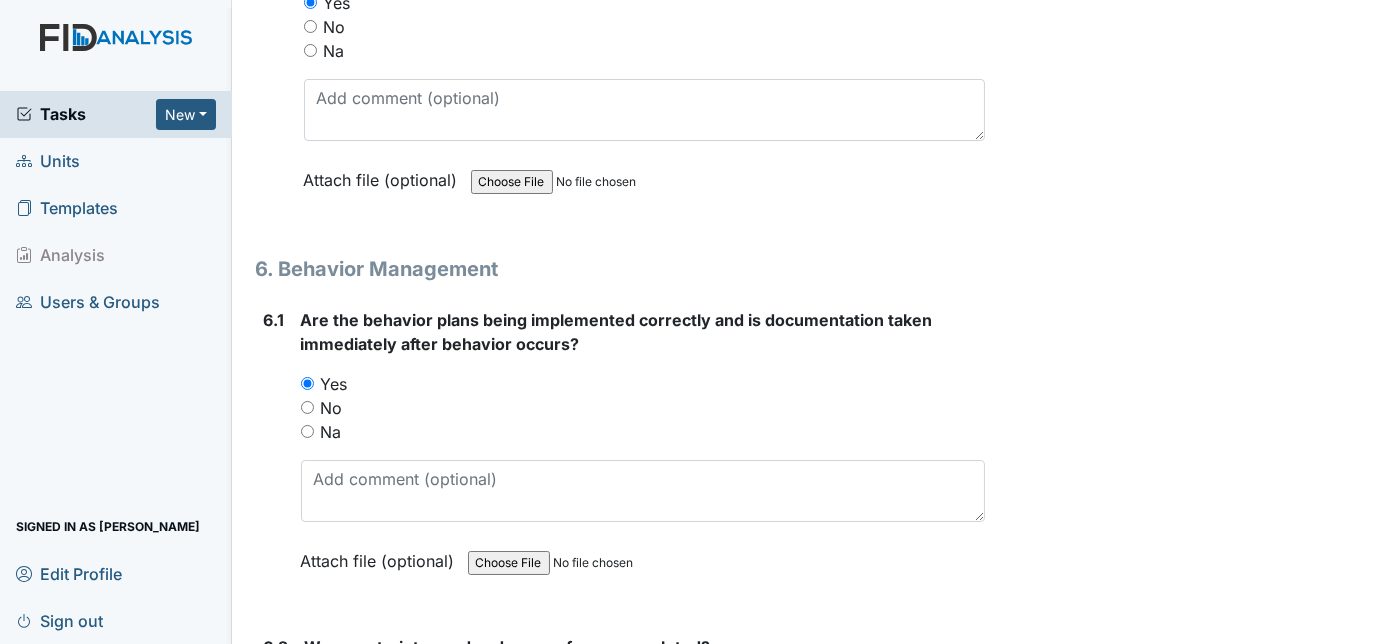click on "Na" at bounding box center (307, 431) 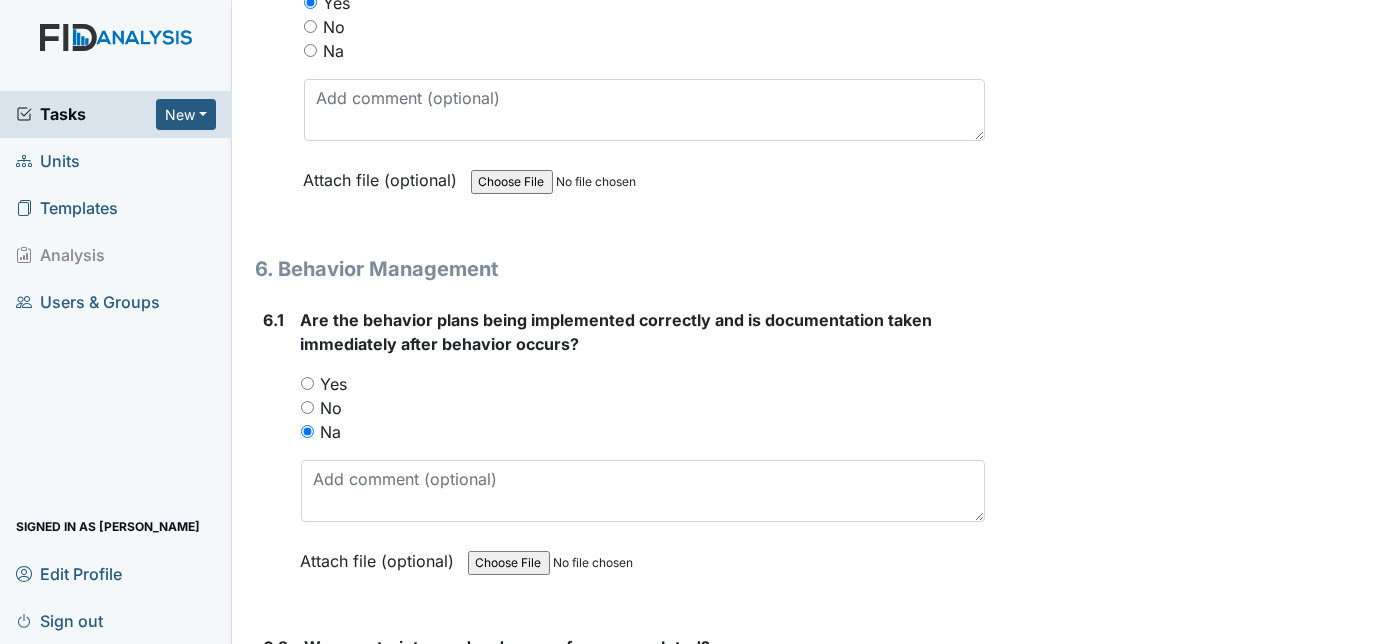click on "6.1" at bounding box center [274, 455] 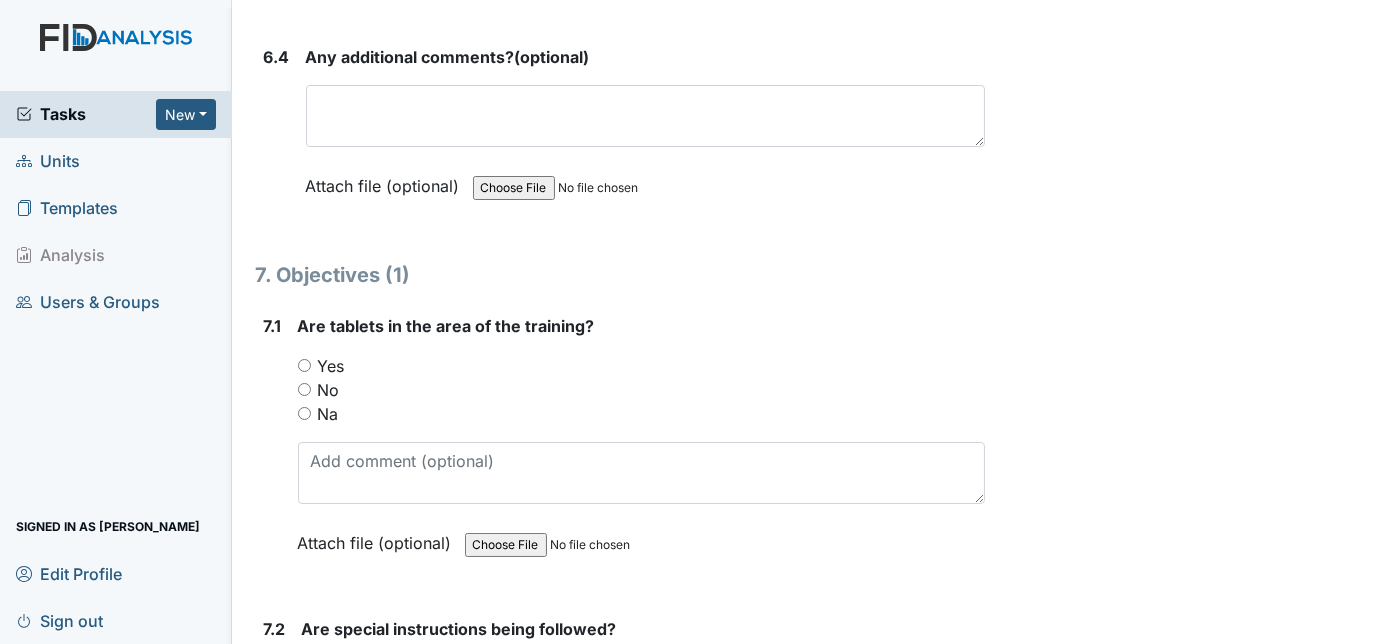 scroll, scrollTop: 11963, scrollLeft: 0, axis: vertical 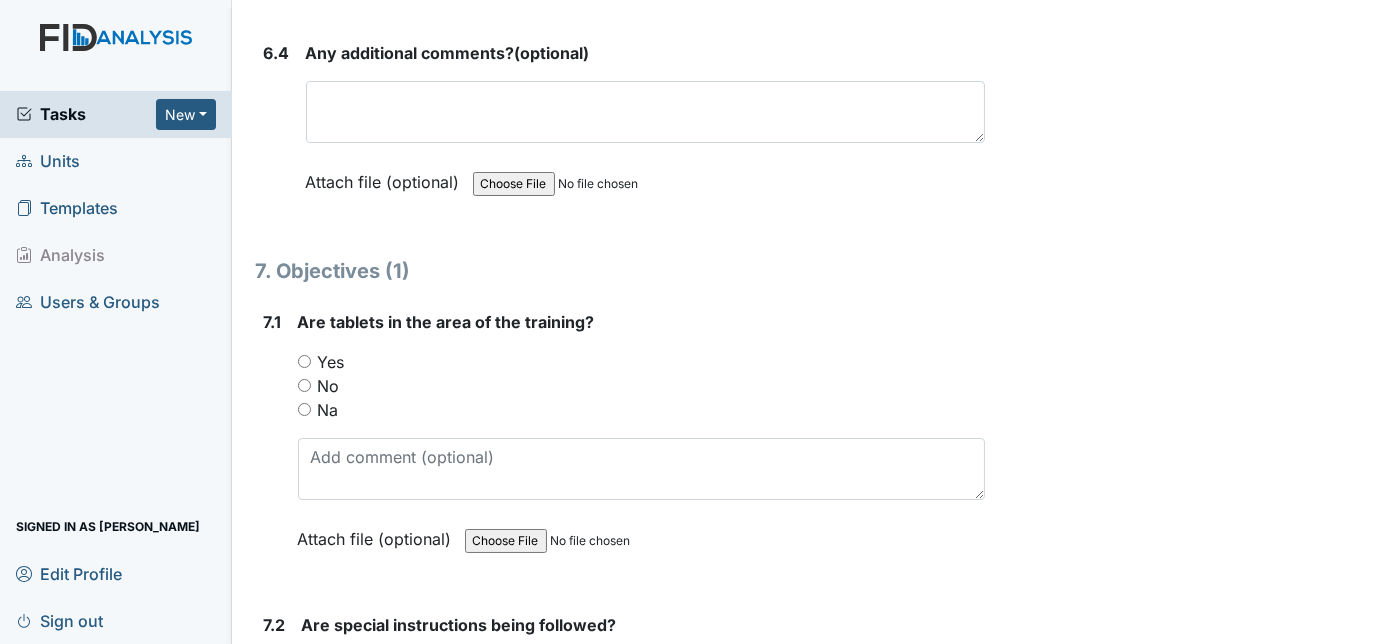 click on "Yes" at bounding box center [304, 361] 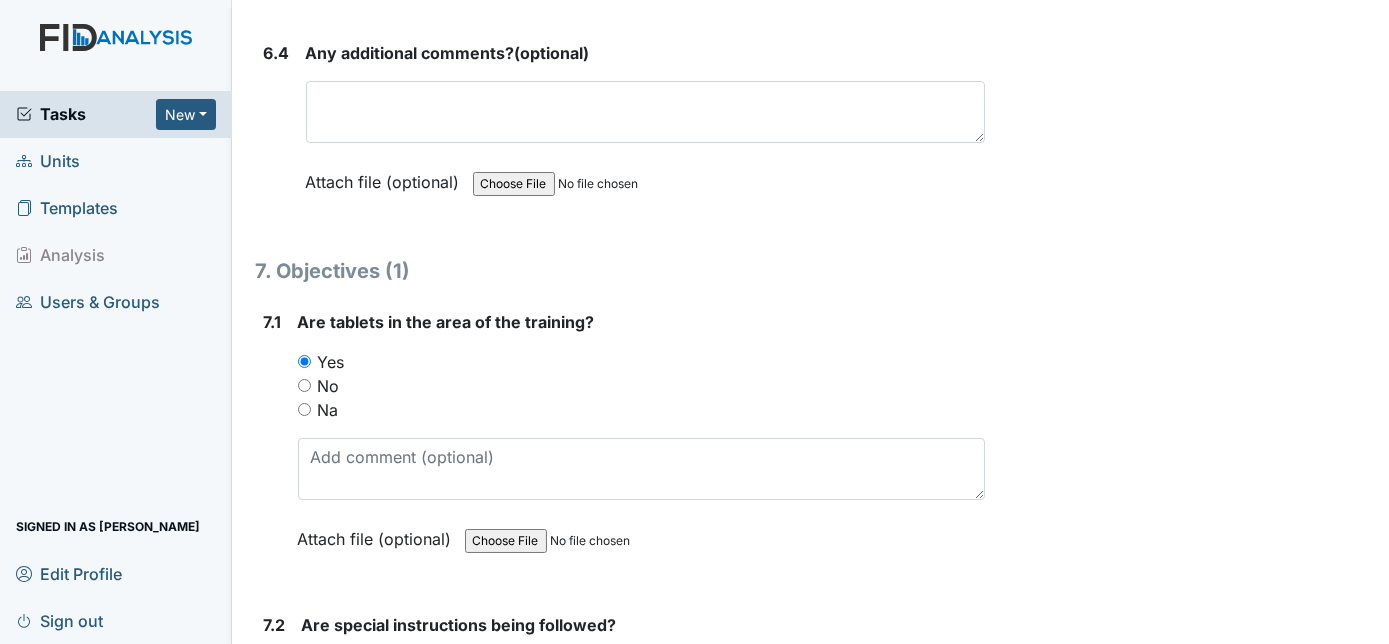 click on "7.1" at bounding box center (273, 445) 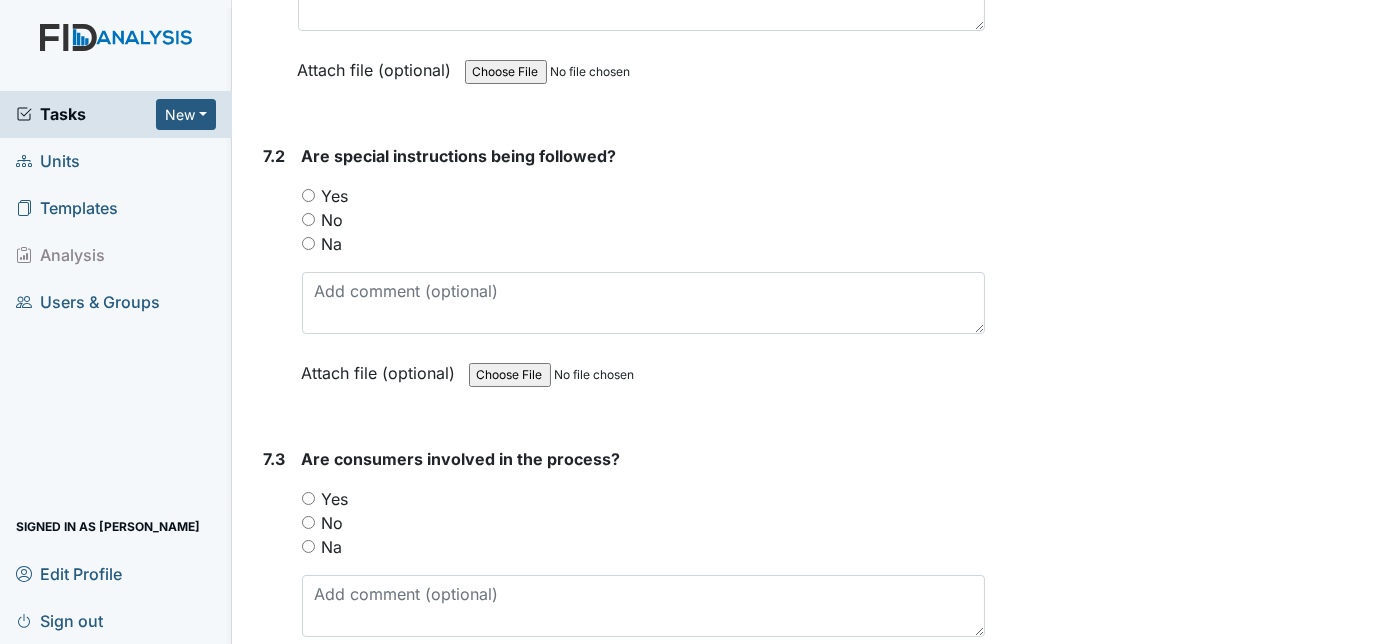 scroll, scrollTop: 12436, scrollLeft: 0, axis: vertical 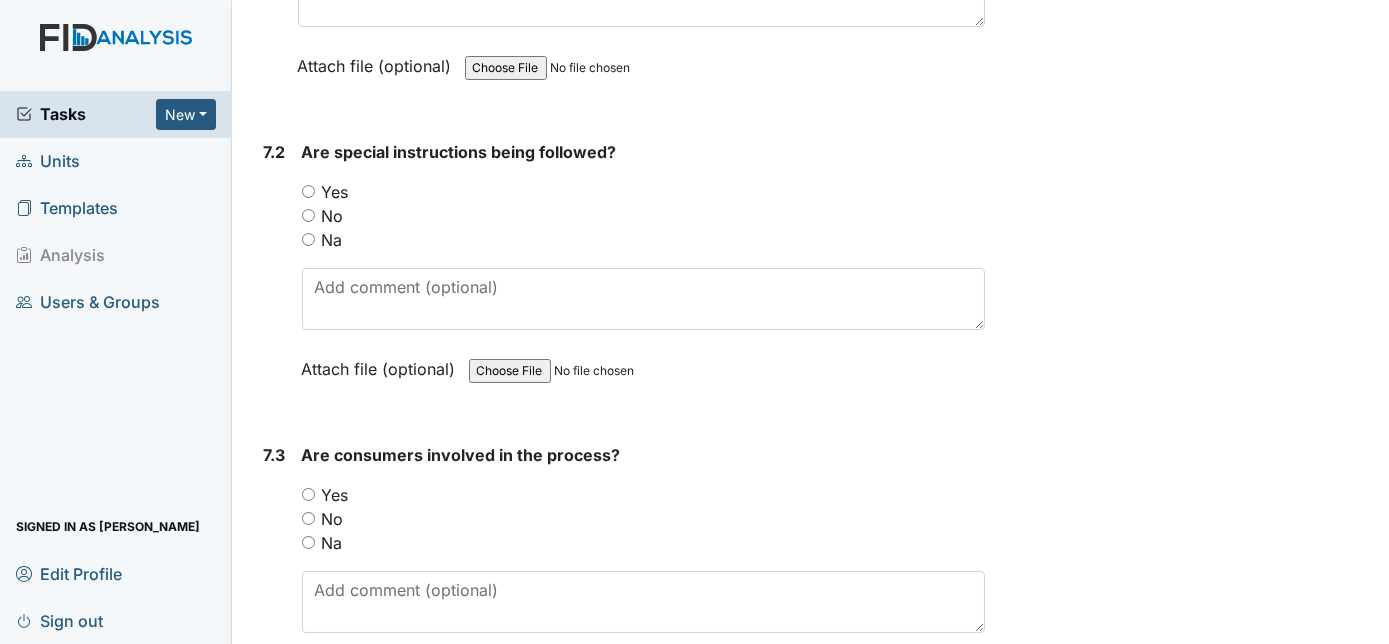 click on "Yes" at bounding box center [308, 191] 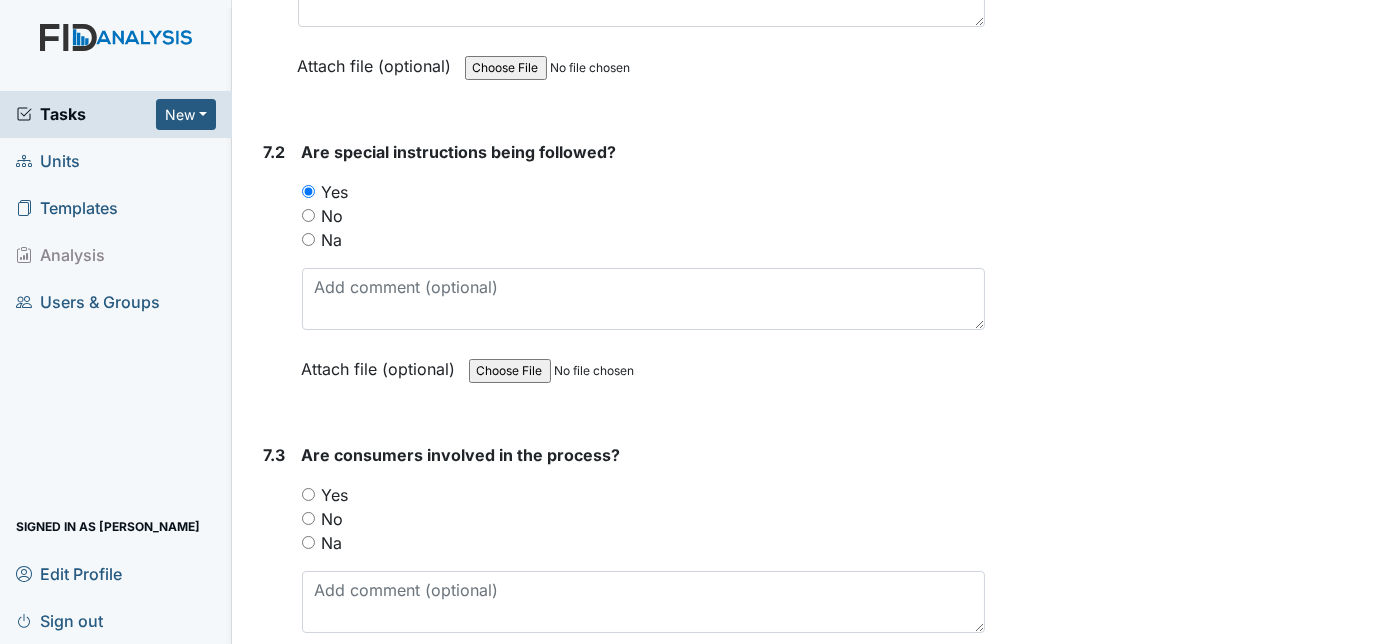click on "7.2
Are special instructions being followed?
You must select one of the below options.
Yes
No
Na
Attach file (optional)
You can upload .pdf, .txt, .jpg, .jpeg, .png, .csv, .xls, or .doc files under 100MB." at bounding box center (621, 275) 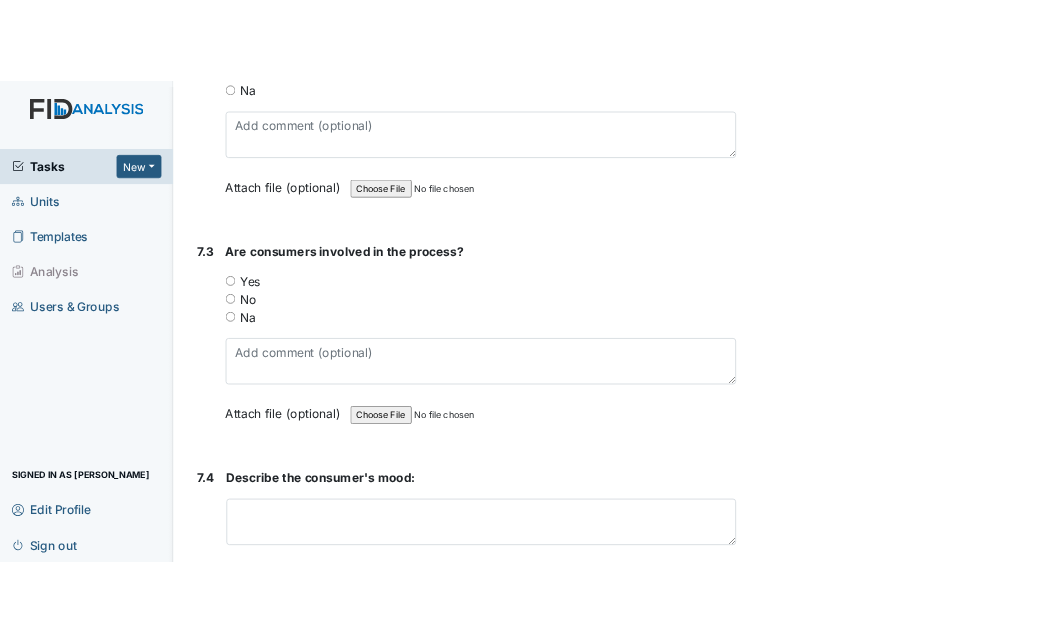 scroll, scrollTop: 12763, scrollLeft: 0, axis: vertical 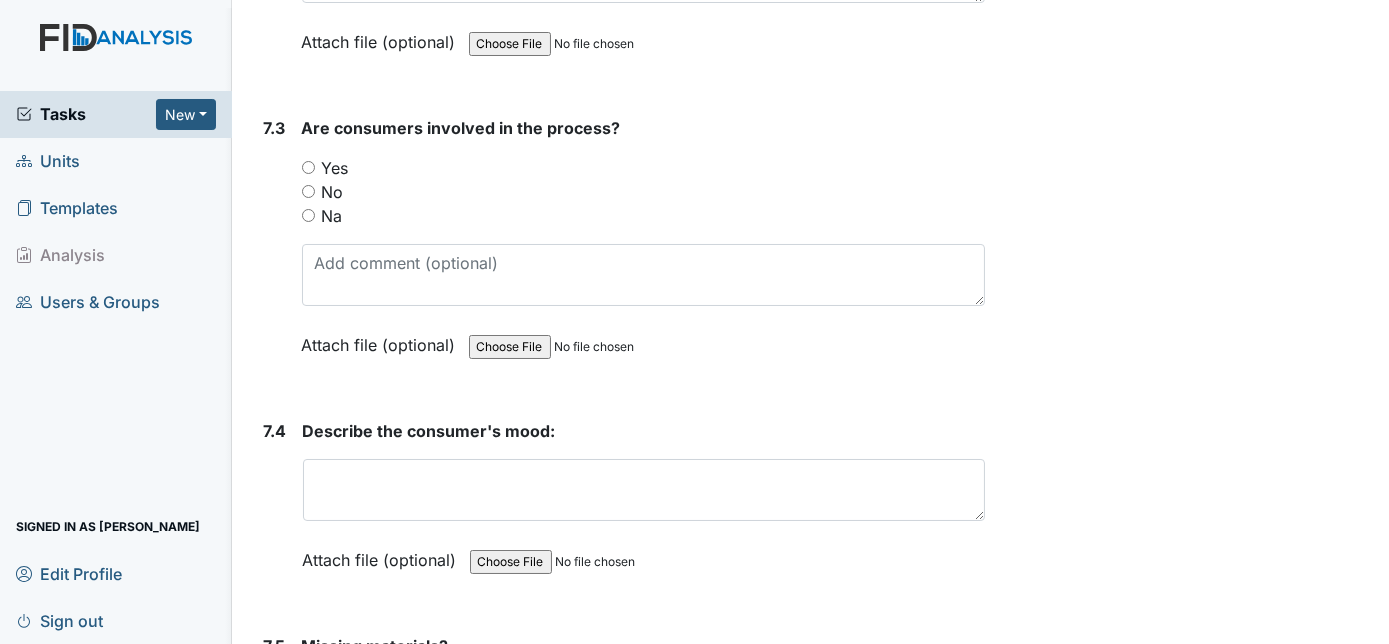 click on "Yes" at bounding box center (308, 167) 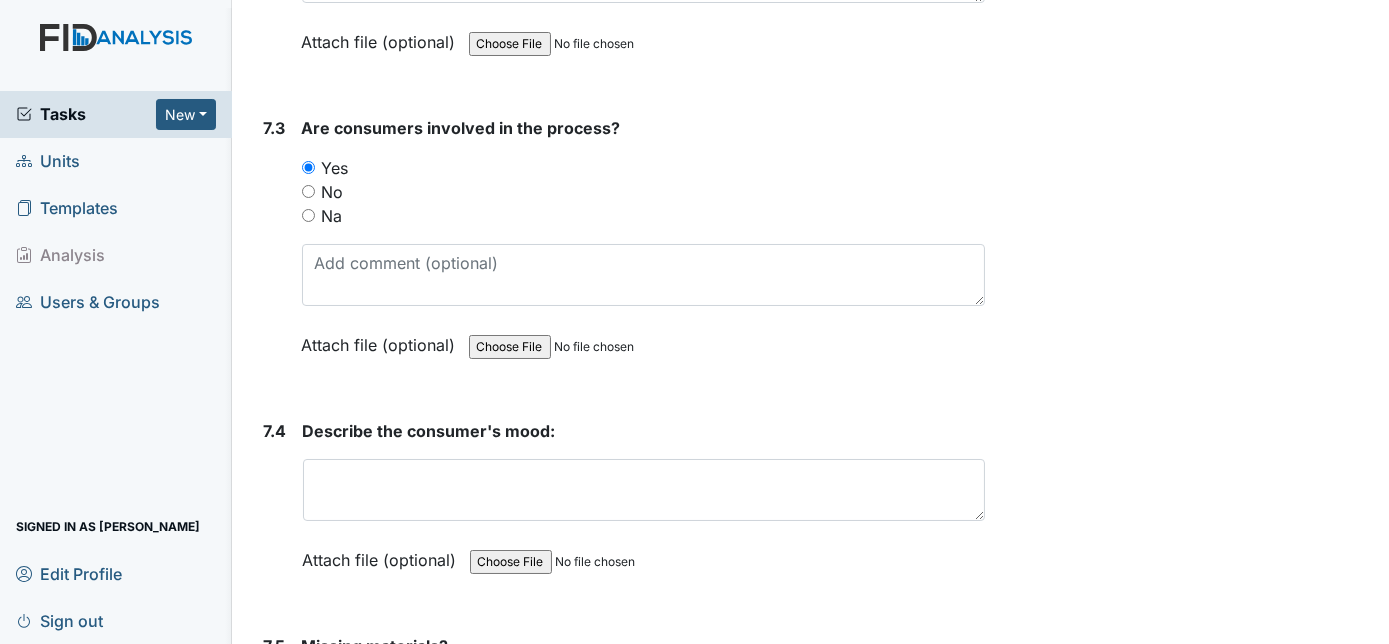 click on "7.3" at bounding box center (275, 251) 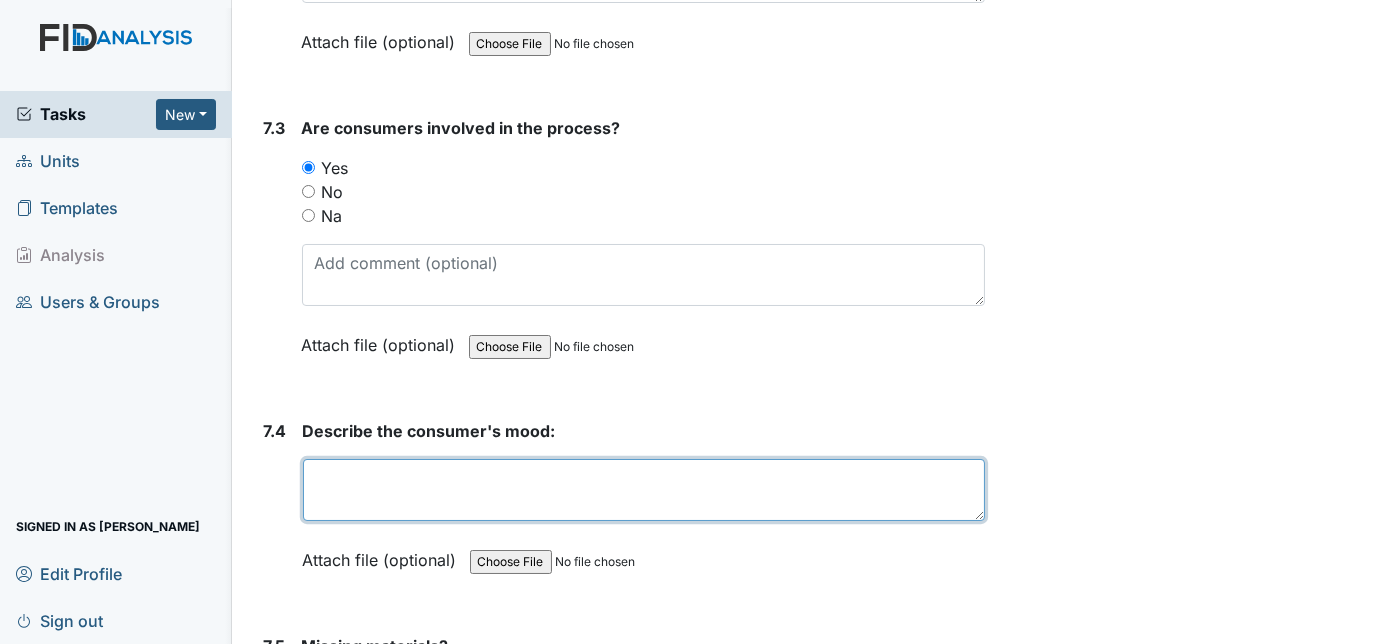 click at bounding box center [644, 490] 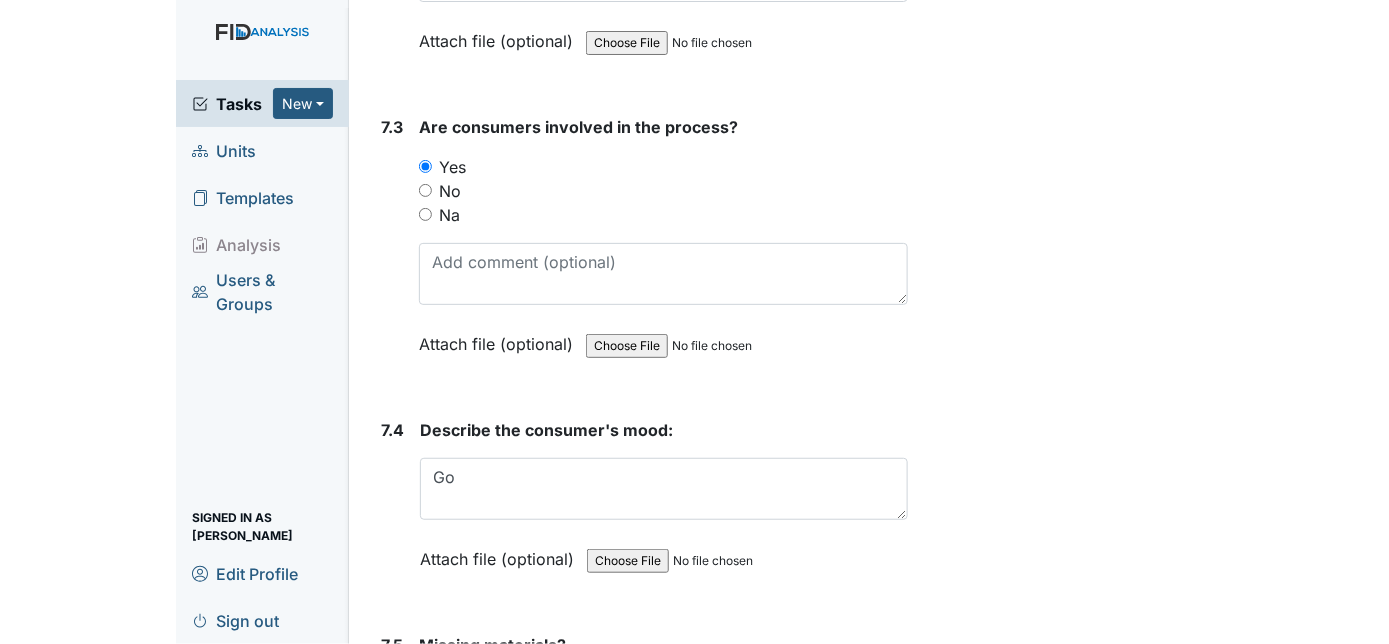 scroll, scrollTop: 12979, scrollLeft: 0, axis: vertical 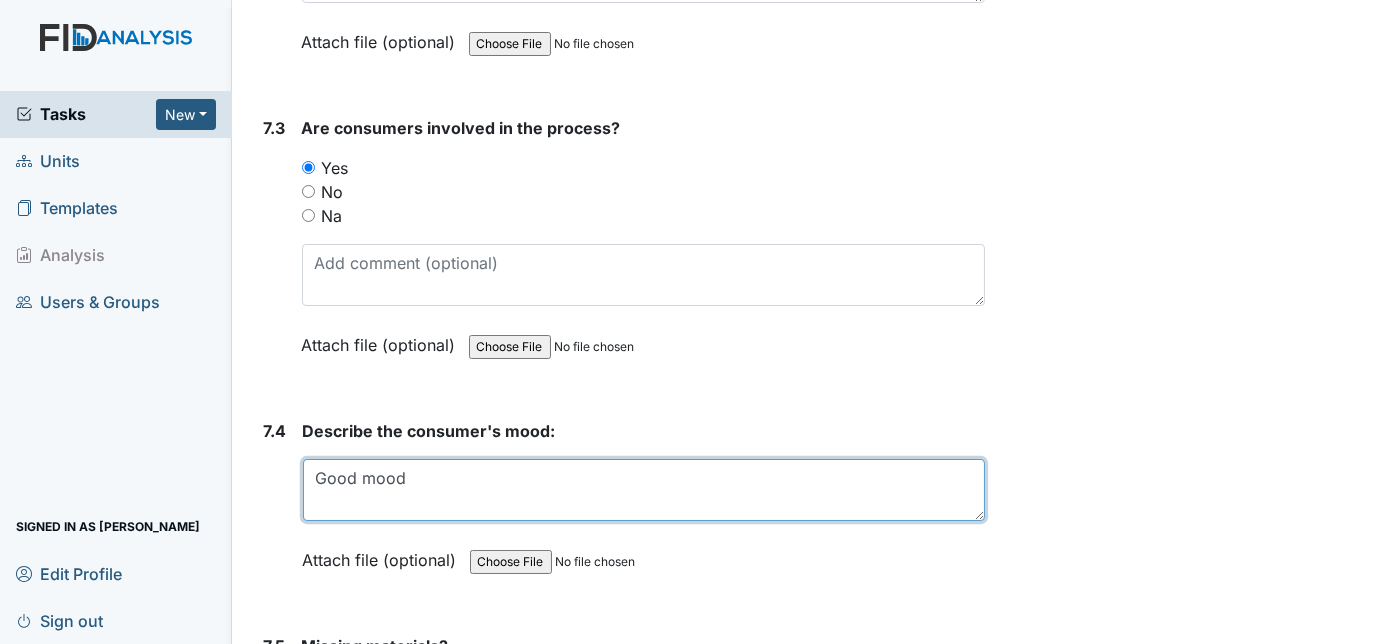 type on "Good mood" 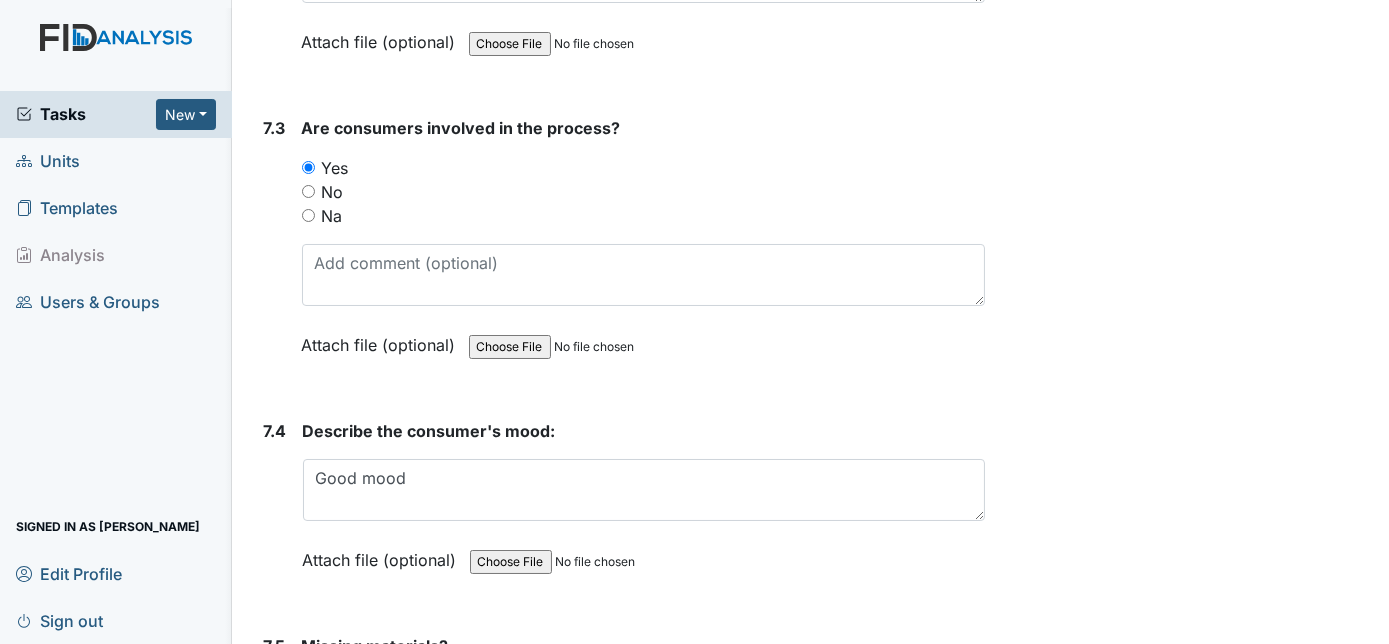 click on "7.3
Are consumers involved in the process?
You must select one of the below options.
Yes
No
Na
Attach file (optional)
You can upload .pdf, .txt, .jpg, .jpeg, .png, .csv, .xls, or .doc files under 100MB." at bounding box center [621, 251] 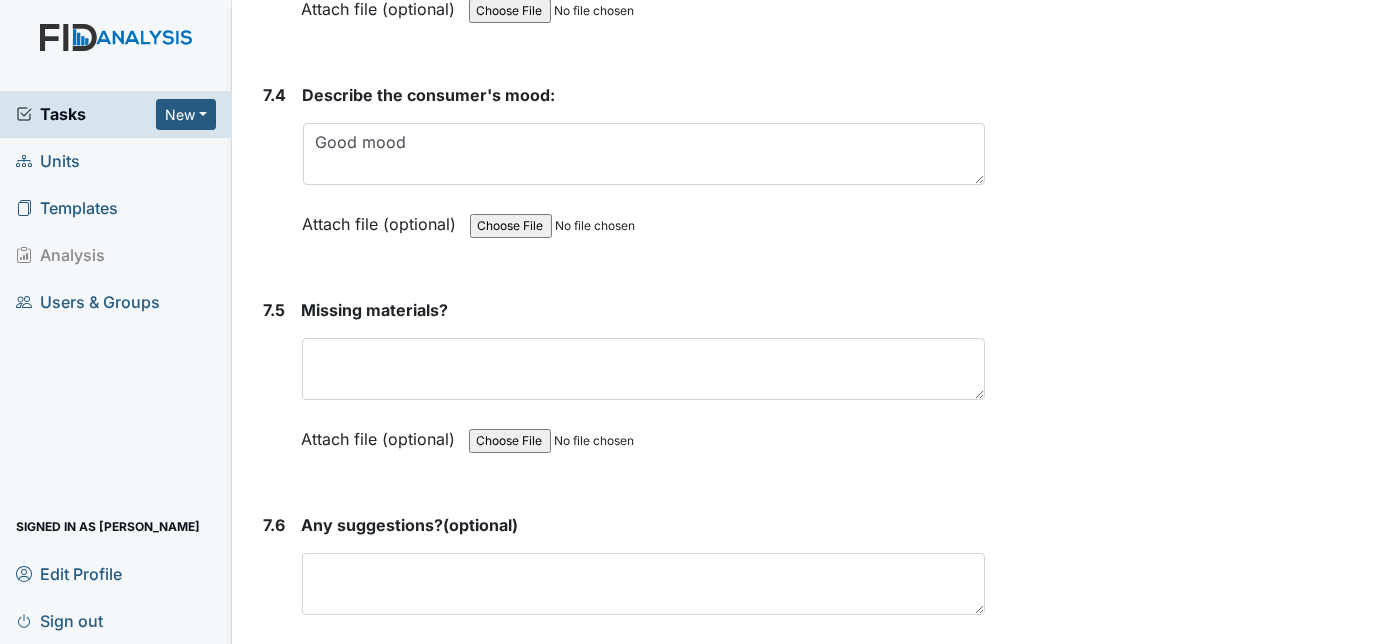 scroll, scrollTop: 13127, scrollLeft: 0, axis: vertical 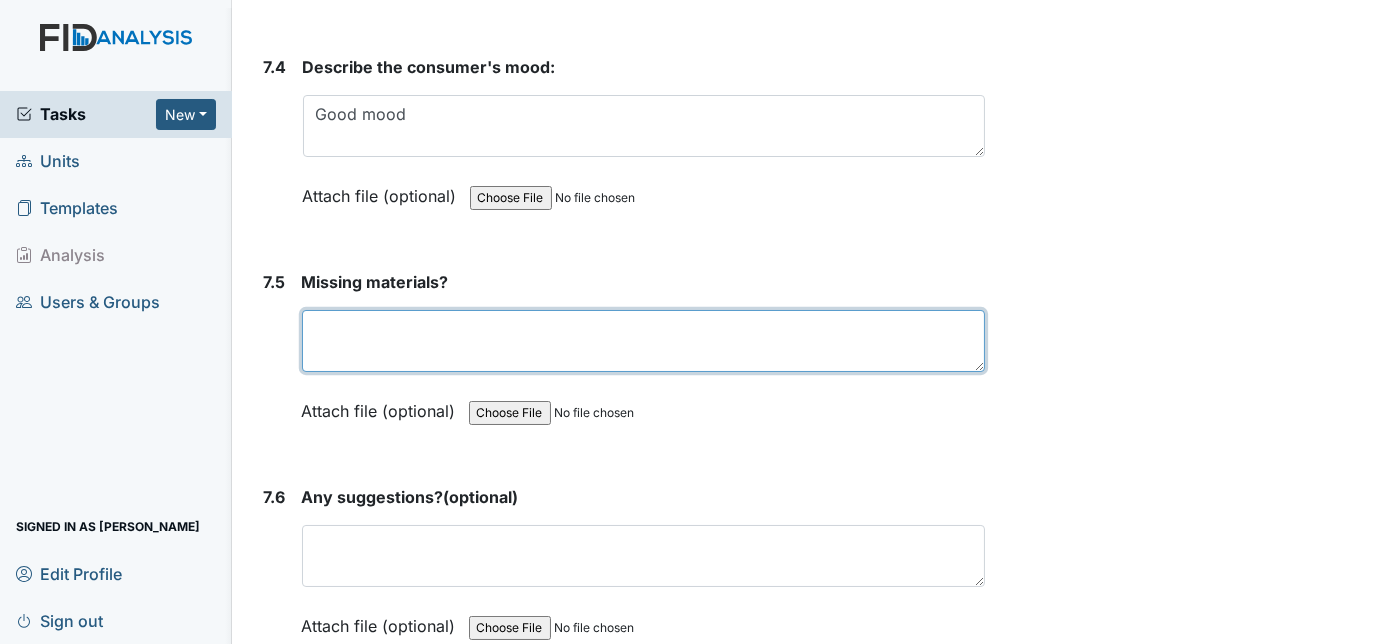 click at bounding box center (644, 341) 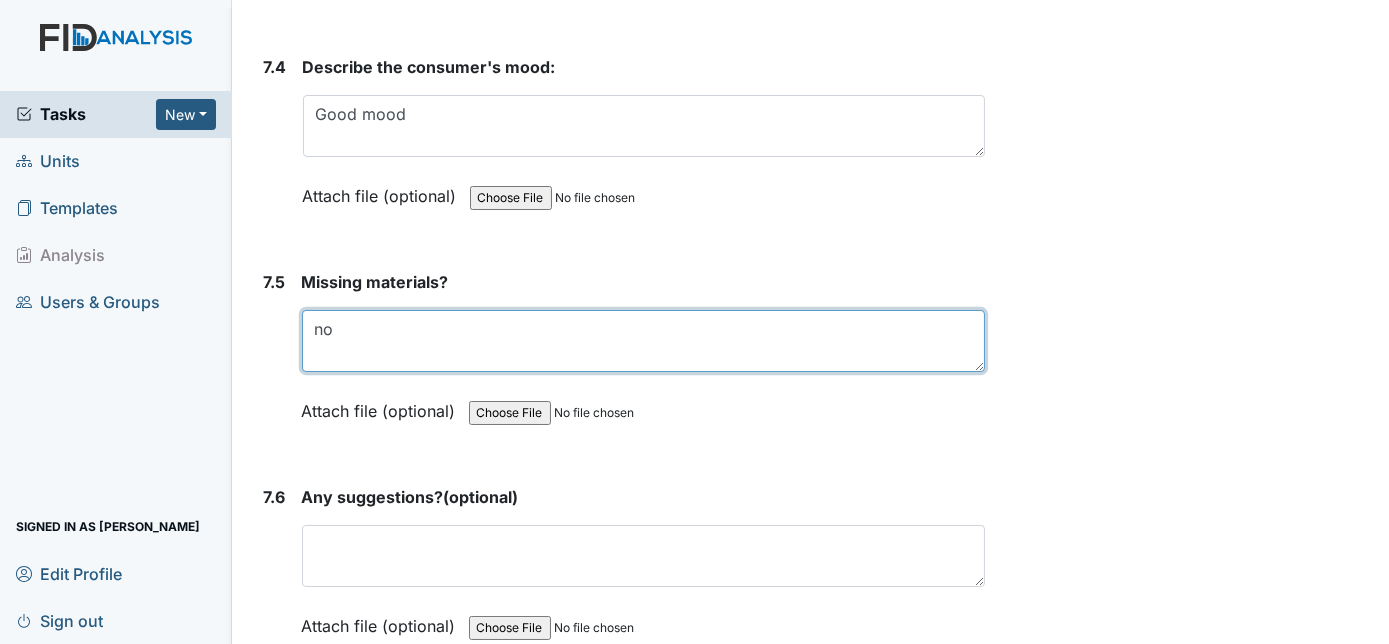 type on "no" 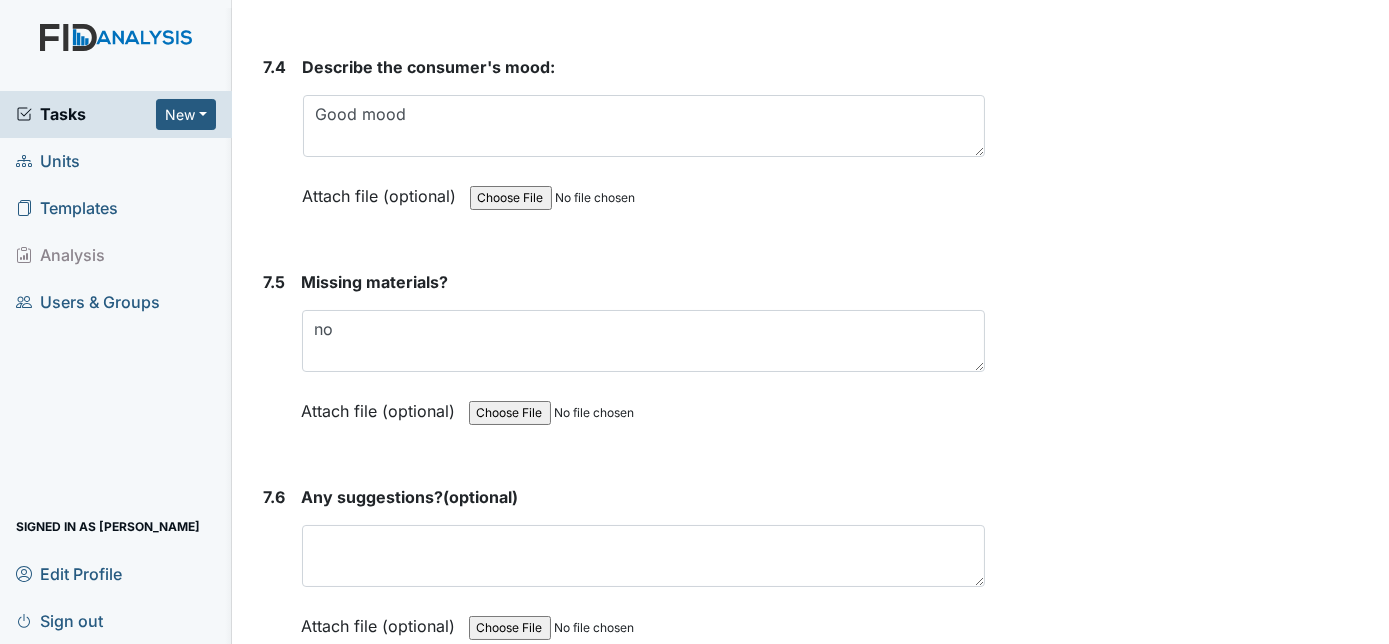 click on "7.5" at bounding box center [275, 361] 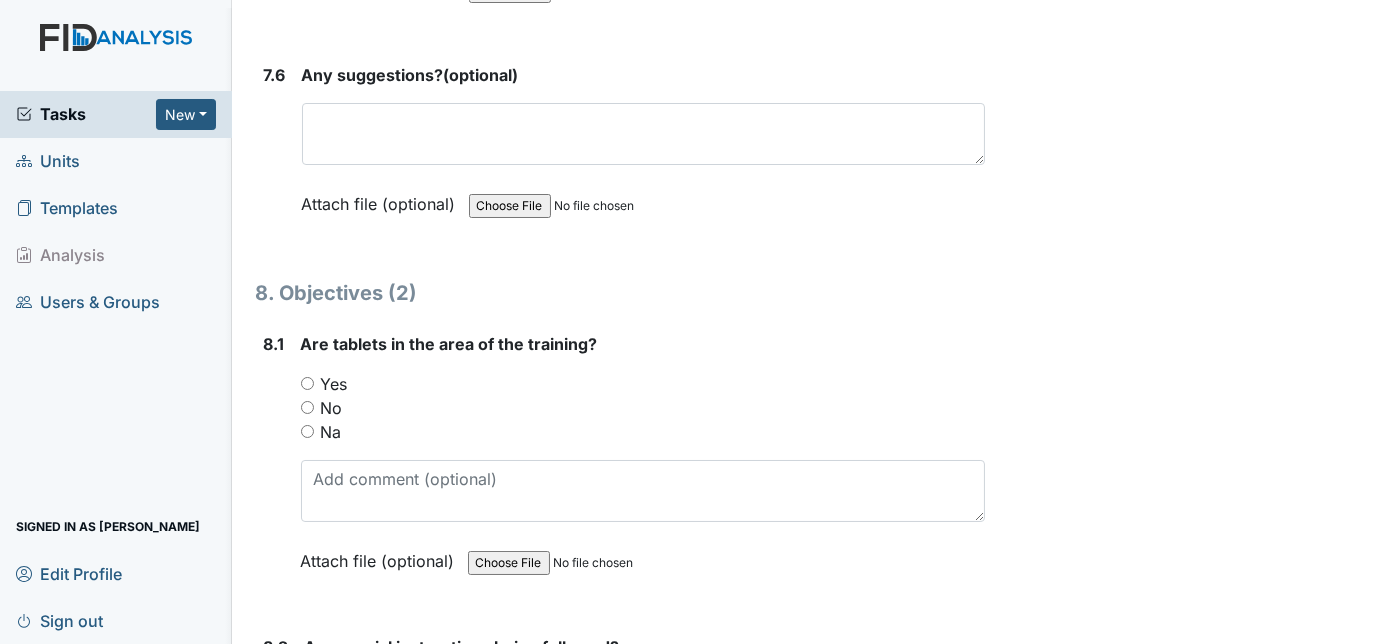 scroll, scrollTop: 13563, scrollLeft: 0, axis: vertical 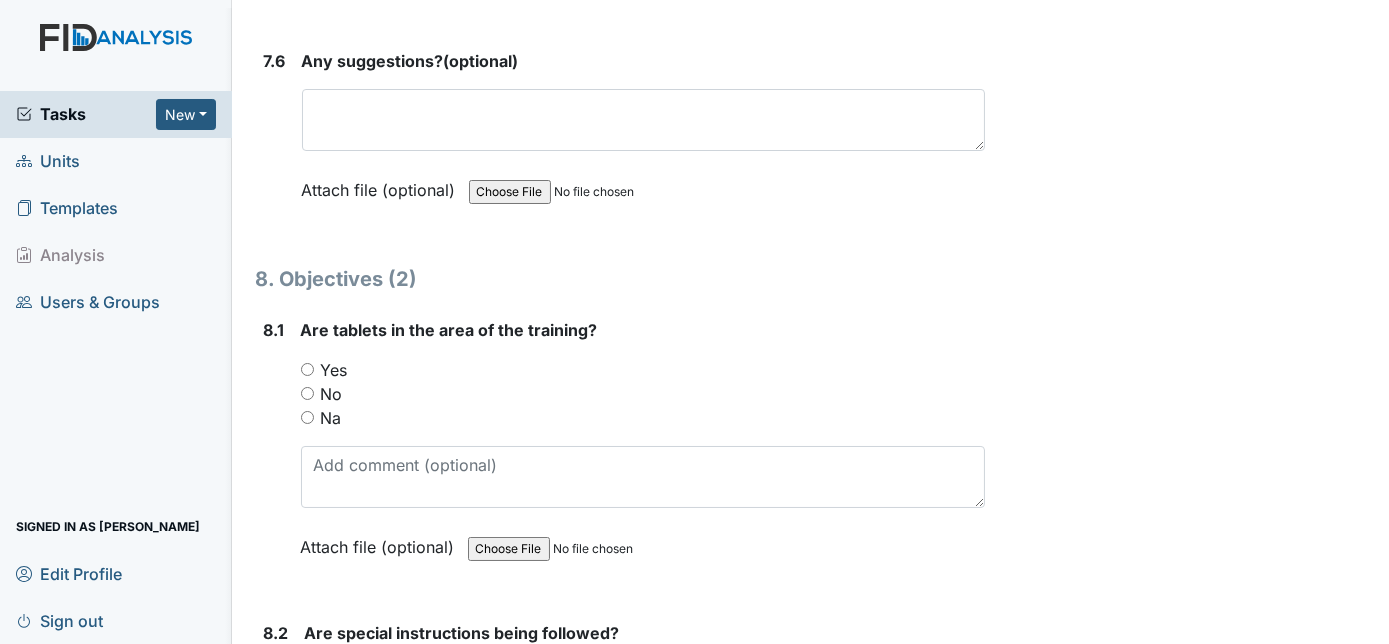click on "Yes" at bounding box center [307, 369] 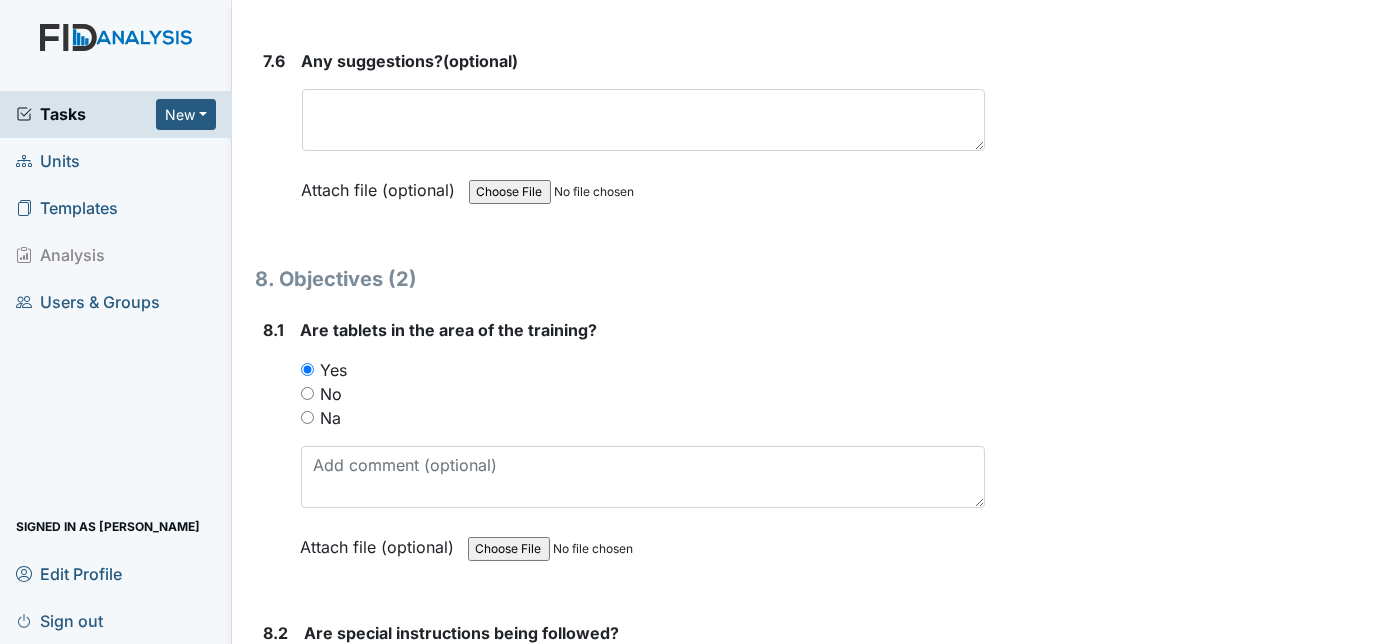 click on "8.1
Are tablets in the area of the training?
You must select one of the below options.
Yes
No
Na
Attach file (optional)
You can upload .pdf, .txt, .jpg, .jpeg, .png, .csv, .xls, or .doc files under 100MB." at bounding box center [621, 453] 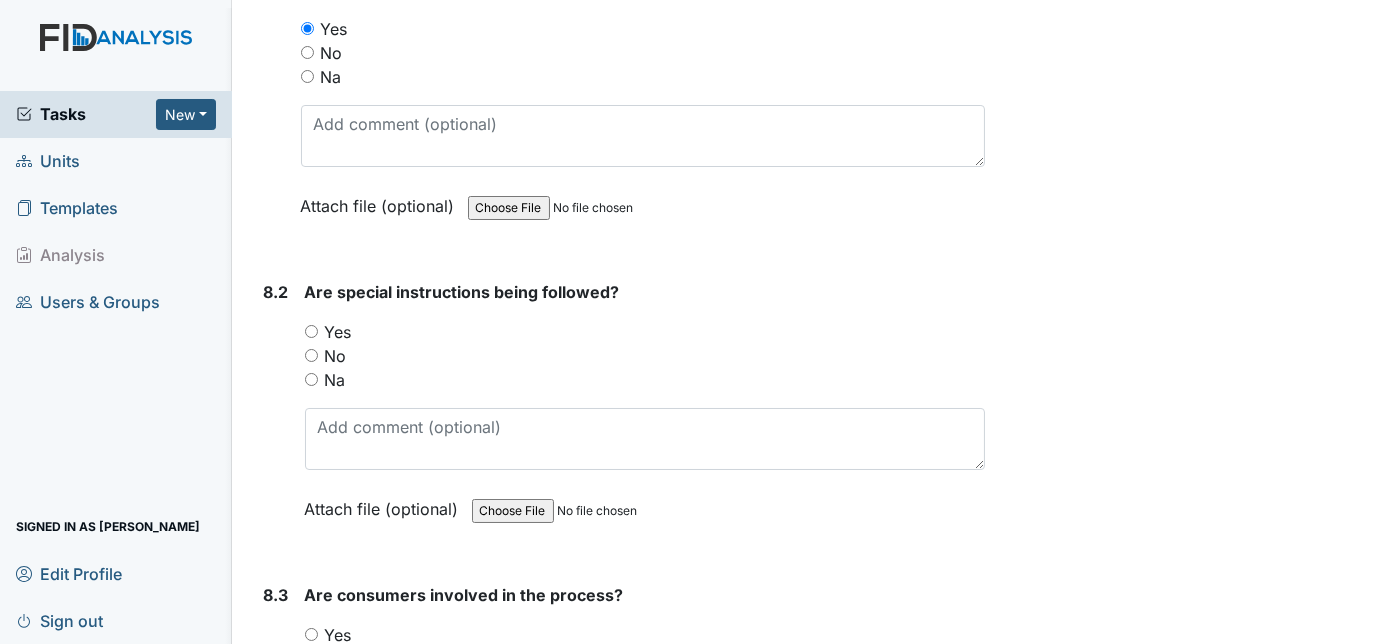 scroll, scrollTop: 13927, scrollLeft: 0, axis: vertical 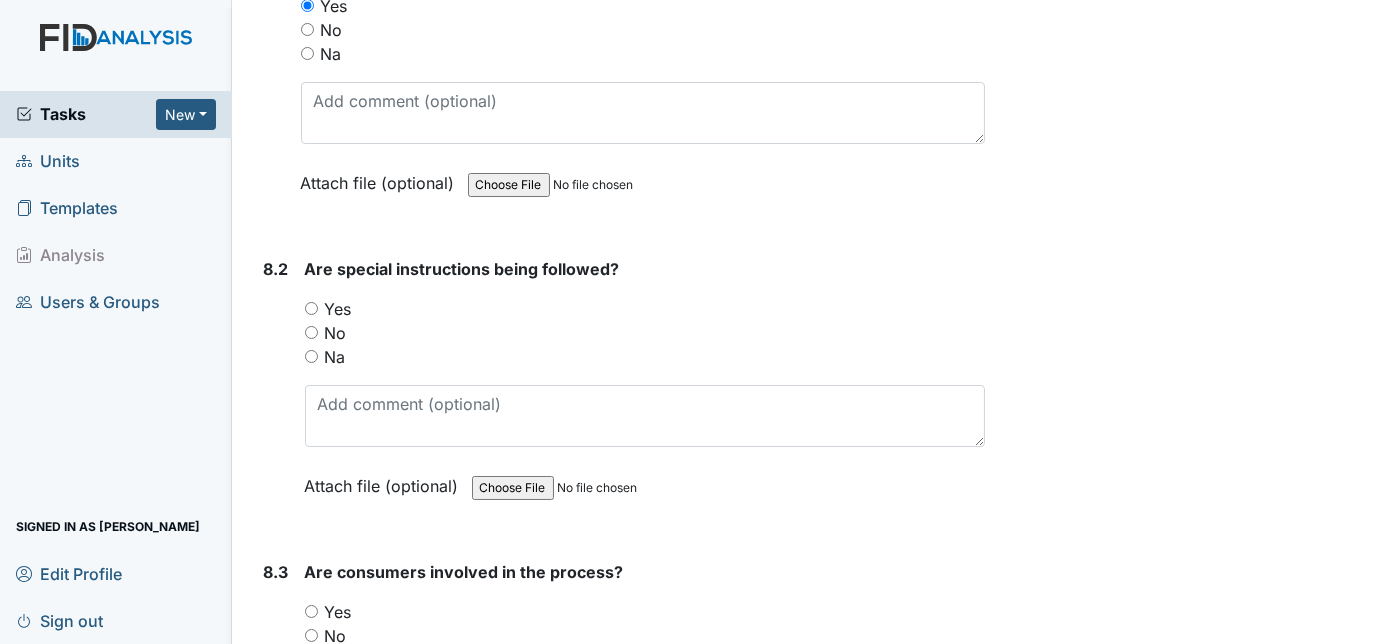 click on "Yes" at bounding box center [311, 308] 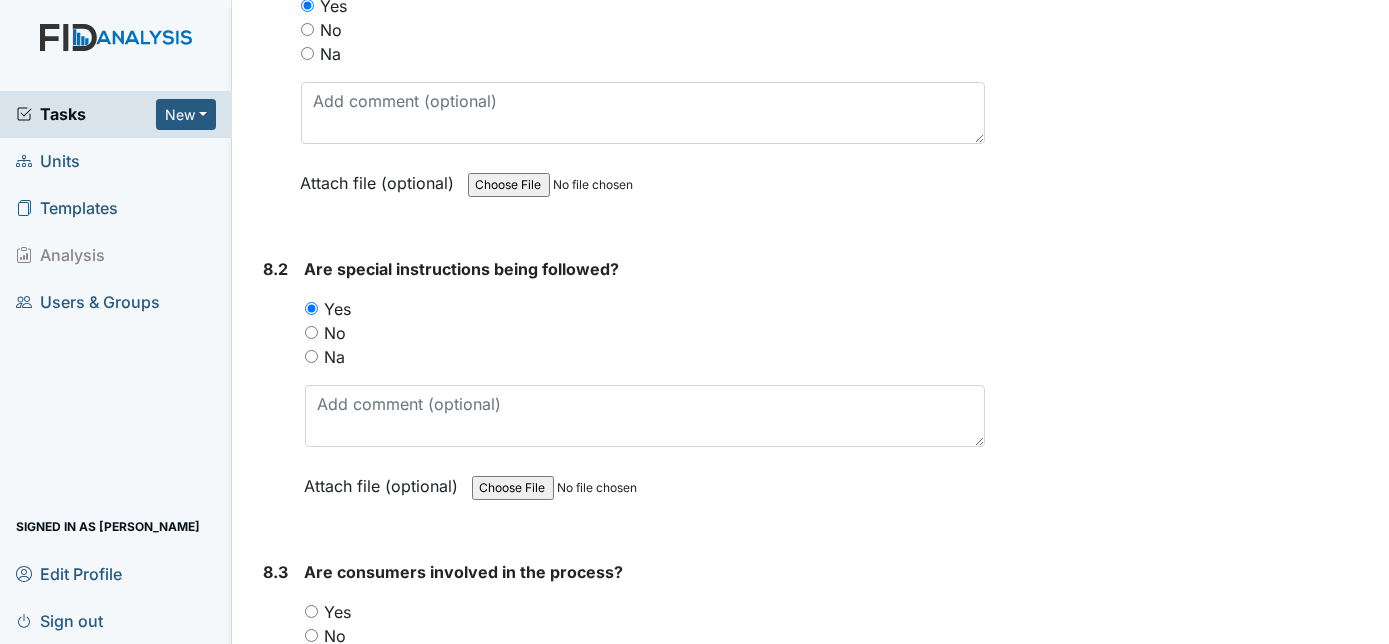click on "8.2" at bounding box center [276, 392] 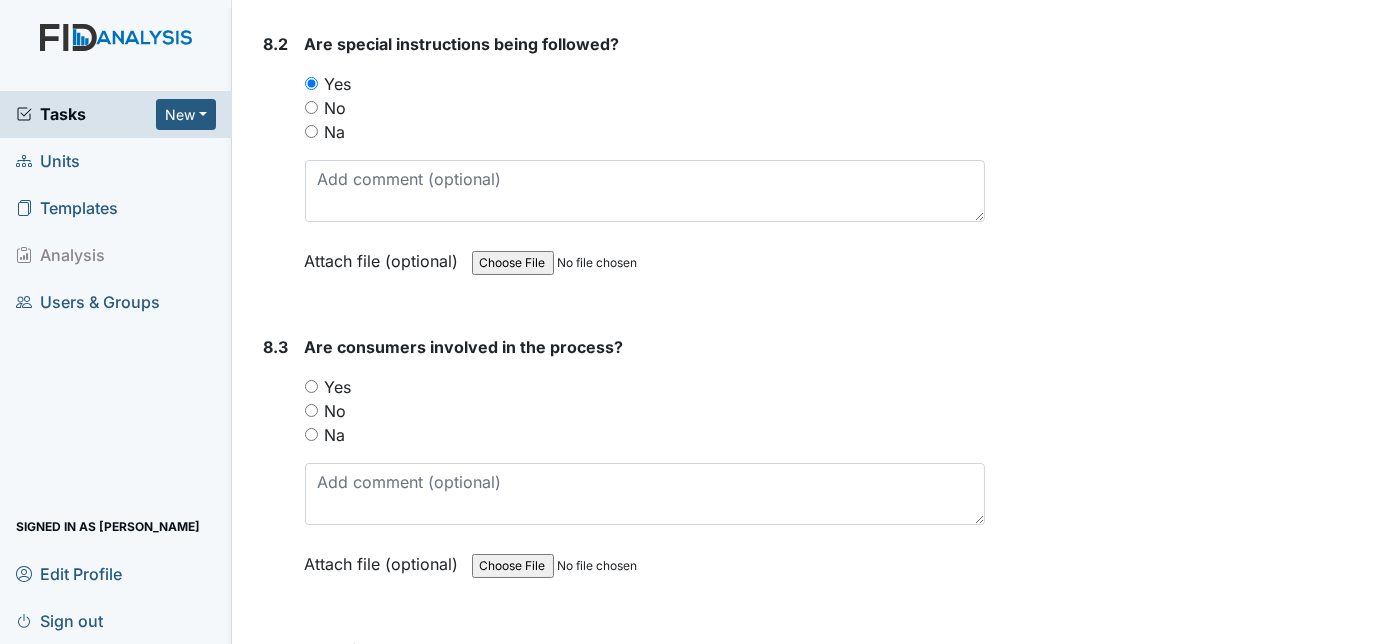 scroll, scrollTop: 14218, scrollLeft: 0, axis: vertical 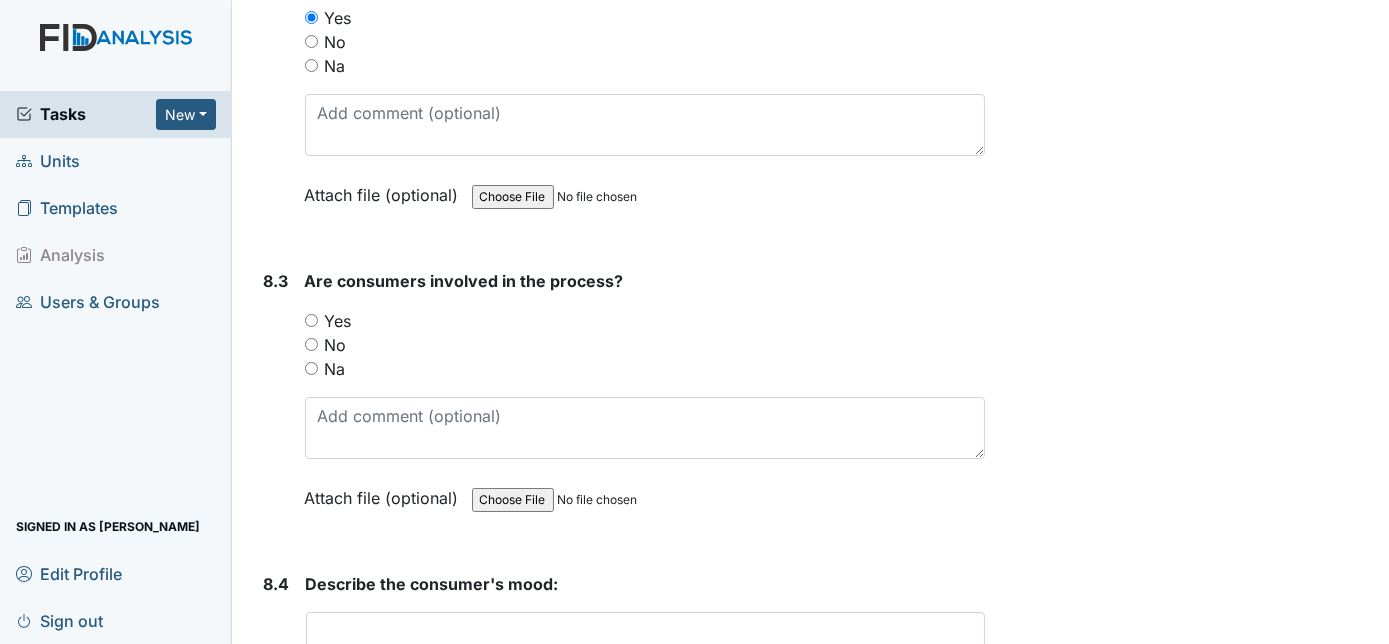 click on "Yes" at bounding box center (311, 320) 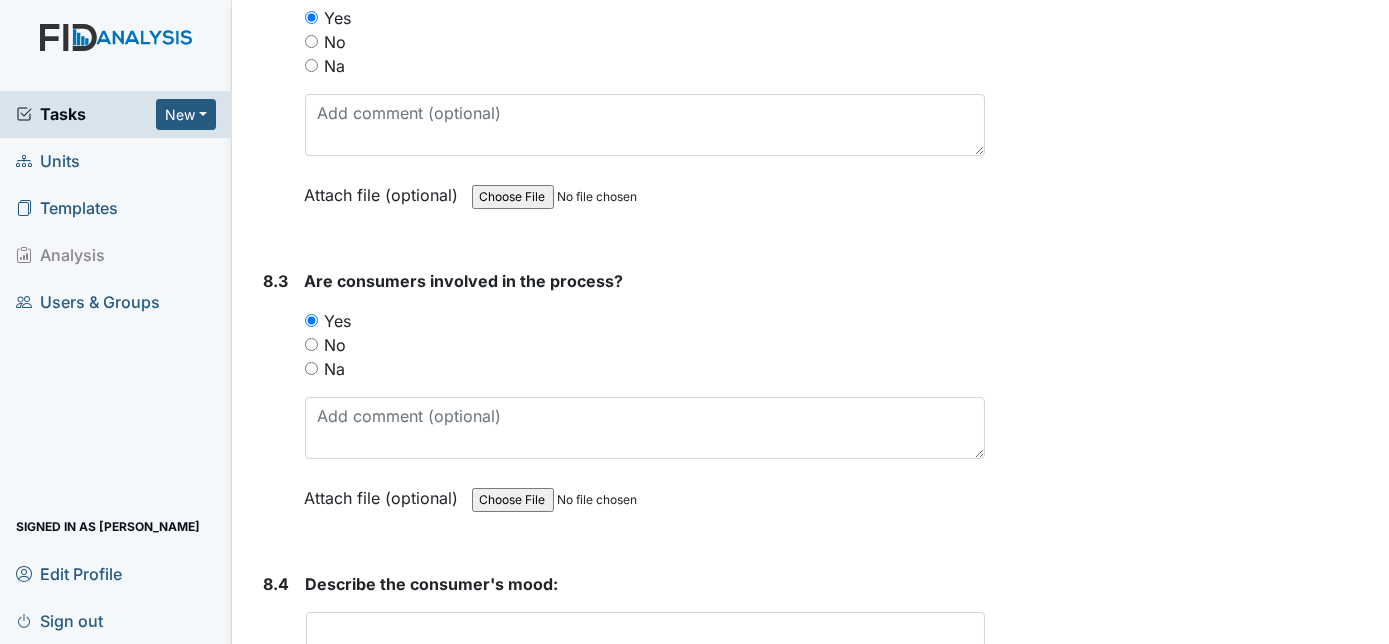 click on "8.3" at bounding box center [276, 404] 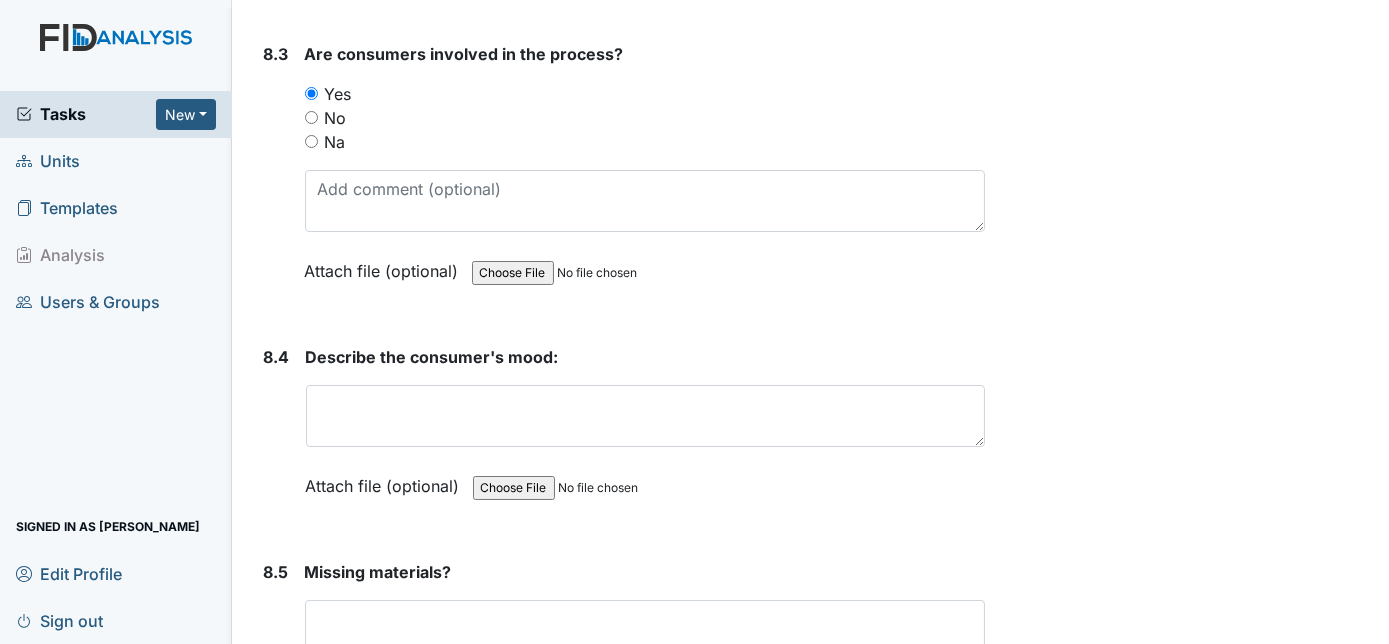 scroll, scrollTop: 14472, scrollLeft: 0, axis: vertical 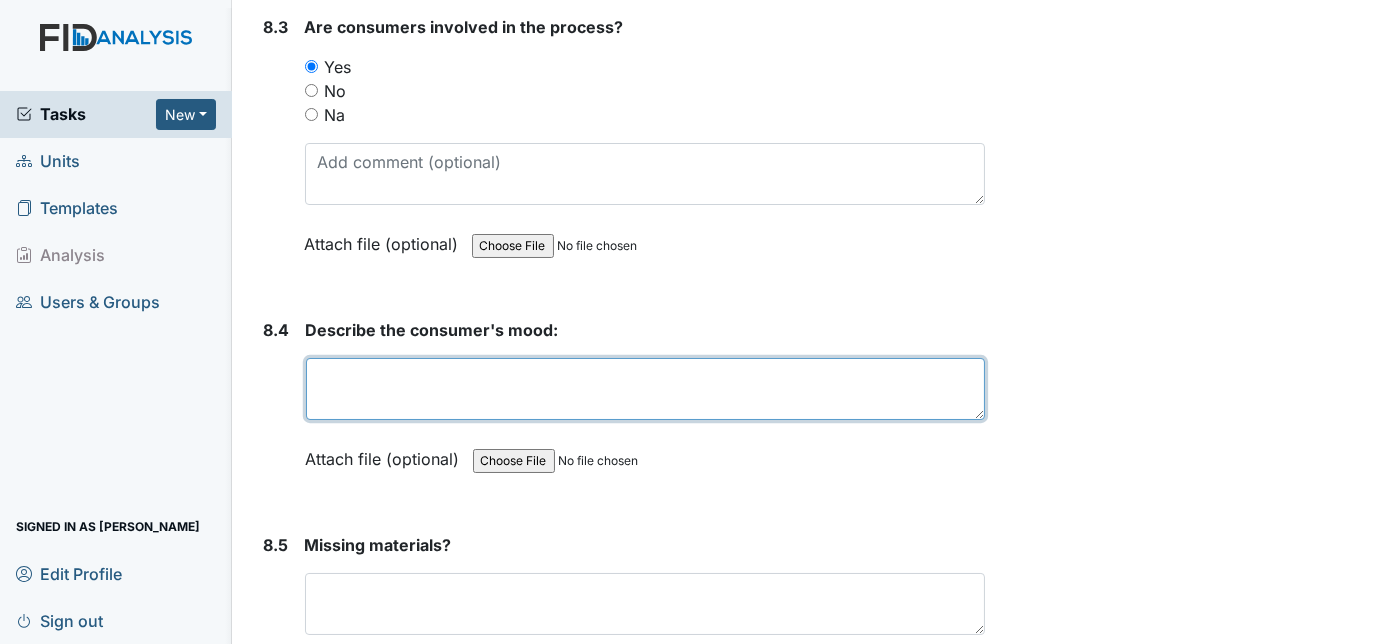 click at bounding box center (646, 389) 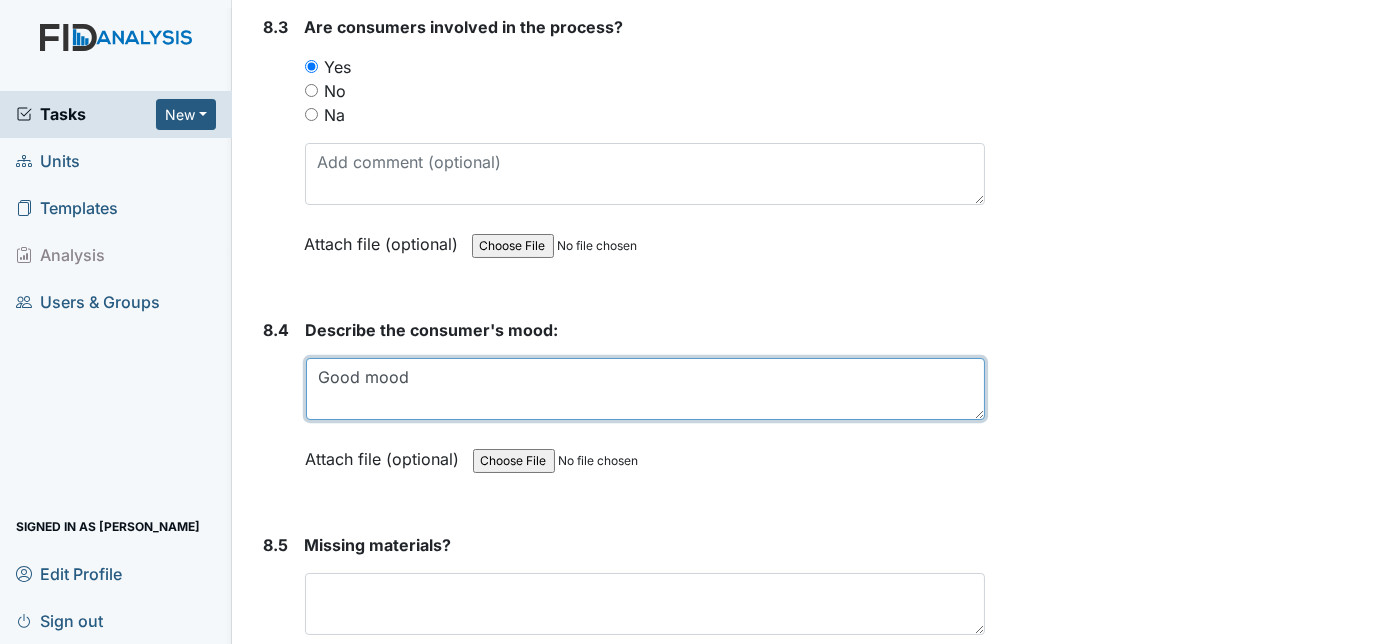 type on "Good mood" 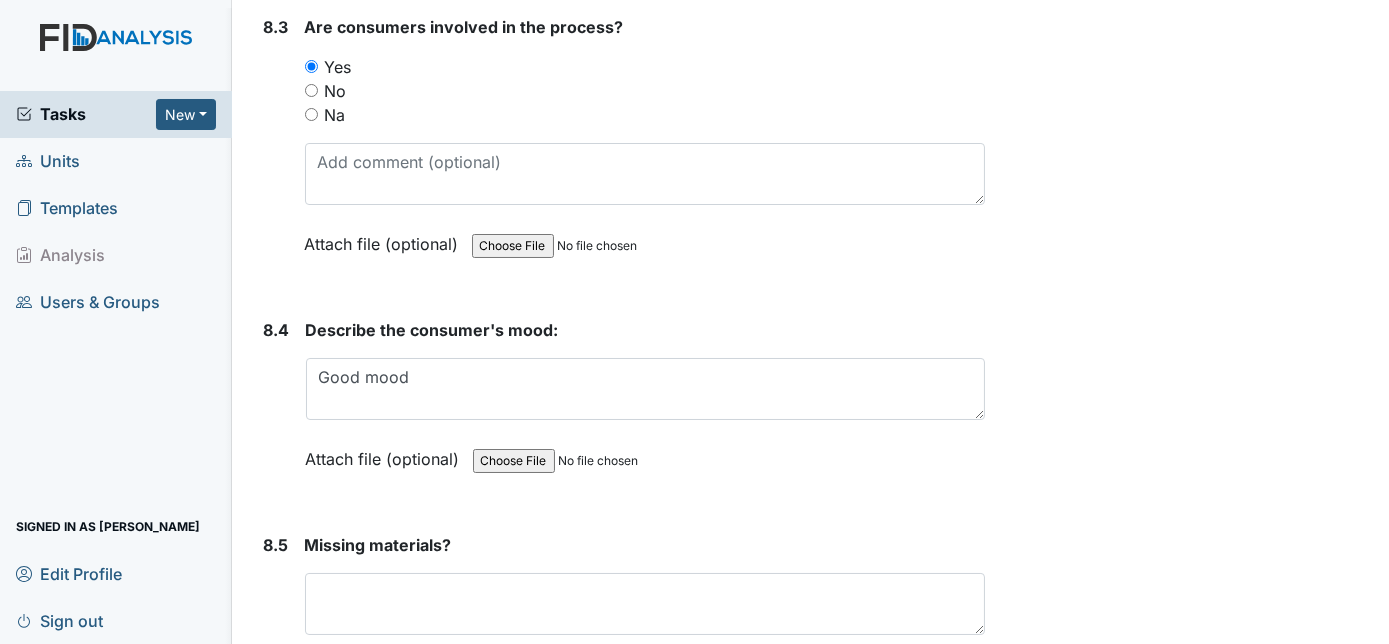 click on "8.4" at bounding box center [277, 409] 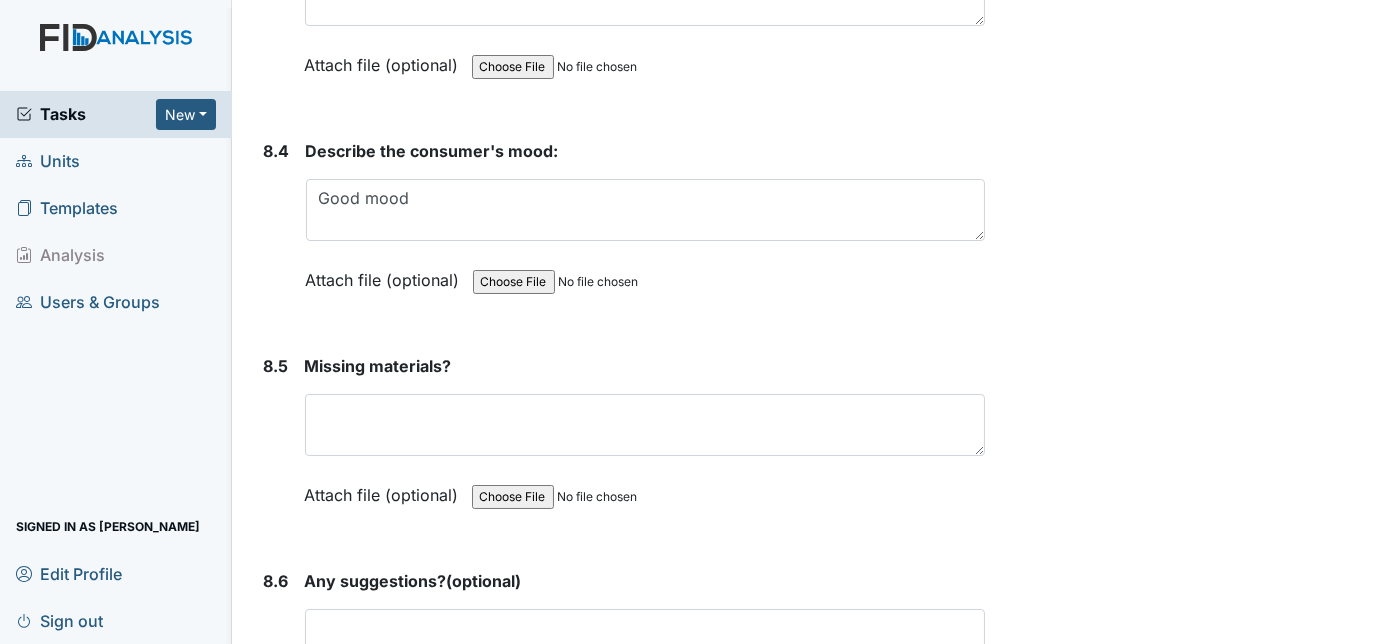 scroll, scrollTop: 14654, scrollLeft: 0, axis: vertical 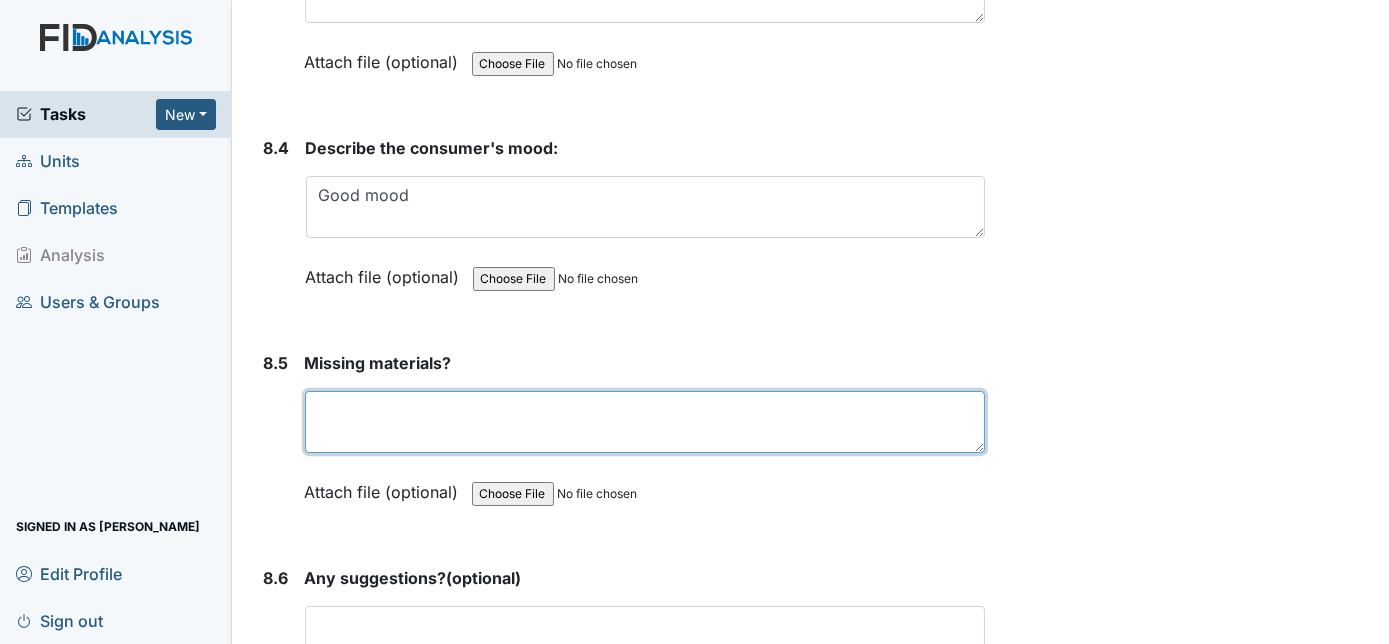 click at bounding box center [645, 422] 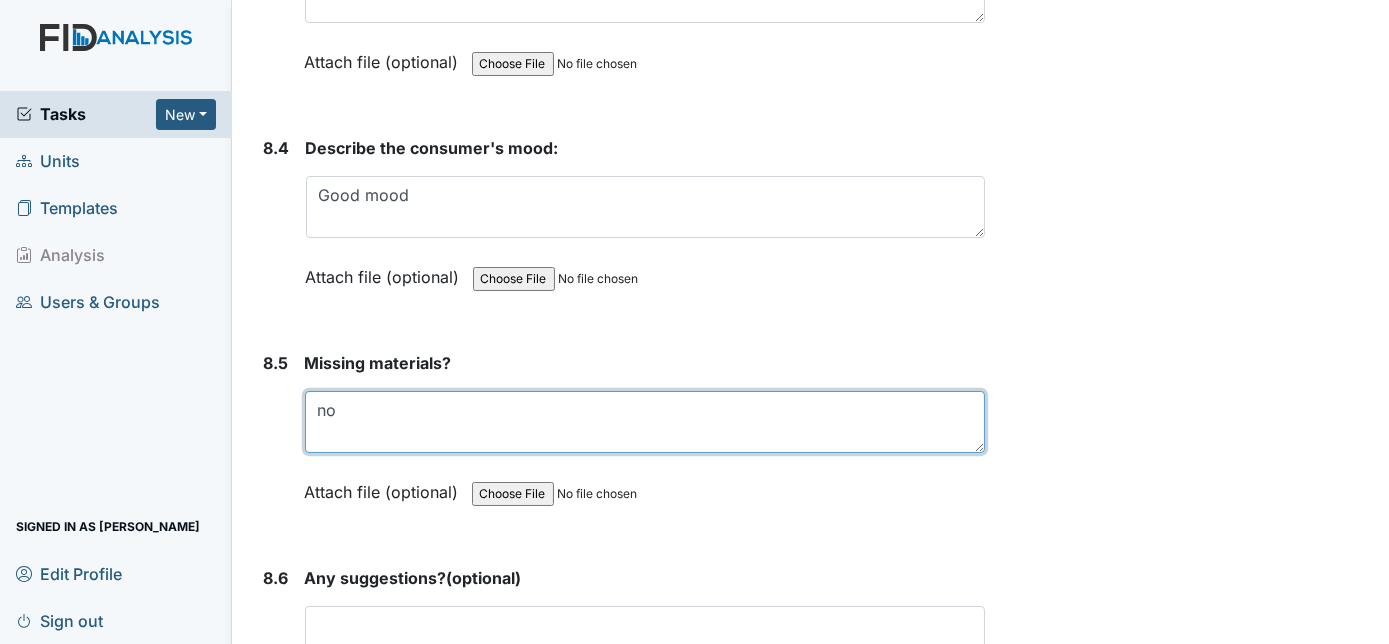 type on "no" 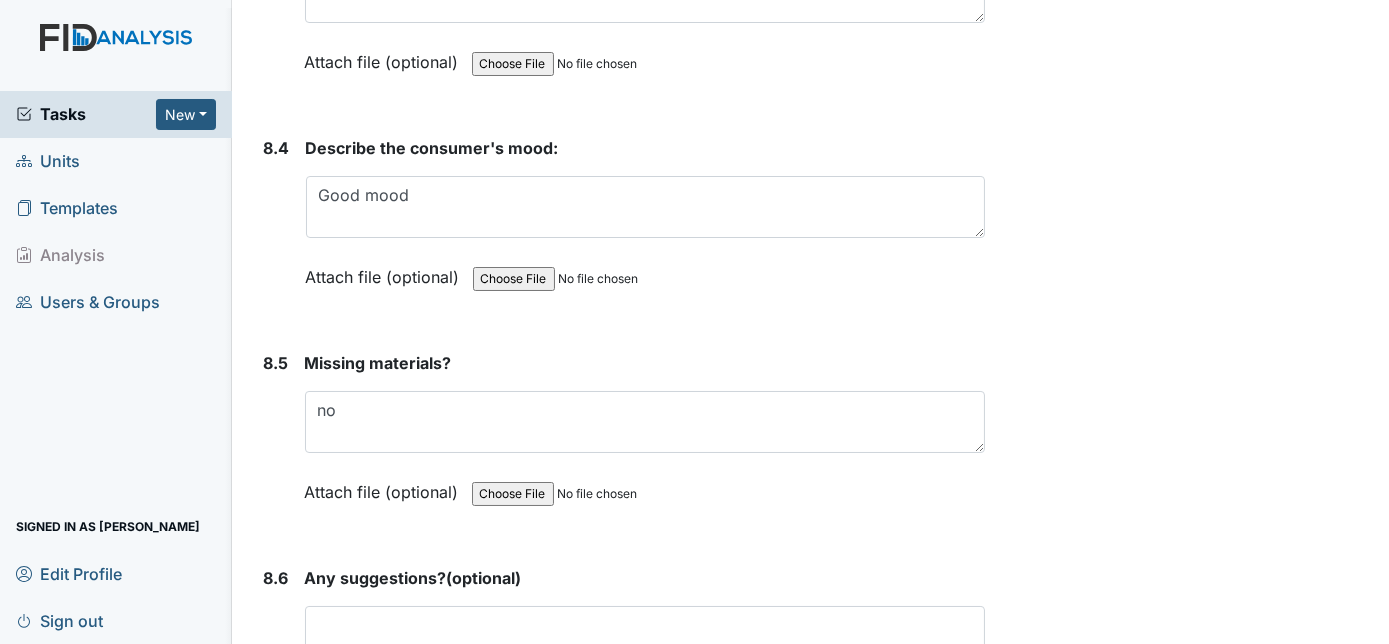 click on "8.5" at bounding box center [276, 442] 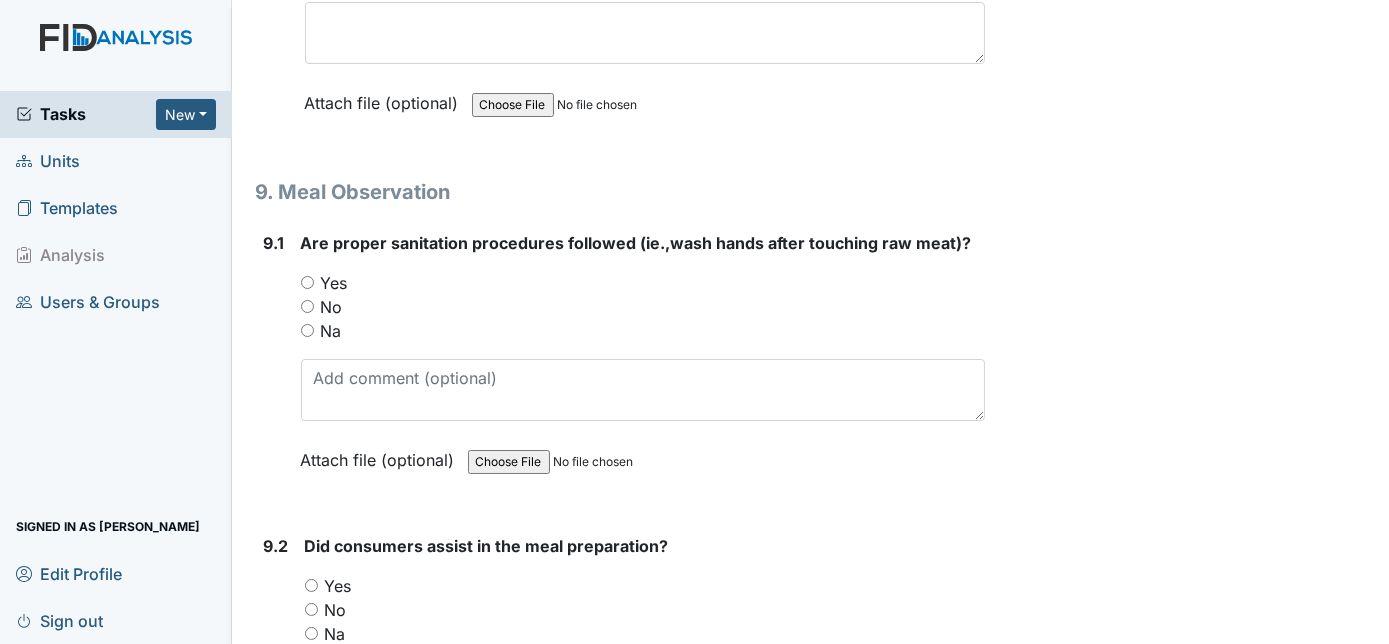 scroll, scrollTop: 15272, scrollLeft: 0, axis: vertical 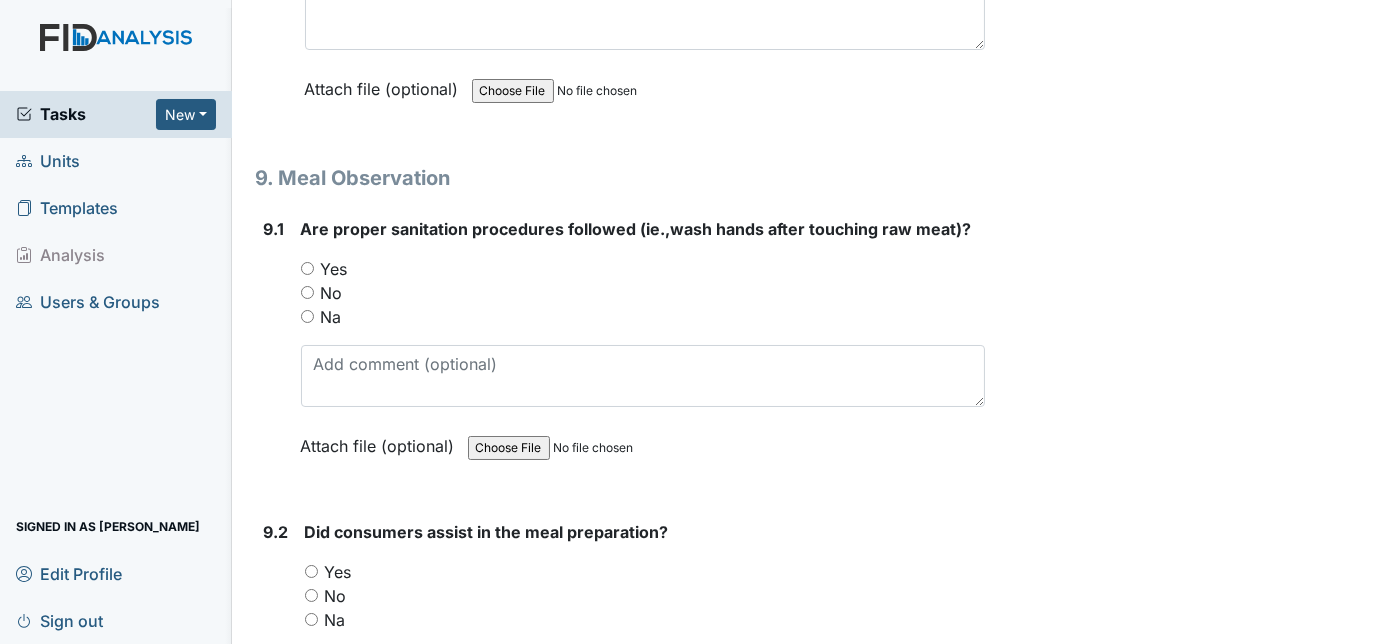 click on "Yes" at bounding box center (307, 268) 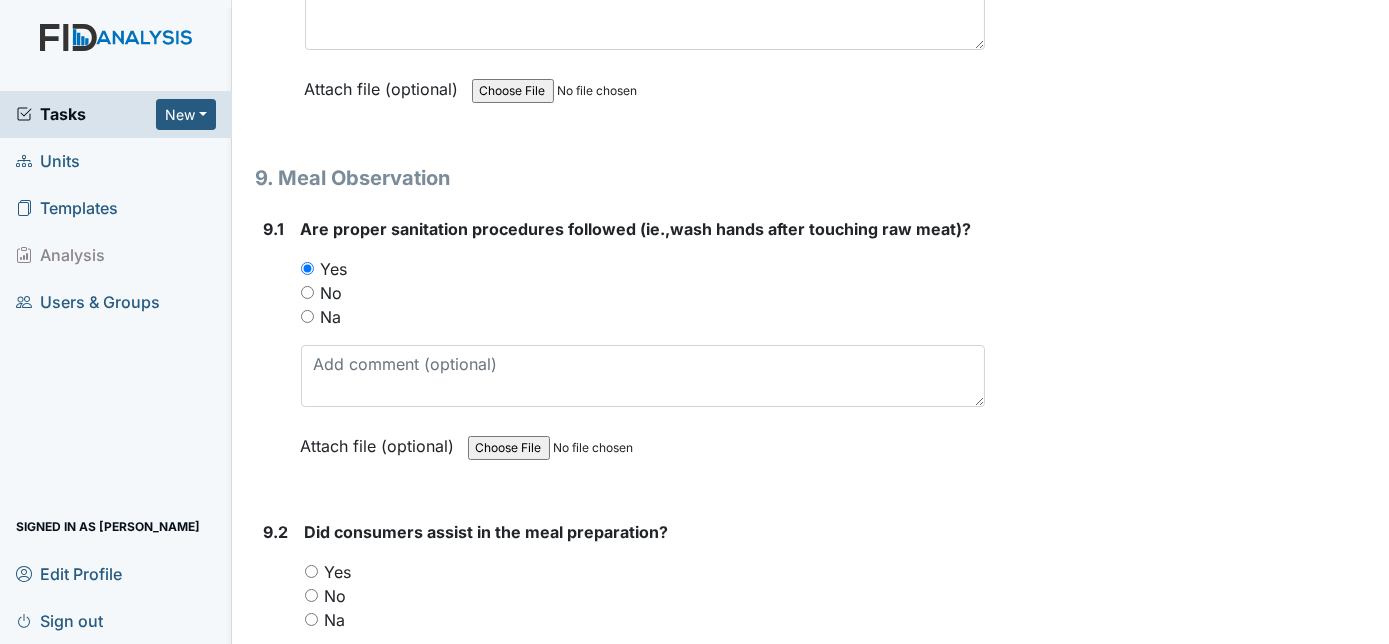 click on "Yes" at bounding box center [311, 571] 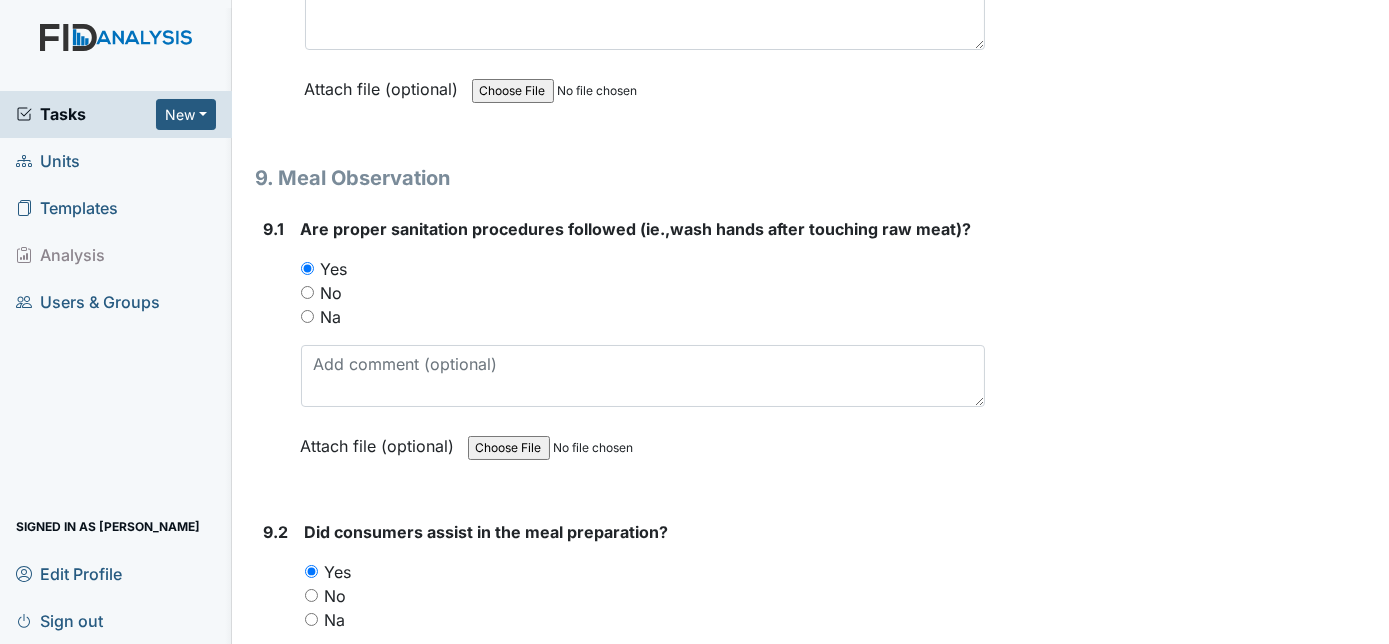 click on "9.2" at bounding box center [276, 655] 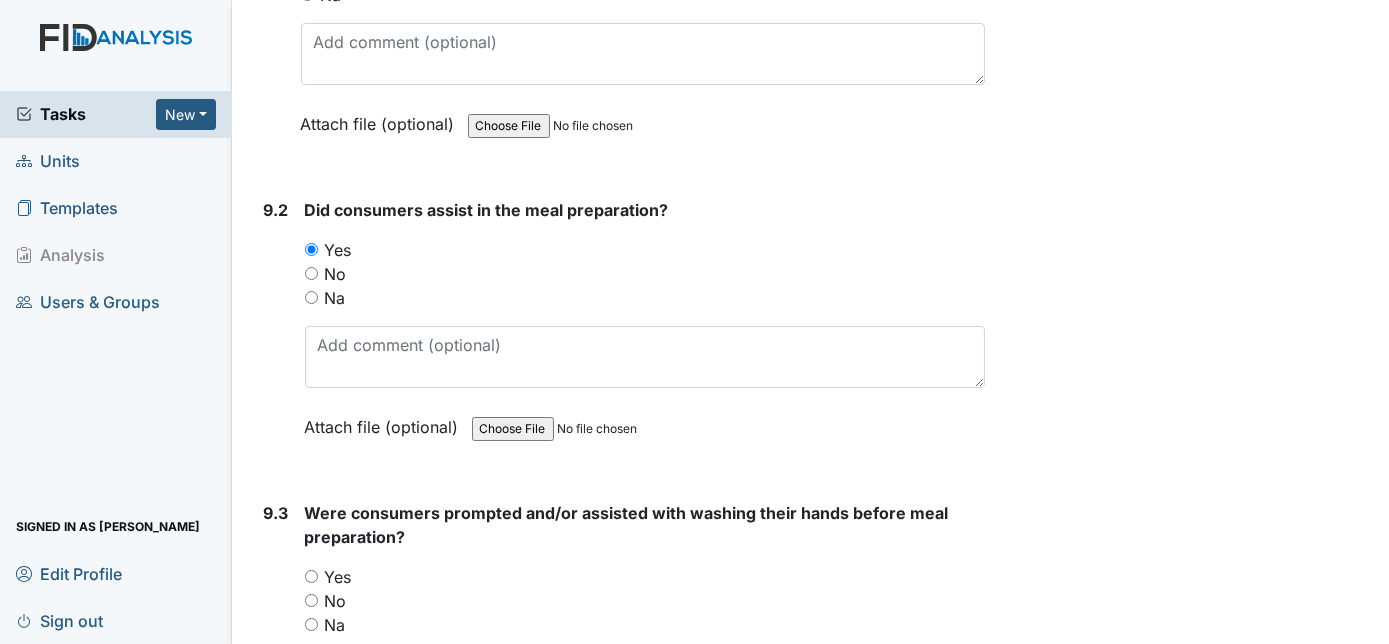 scroll, scrollTop: 15600, scrollLeft: 0, axis: vertical 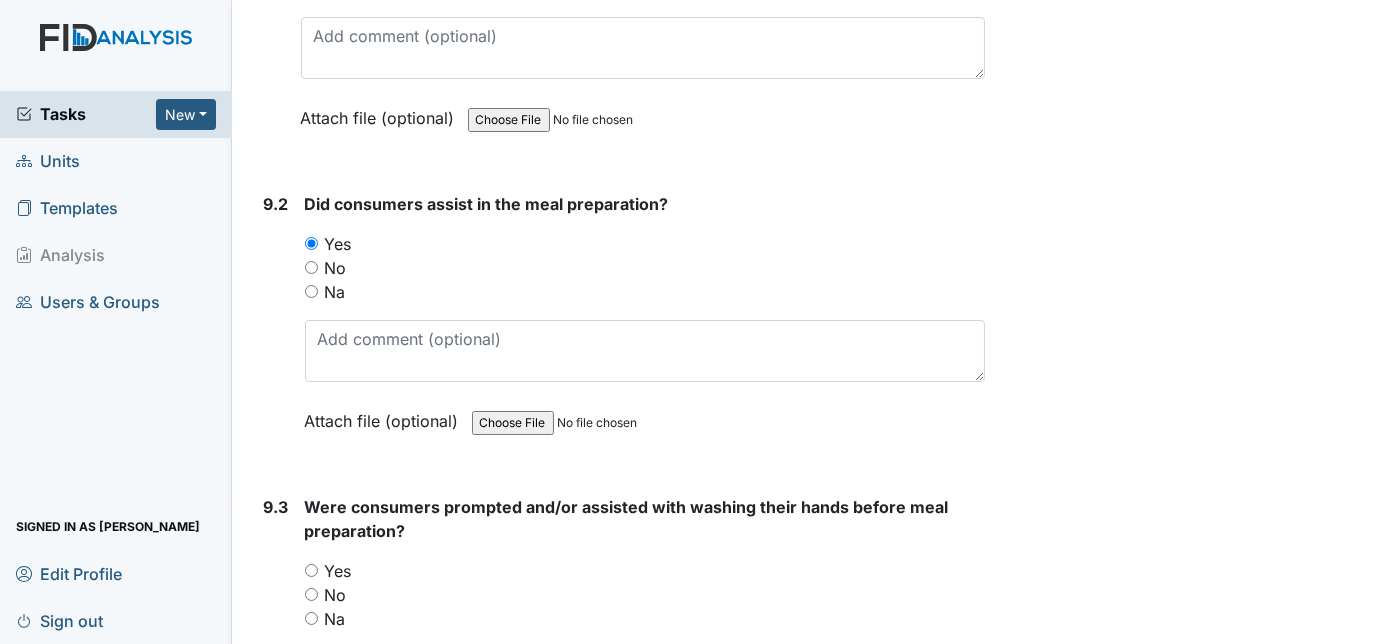 click on "9.3" at bounding box center [276, 642] 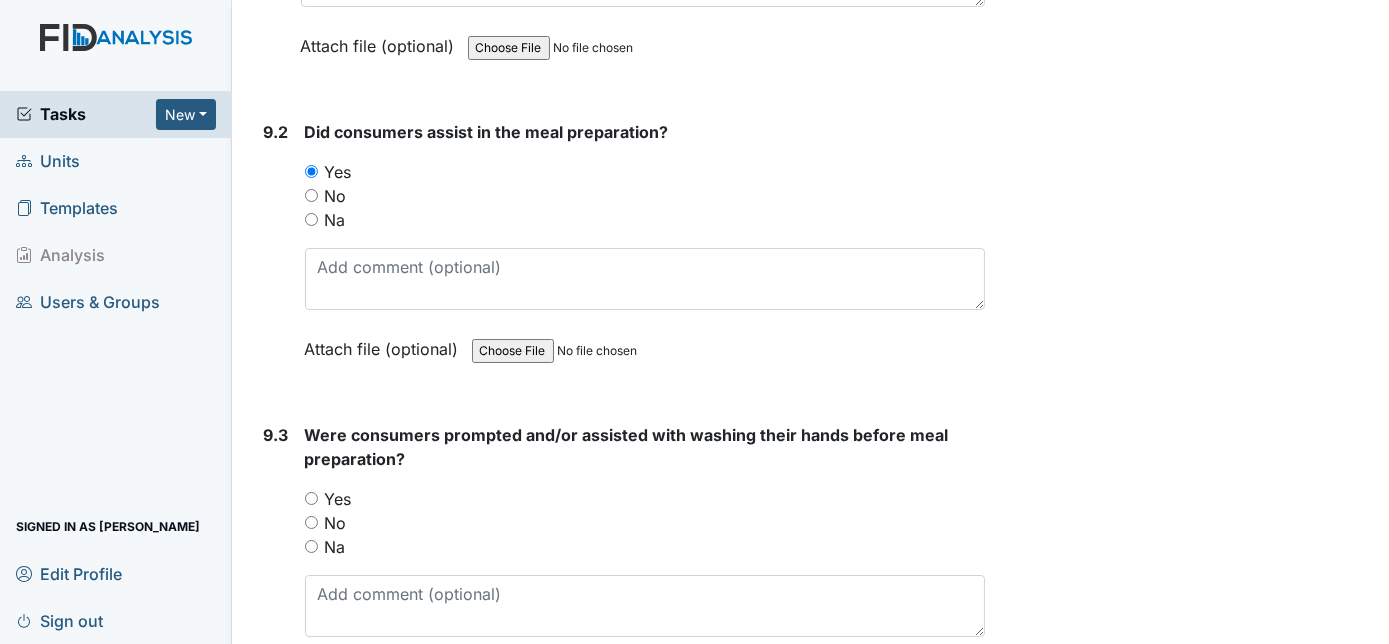 scroll, scrollTop: 15709, scrollLeft: 0, axis: vertical 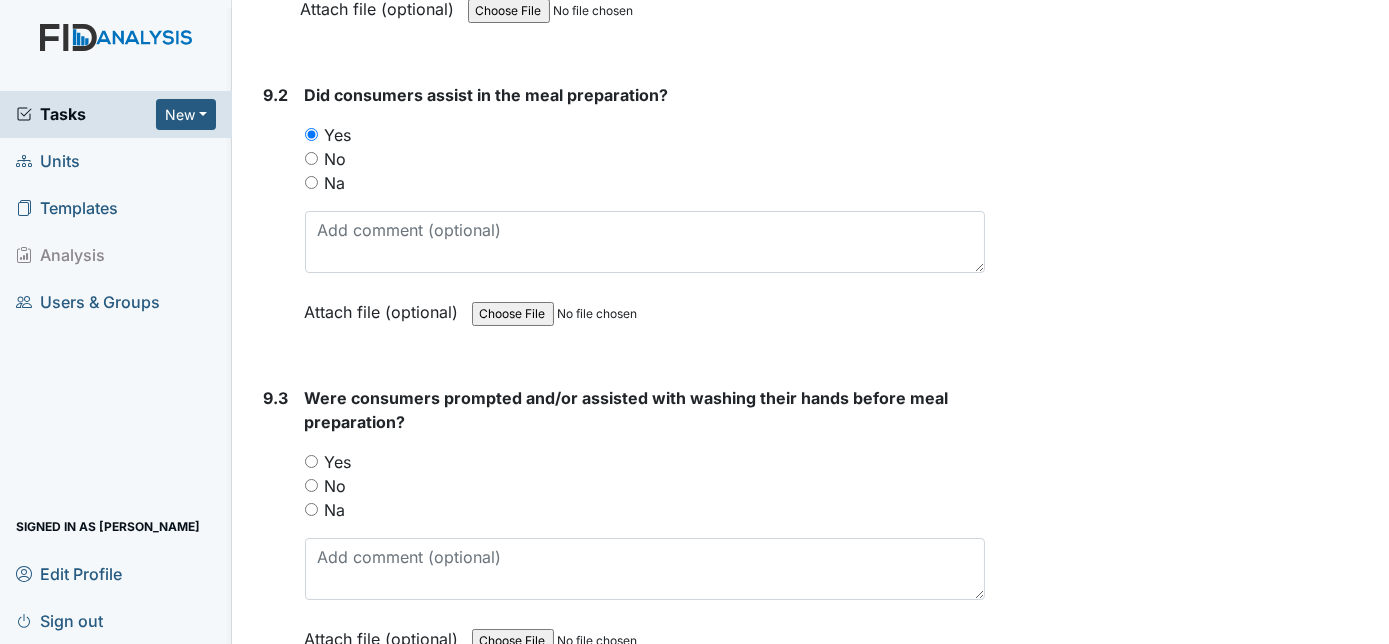 click on "Yes" at bounding box center (311, 461) 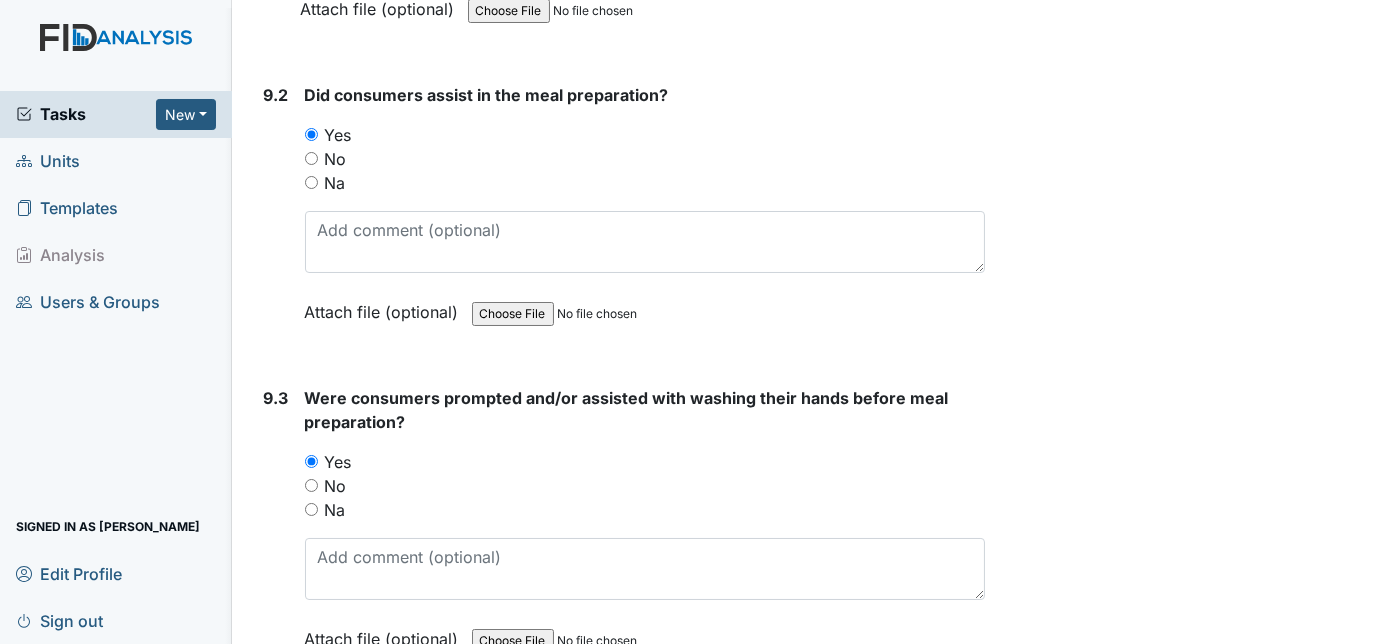 click on "9.3" at bounding box center [276, 533] 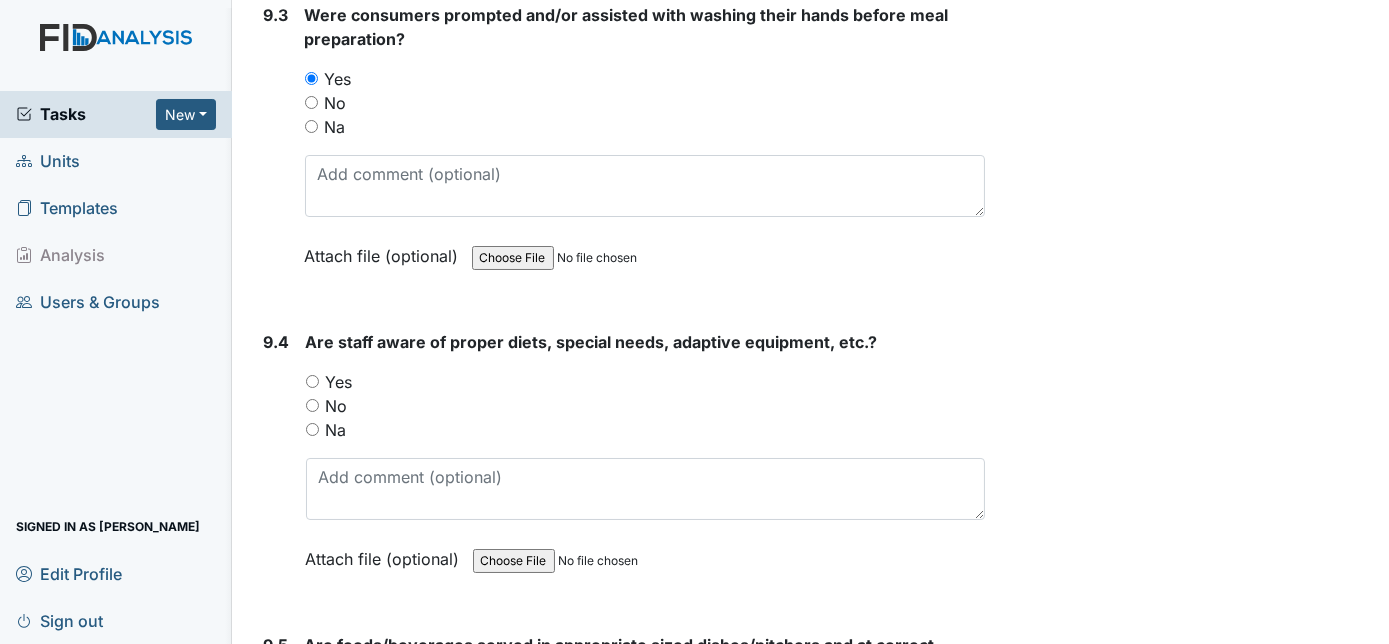 scroll, scrollTop: 16145, scrollLeft: 0, axis: vertical 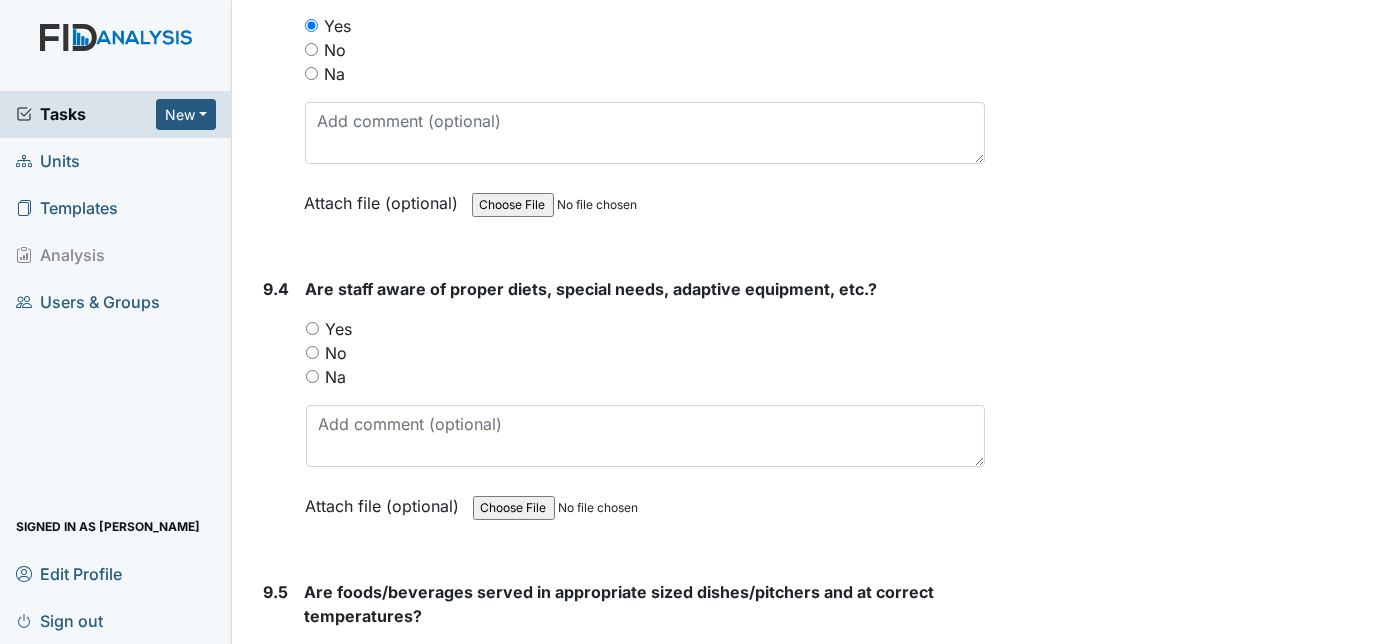 click on "Yes" at bounding box center (312, 328) 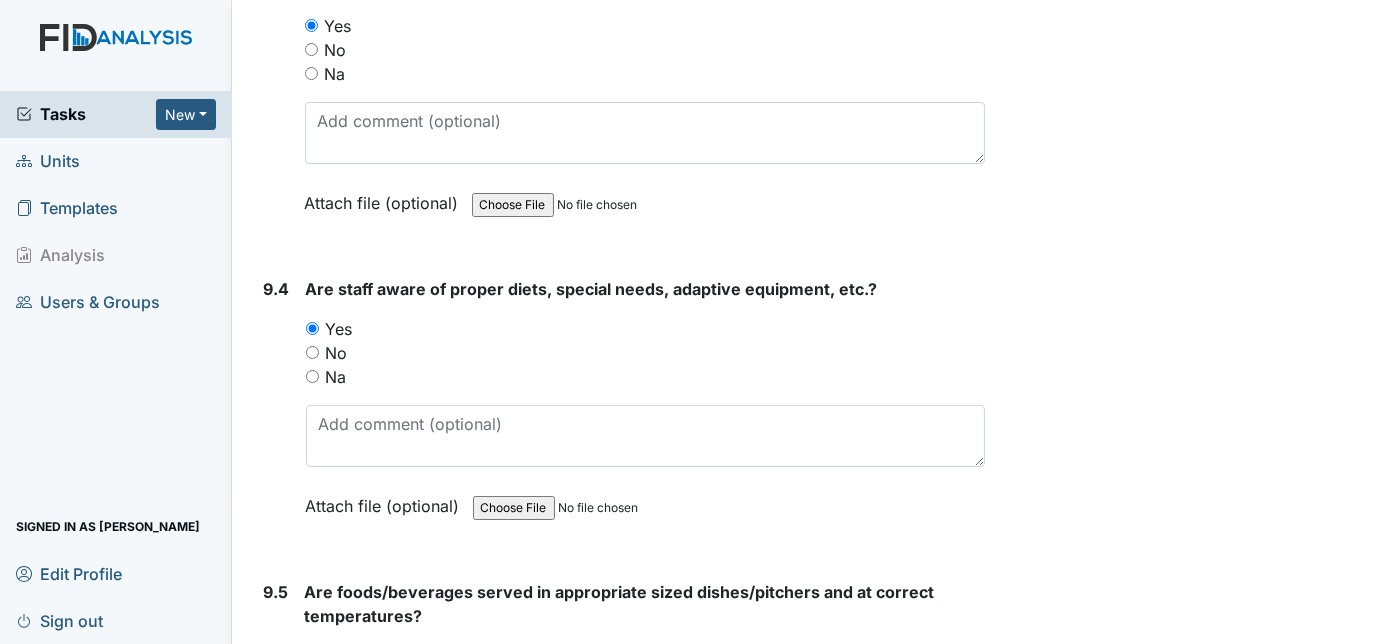 click on "9.4" at bounding box center (277, 412) 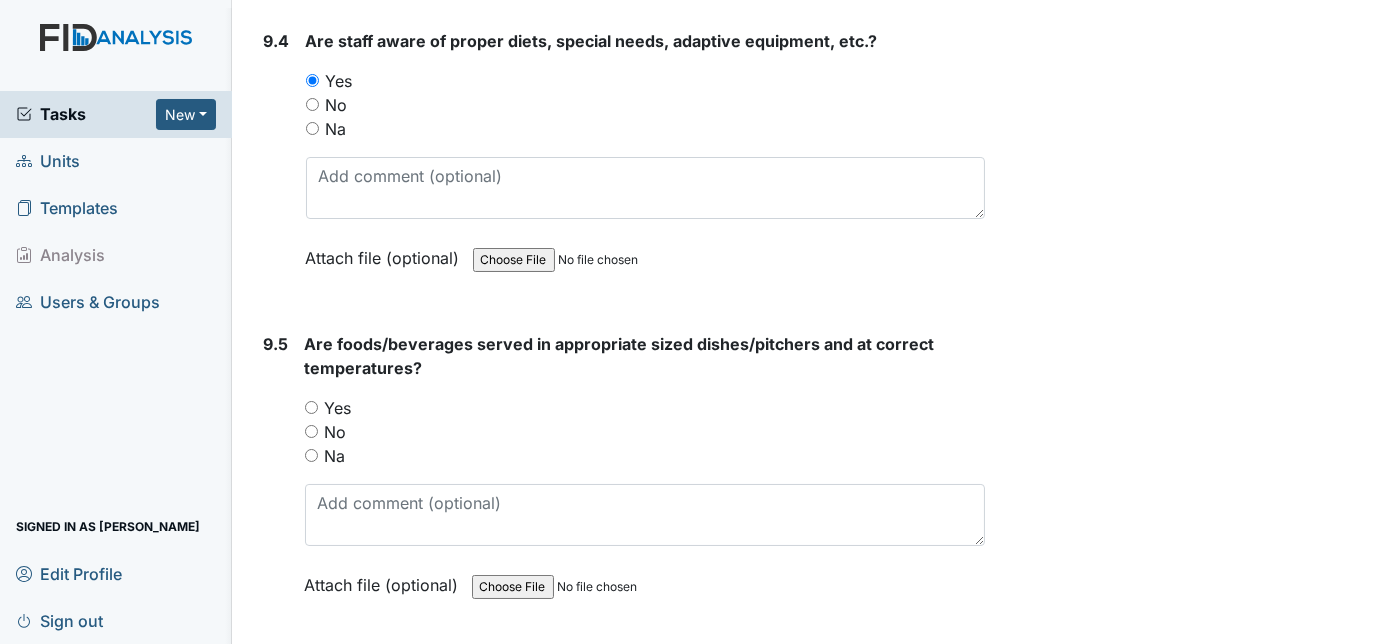 scroll, scrollTop: 16436, scrollLeft: 0, axis: vertical 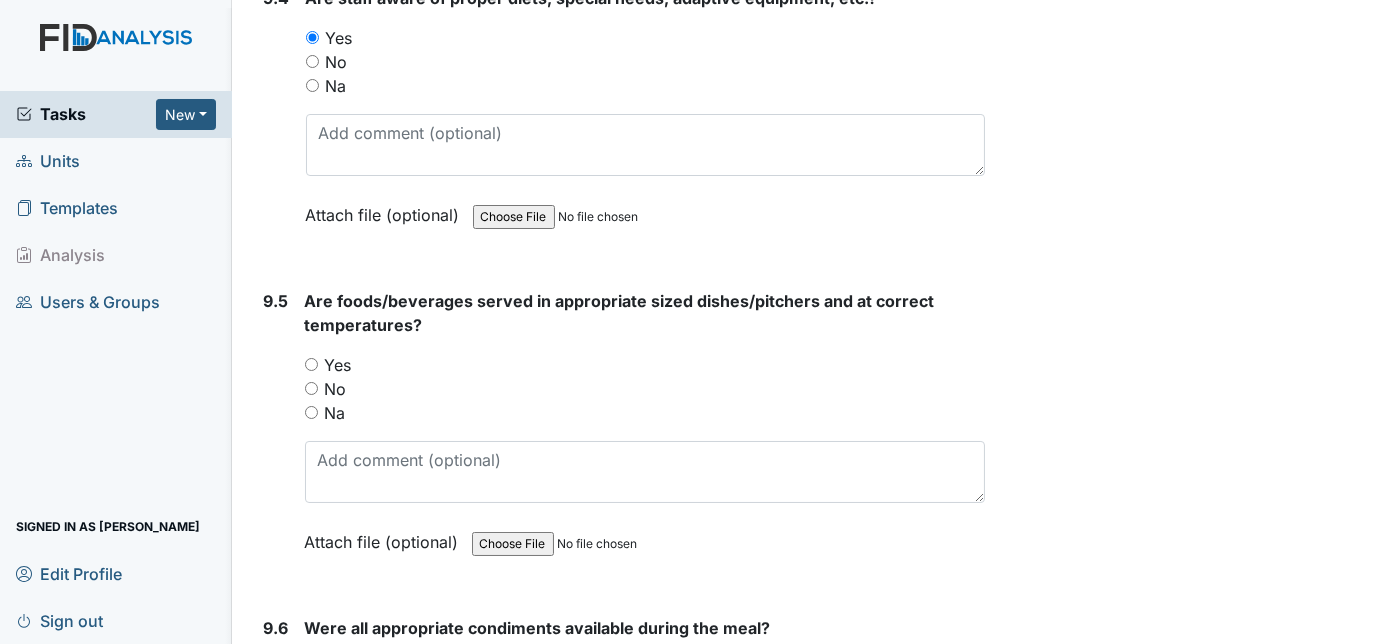 click on "Yes" at bounding box center (311, 364) 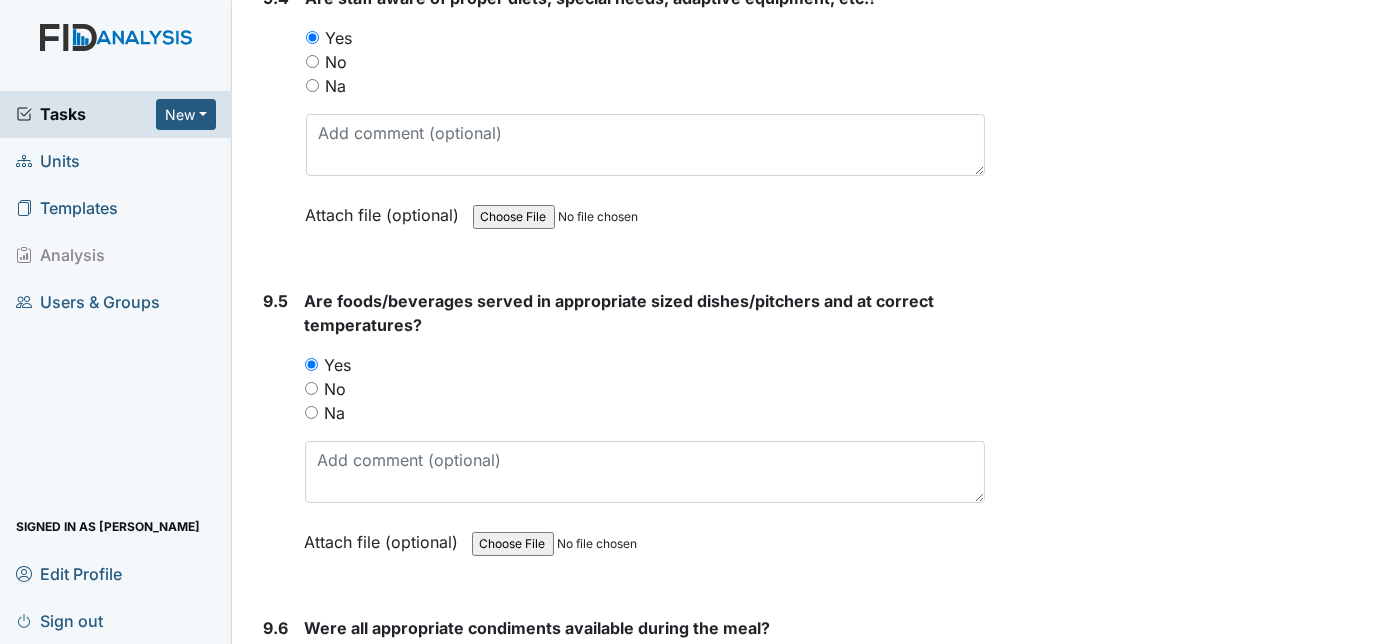 click on "9.5" at bounding box center (276, 436) 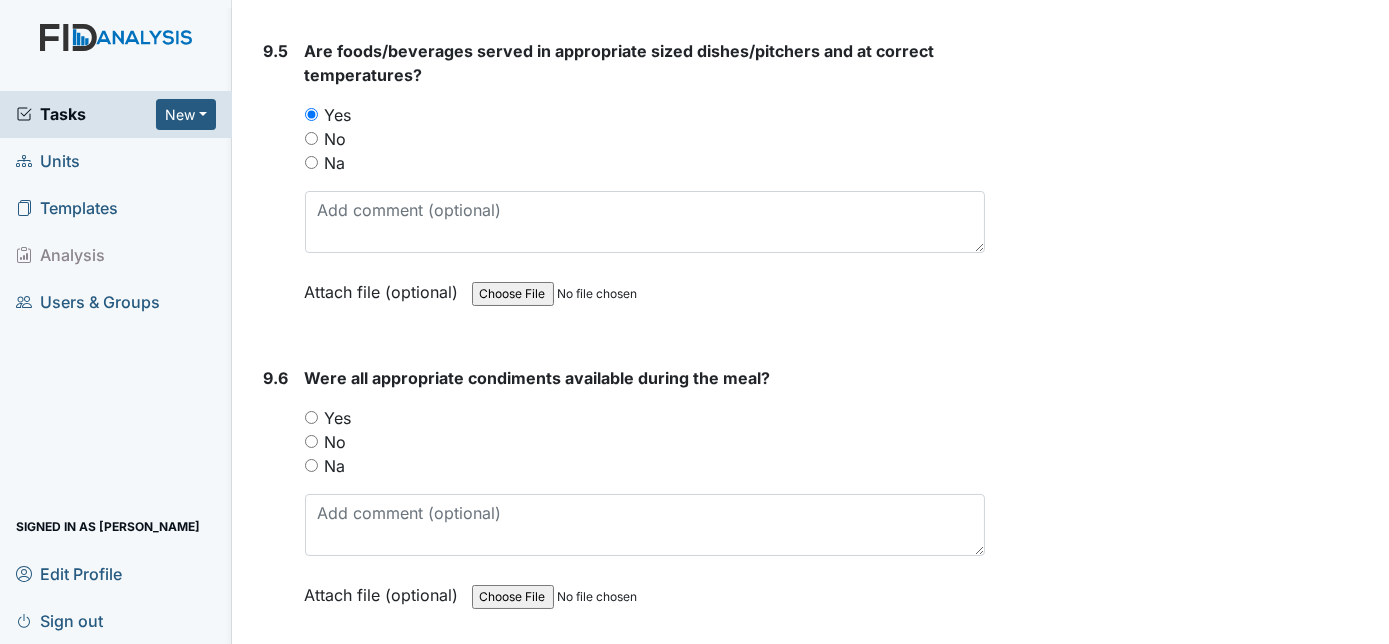 scroll, scrollTop: 16727, scrollLeft: 0, axis: vertical 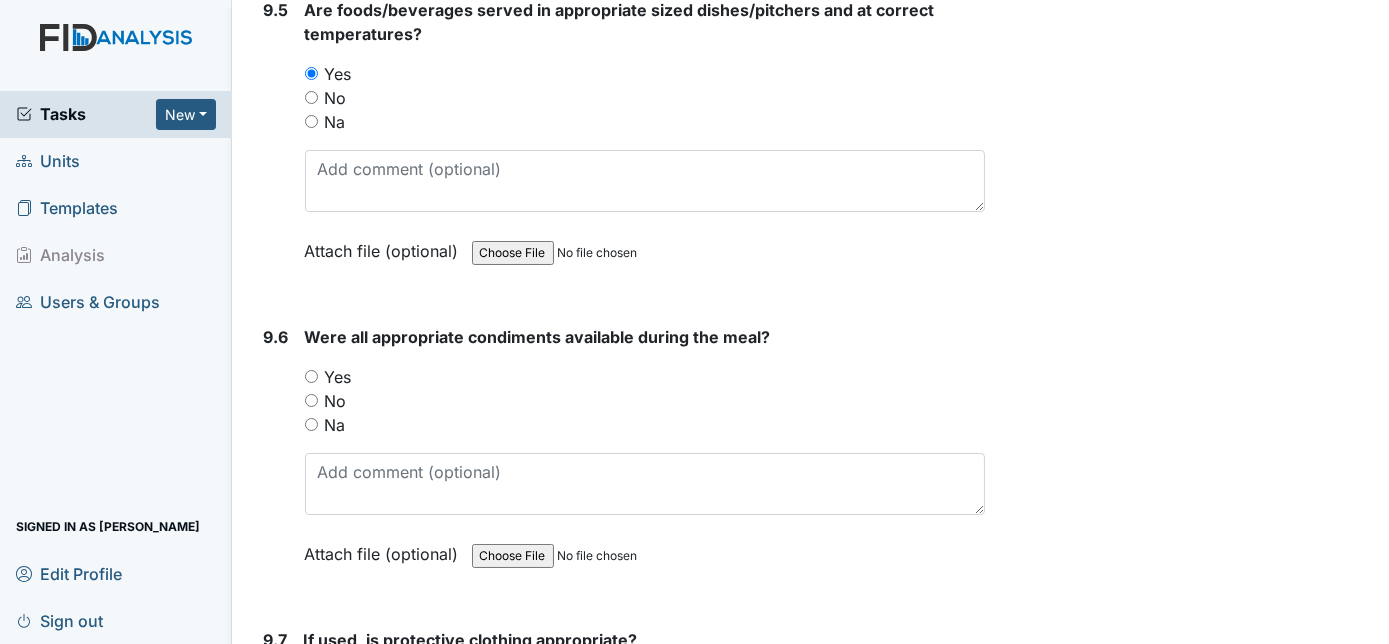 click on "Yes" at bounding box center (311, 376) 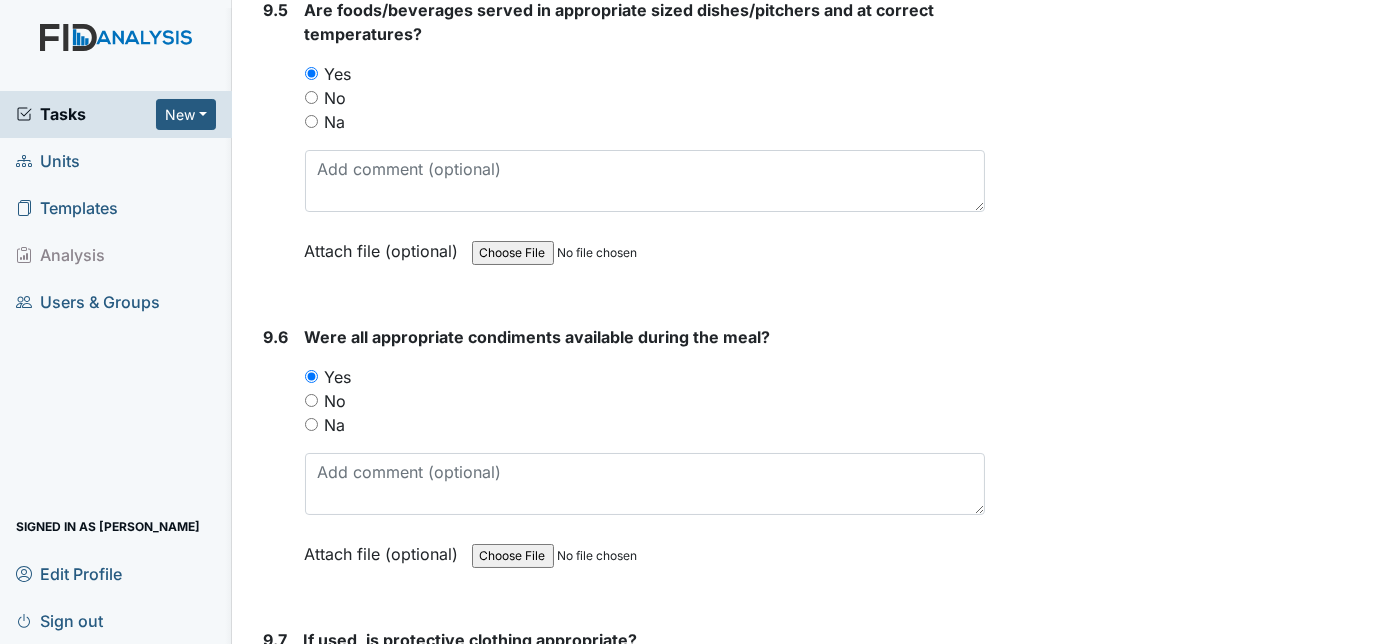 click on "9.6" at bounding box center (276, 460) 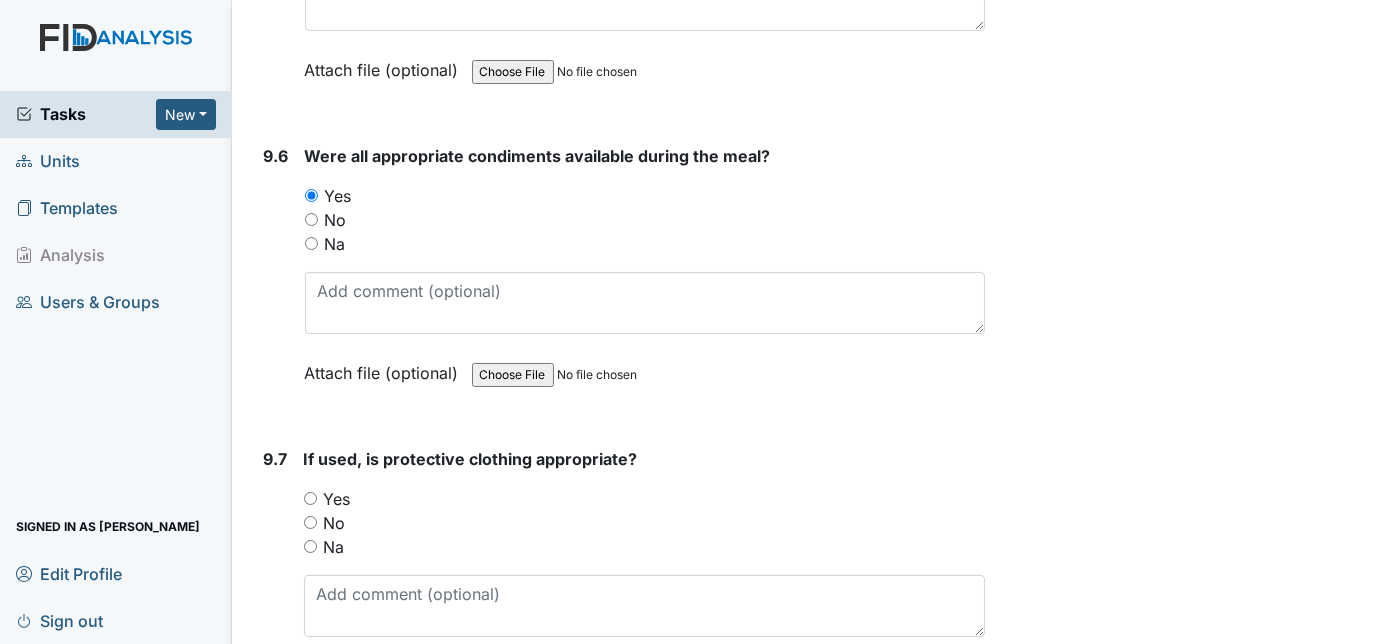 scroll, scrollTop: 16909, scrollLeft: 0, axis: vertical 